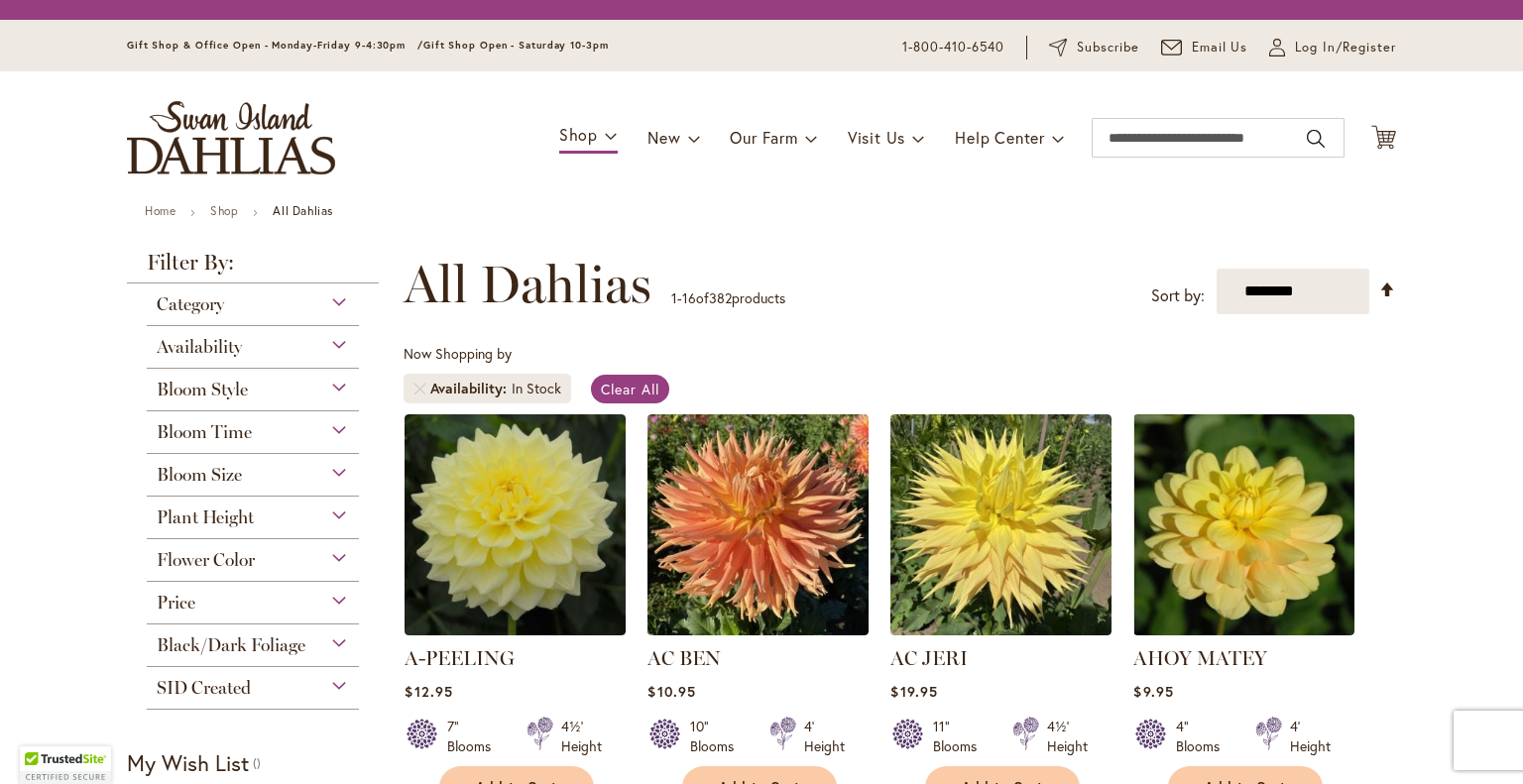 scroll, scrollTop: 0, scrollLeft: 0, axis: both 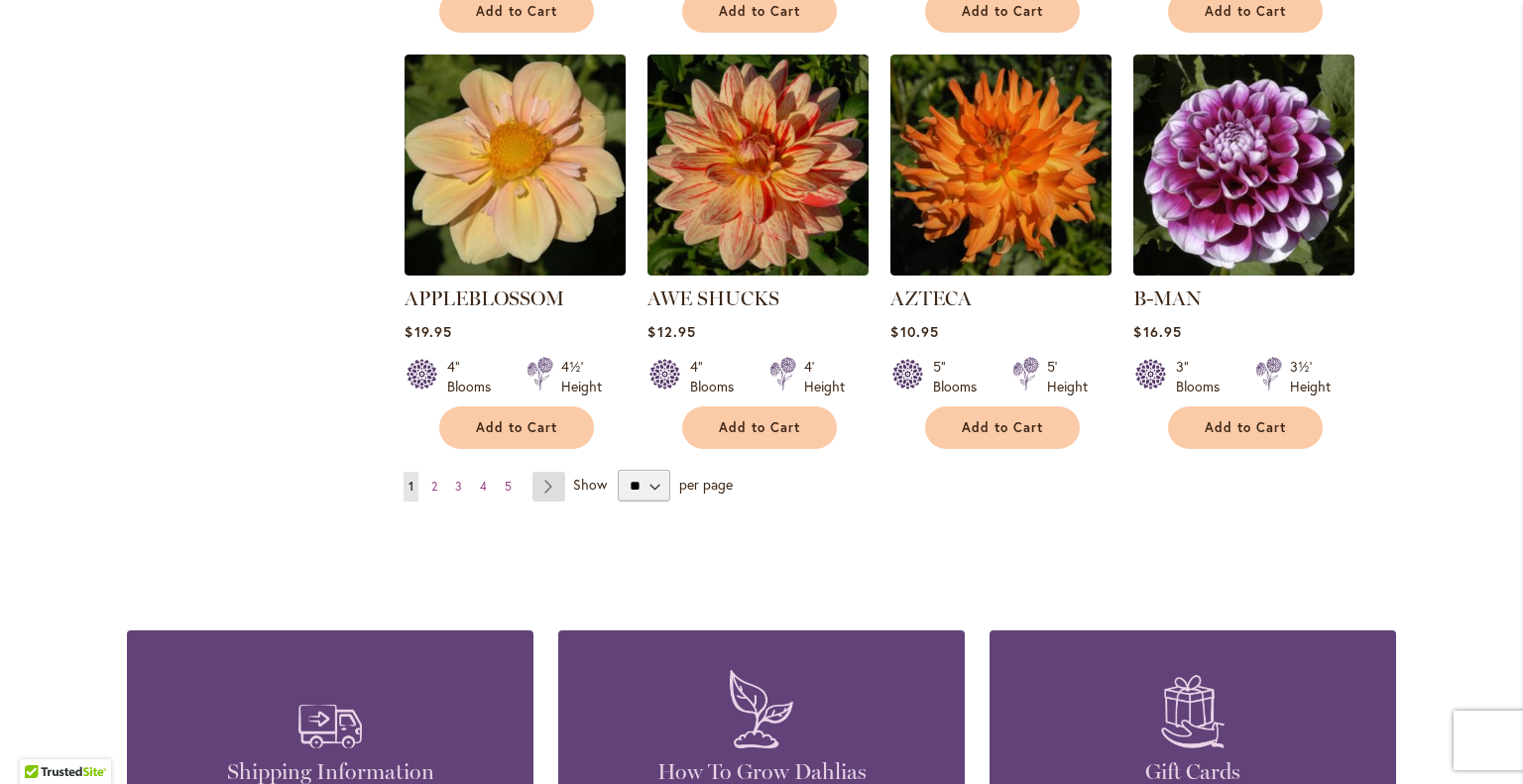 click on "Page
Next" at bounding box center [548, 487] 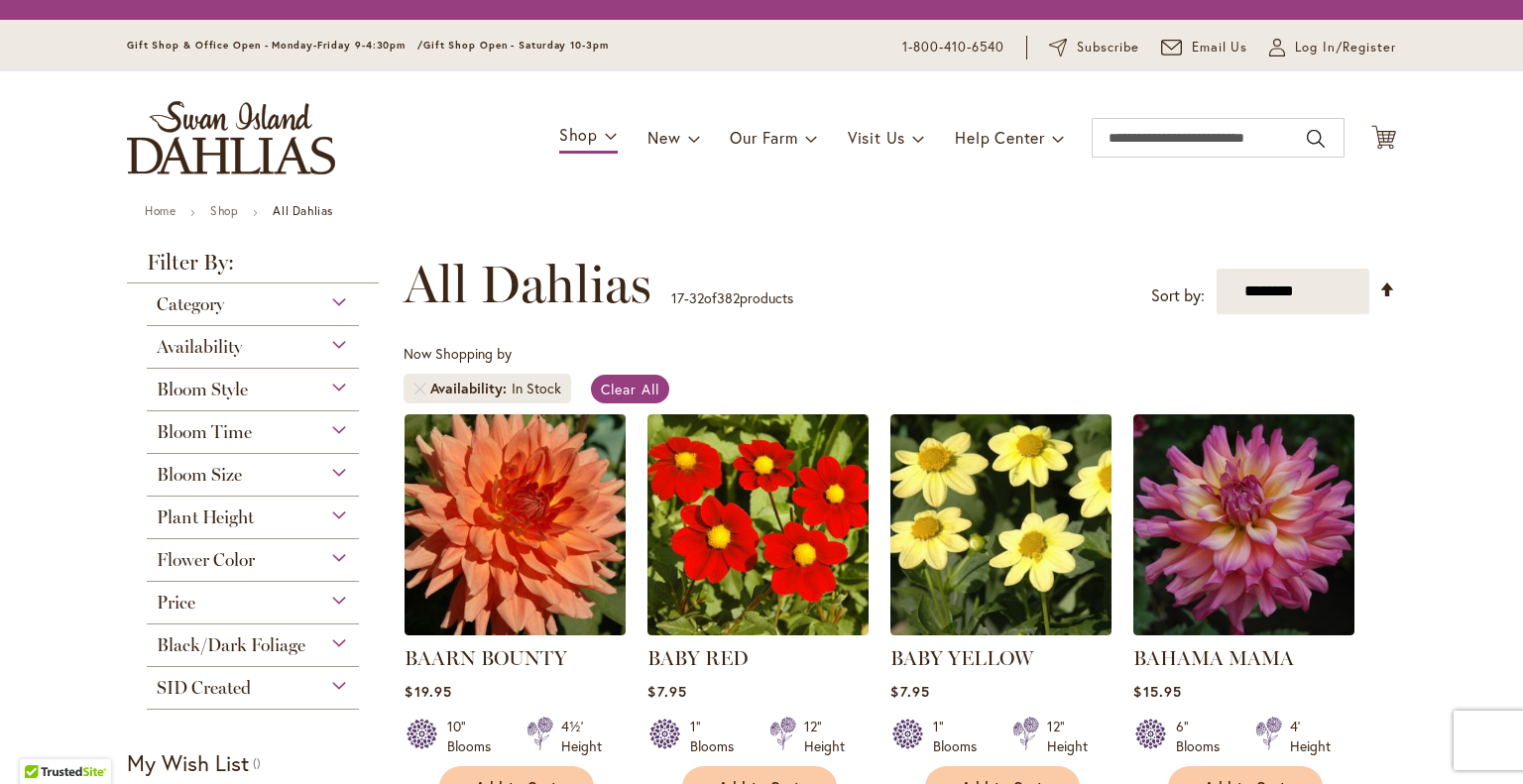 scroll, scrollTop: 0, scrollLeft: 0, axis: both 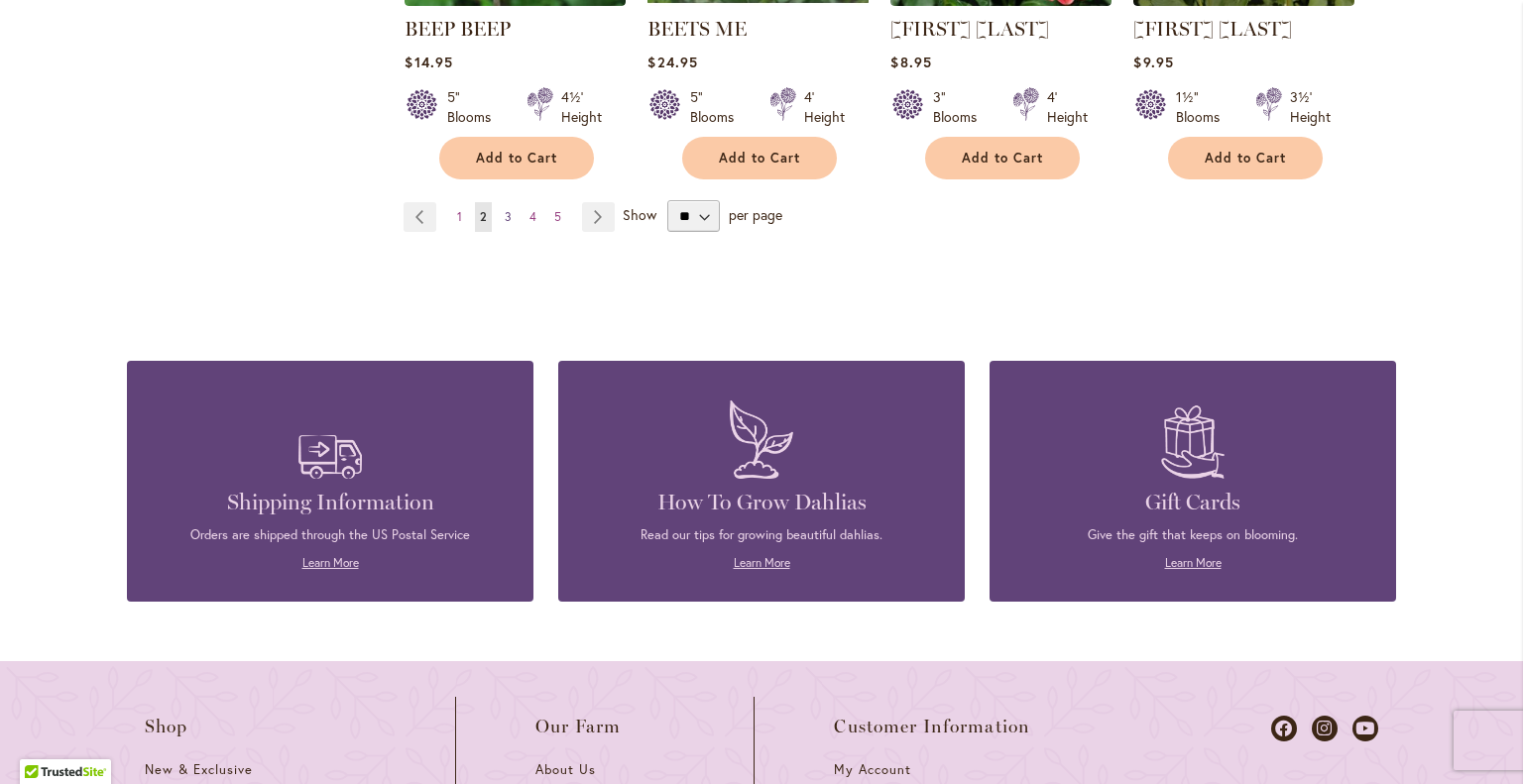 click on "3" at bounding box center [508, 216] 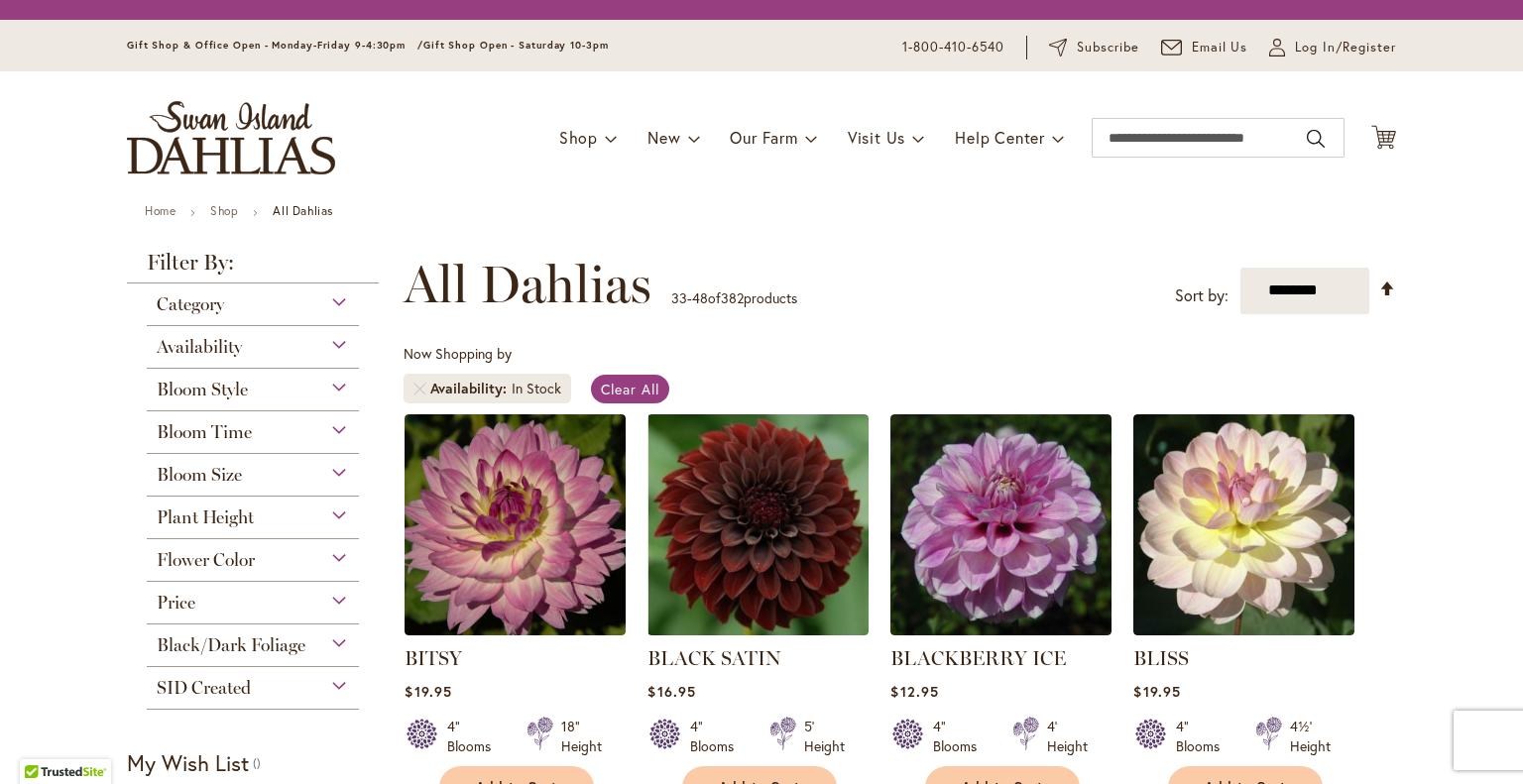scroll, scrollTop: 0, scrollLeft: 0, axis: both 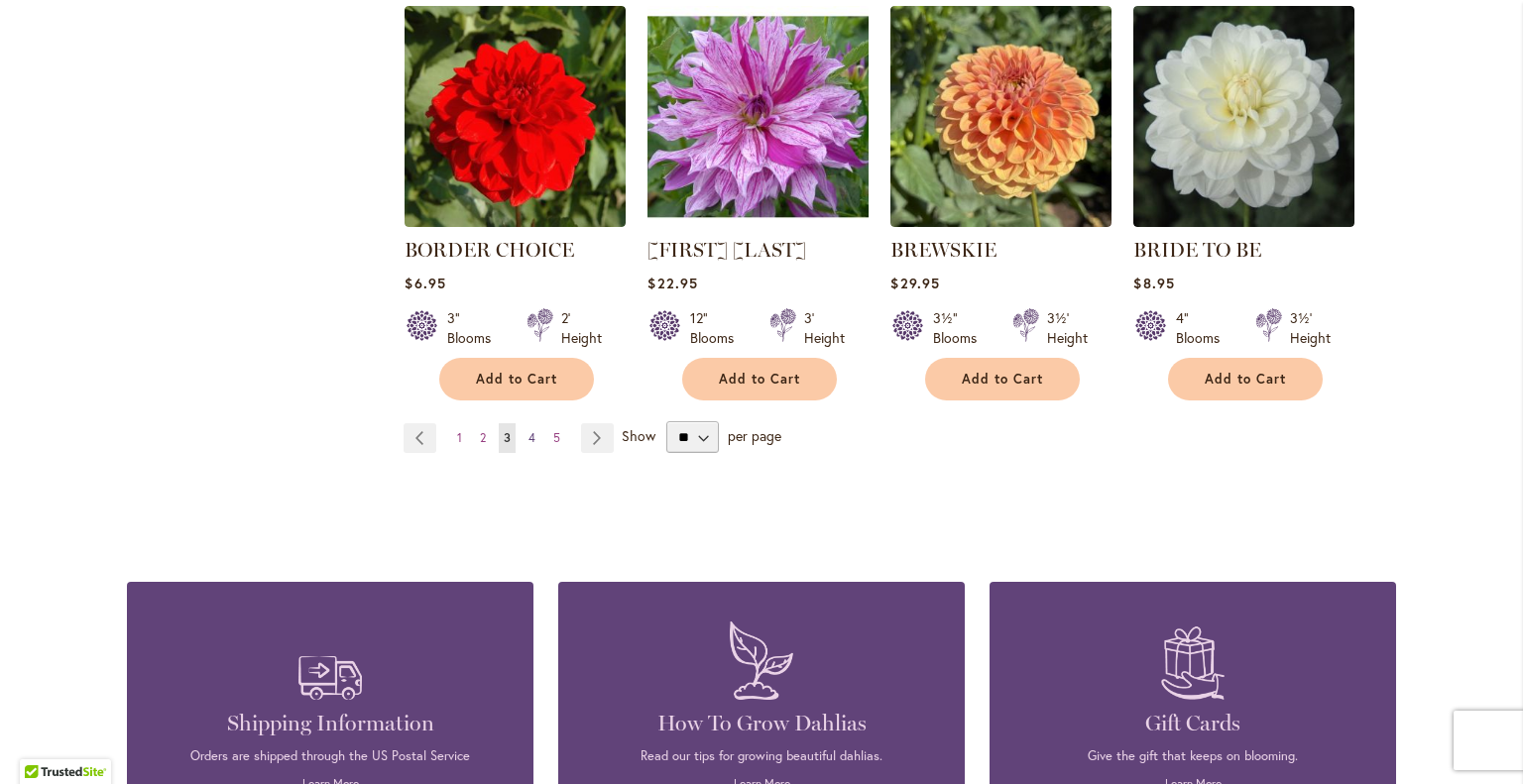 click on "4" at bounding box center [531, 437] 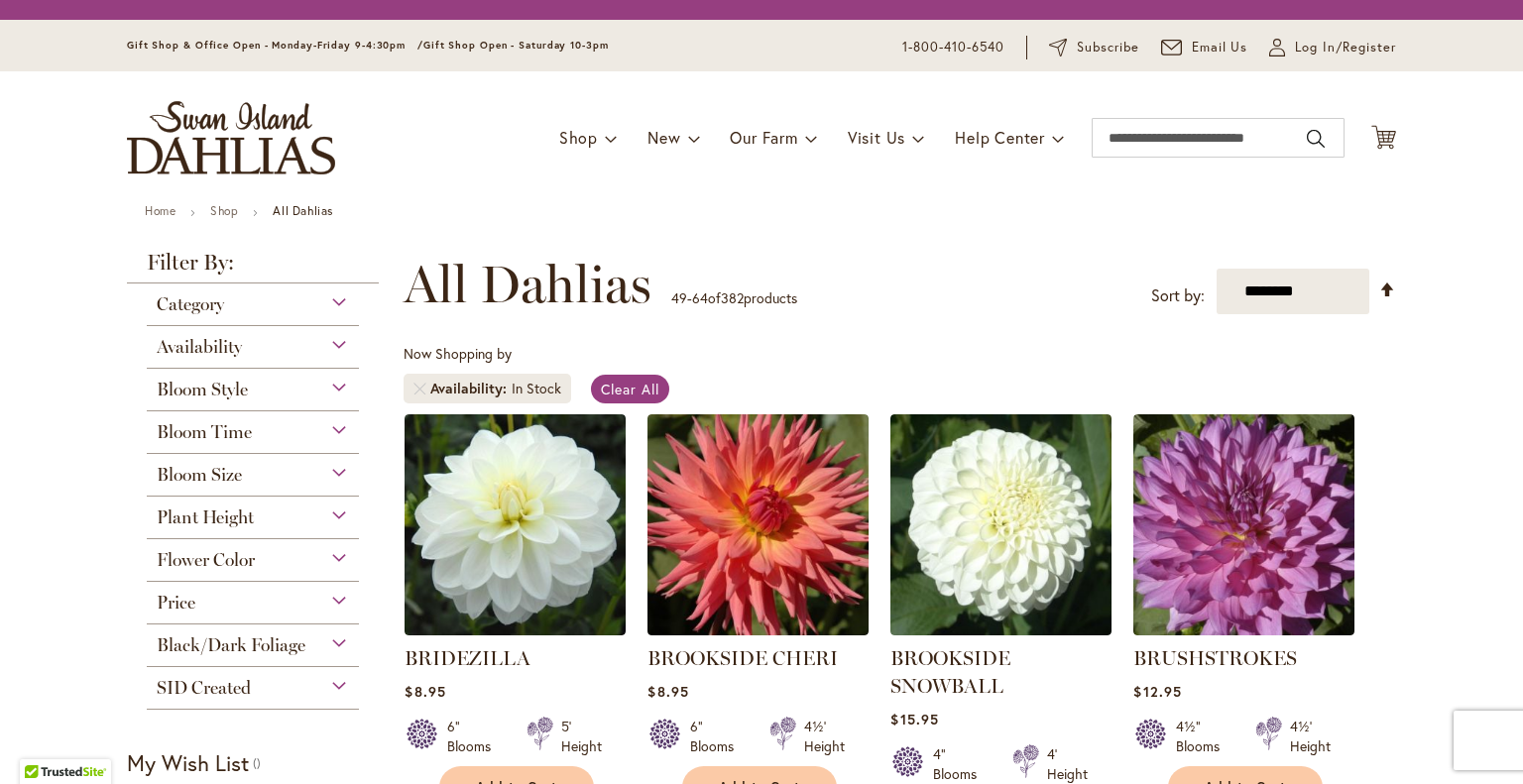 scroll, scrollTop: 0, scrollLeft: 0, axis: both 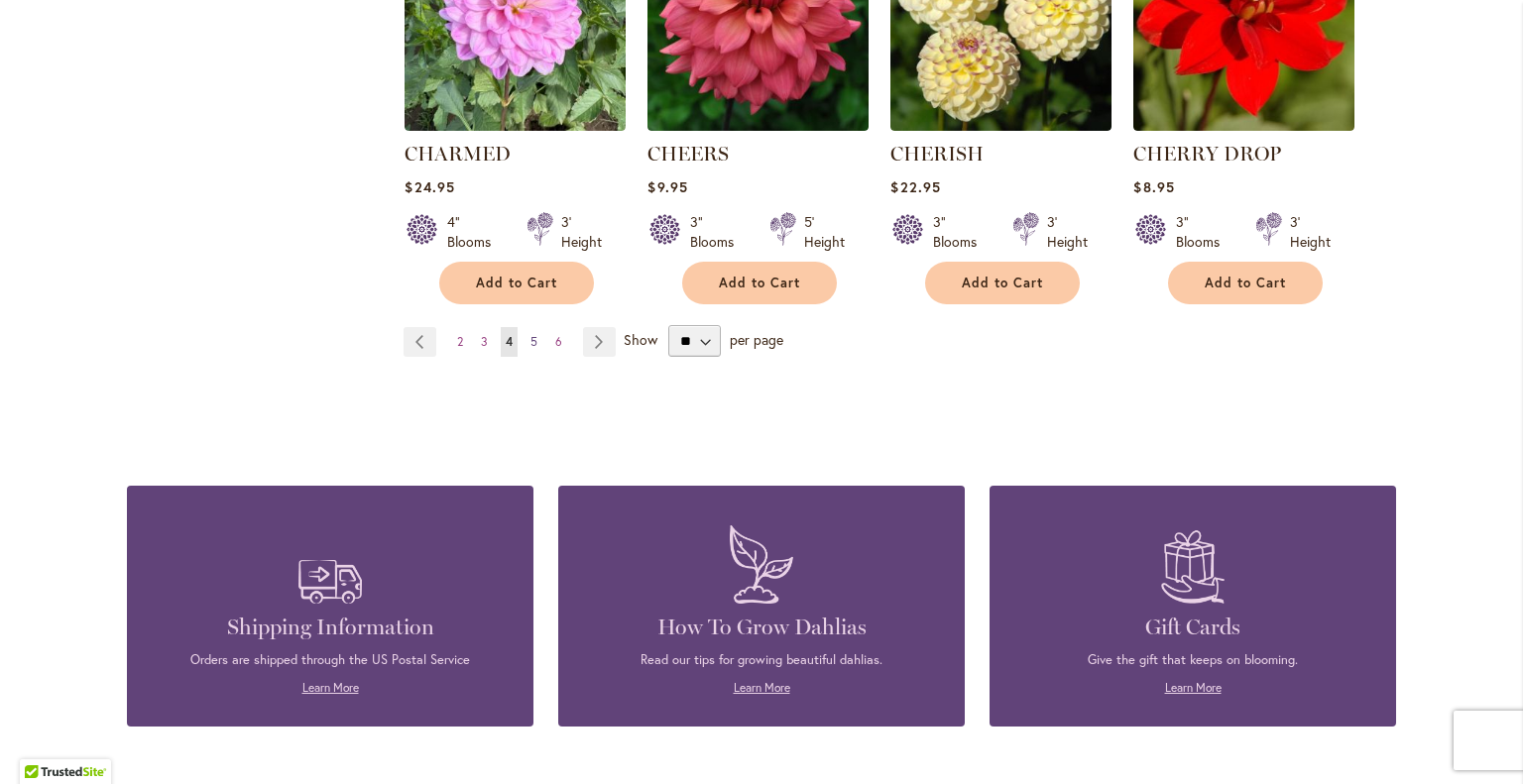 click on "5" at bounding box center (533, 341) 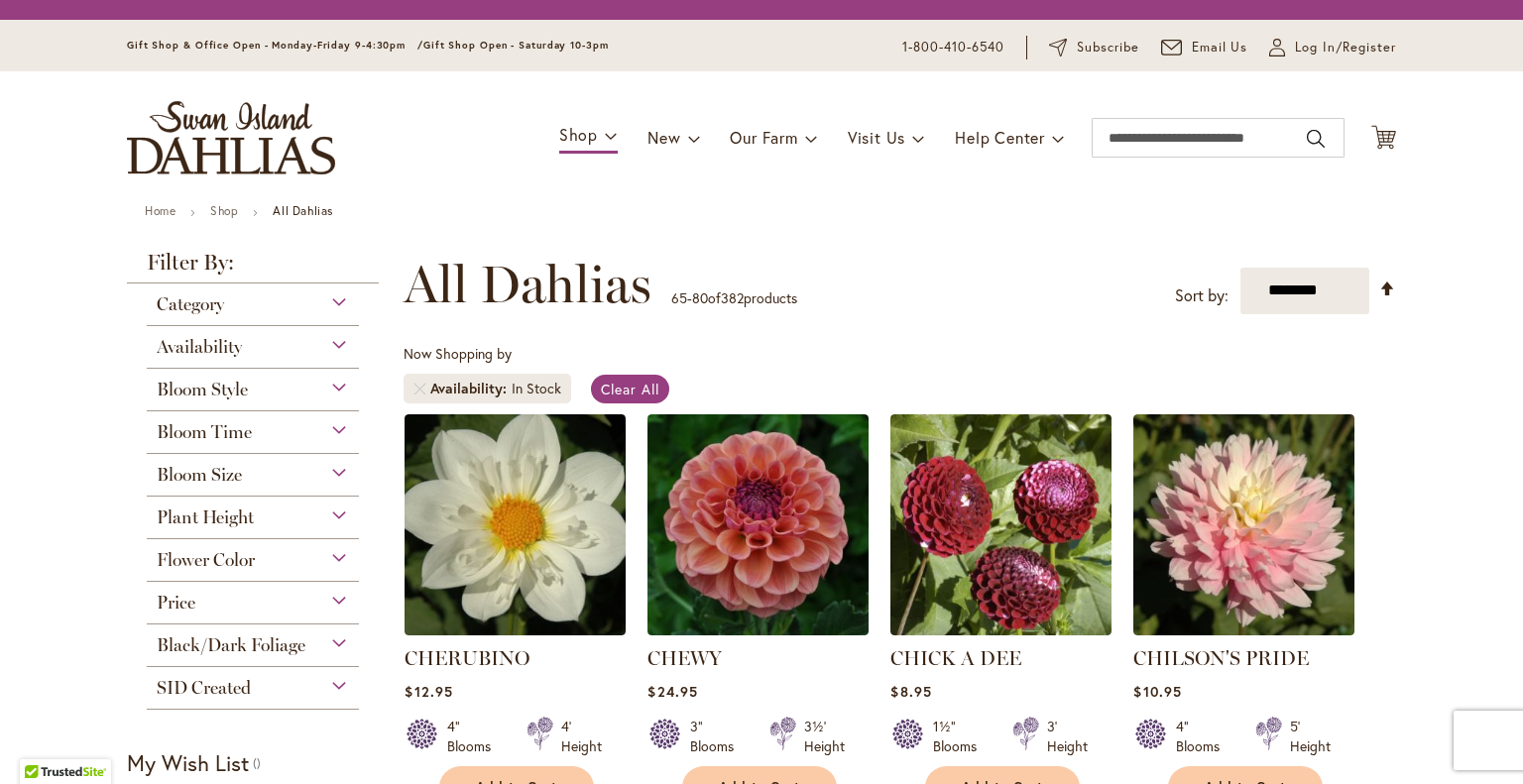 scroll, scrollTop: 0, scrollLeft: 0, axis: both 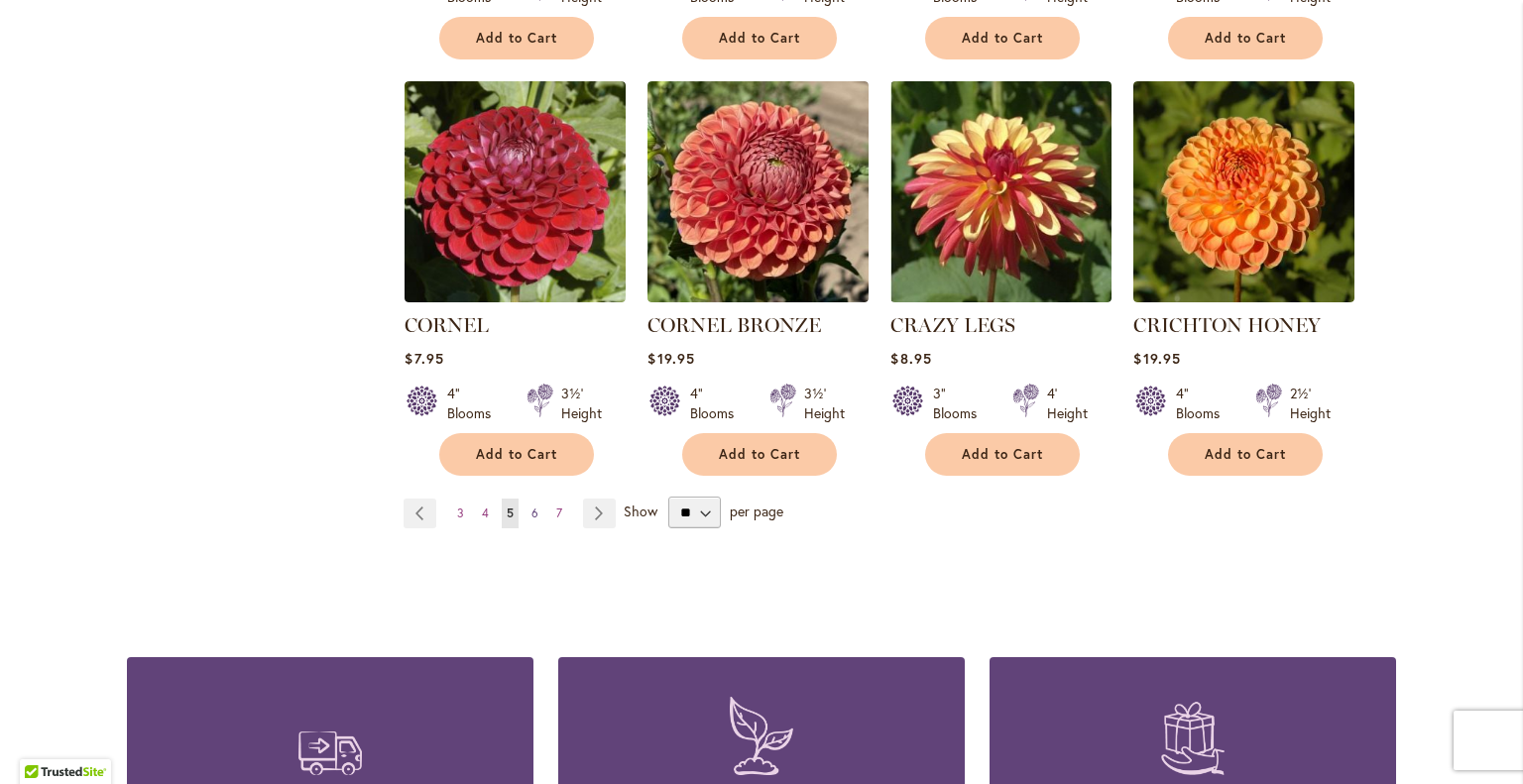 click on "Page
6" at bounding box center (534, 513) 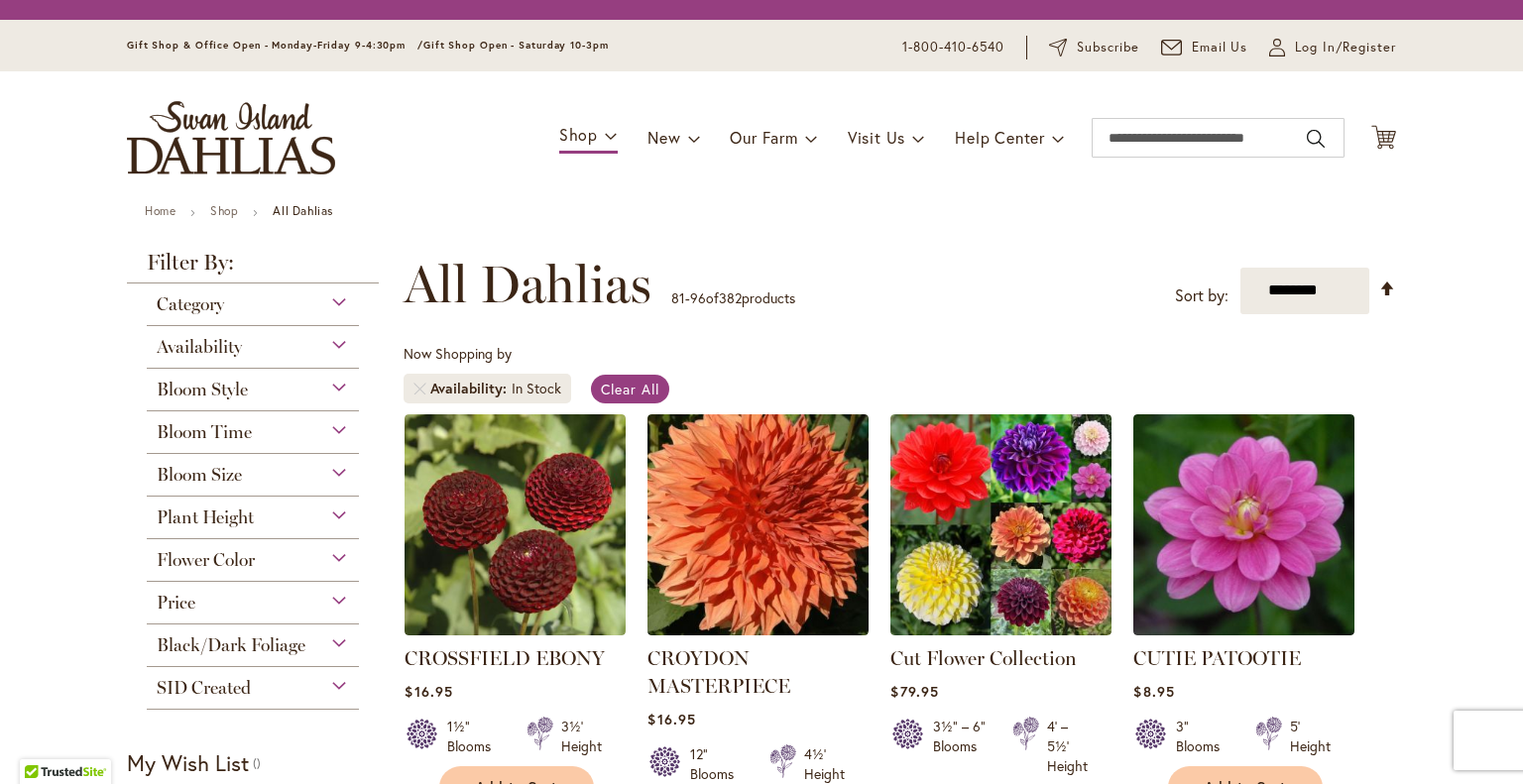 scroll, scrollTop: 0, scrollLeft: 0, axis: both 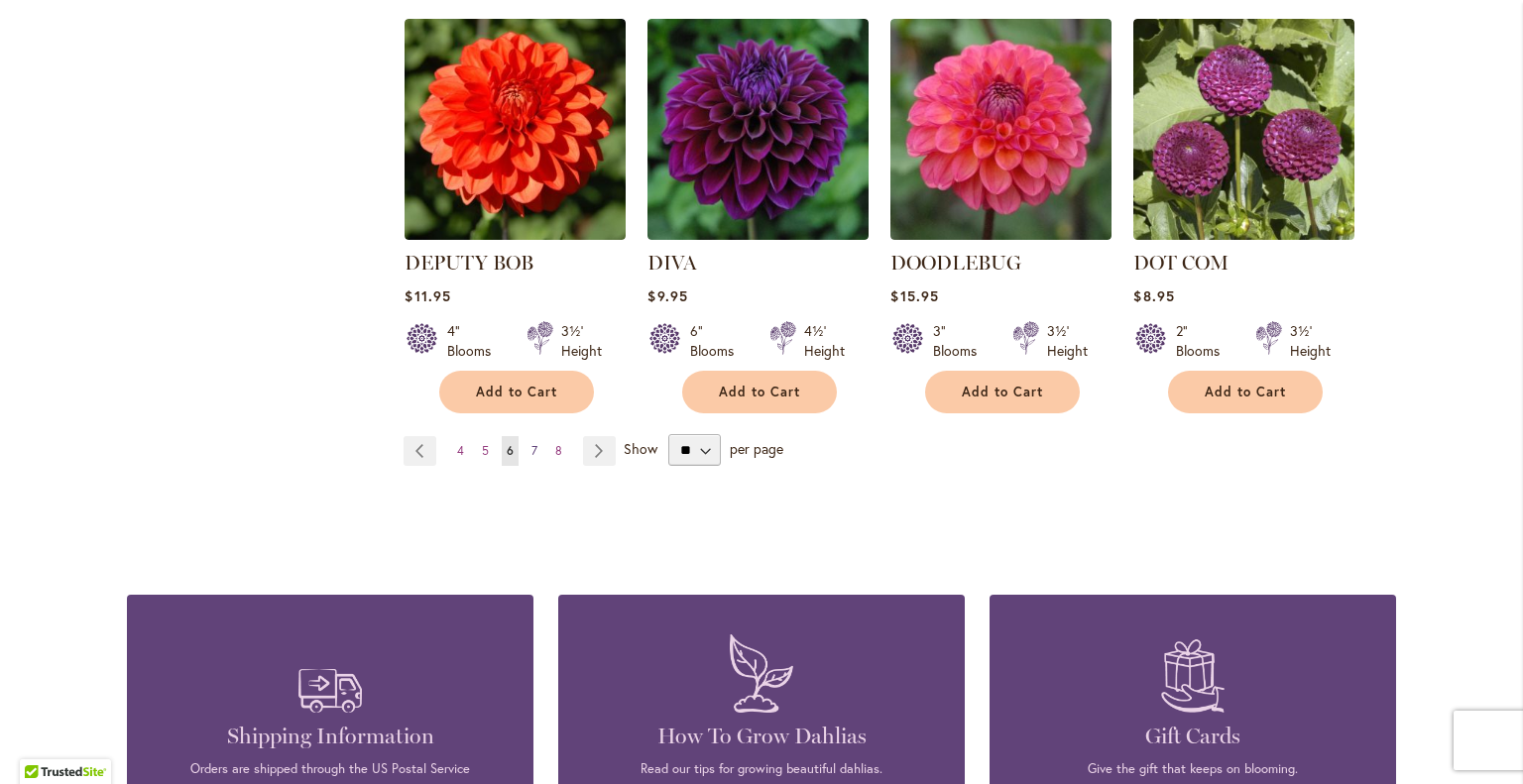 click on "Page
7" at bounding box center [534, 451] 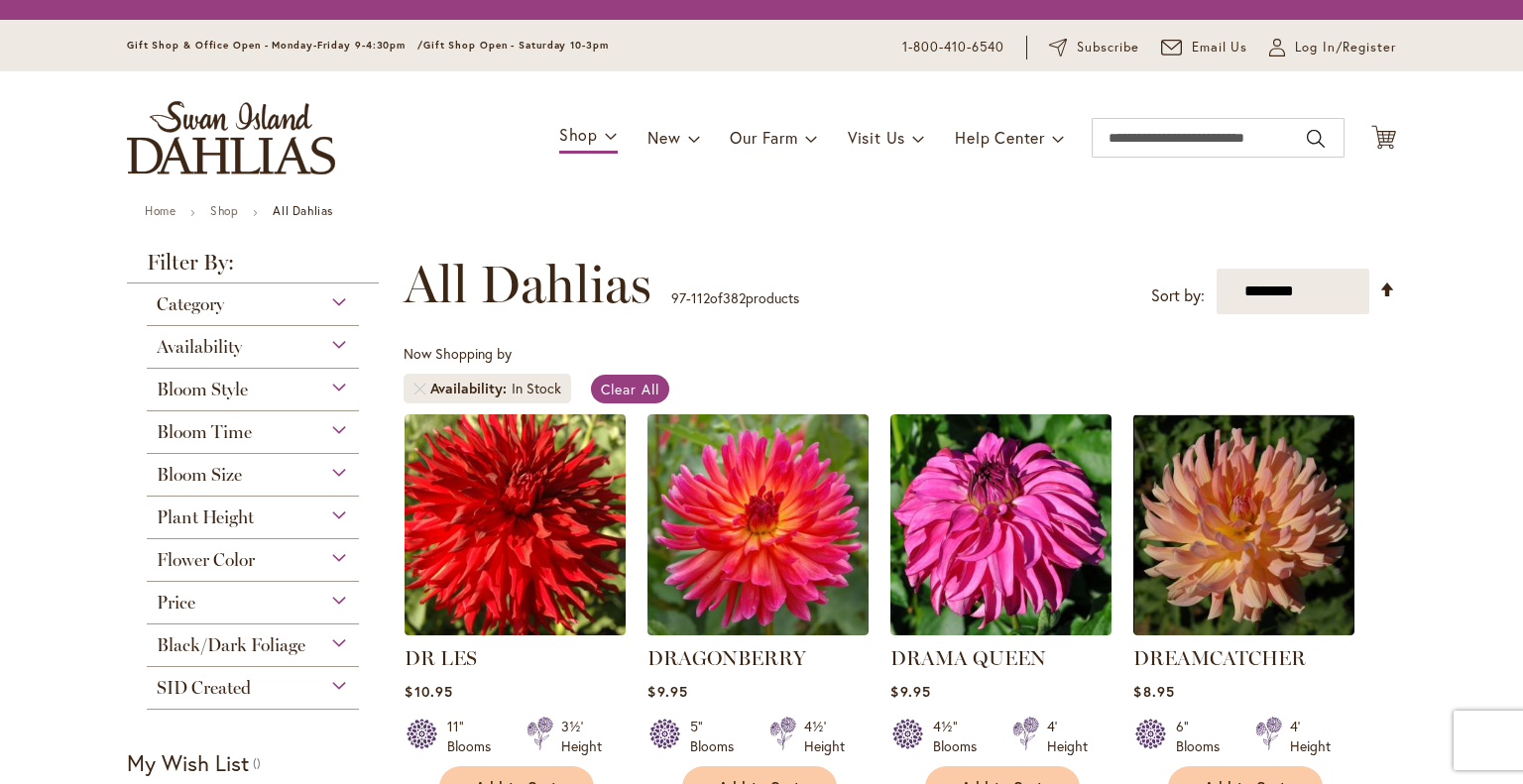 scroll, scrollTop: 0, scrollLeft: 0, axis: both 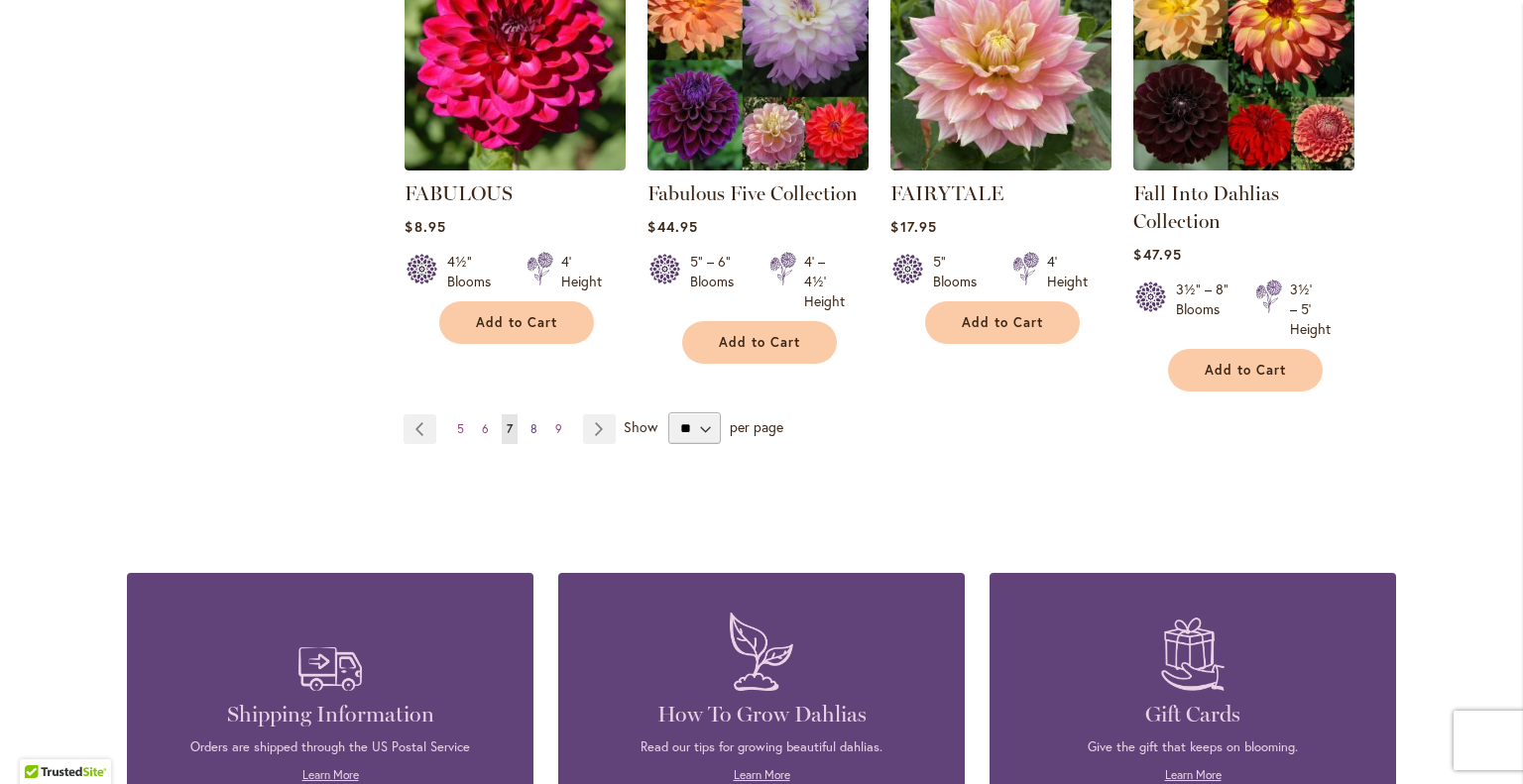 click on "8" at bounding box center (533, 428) 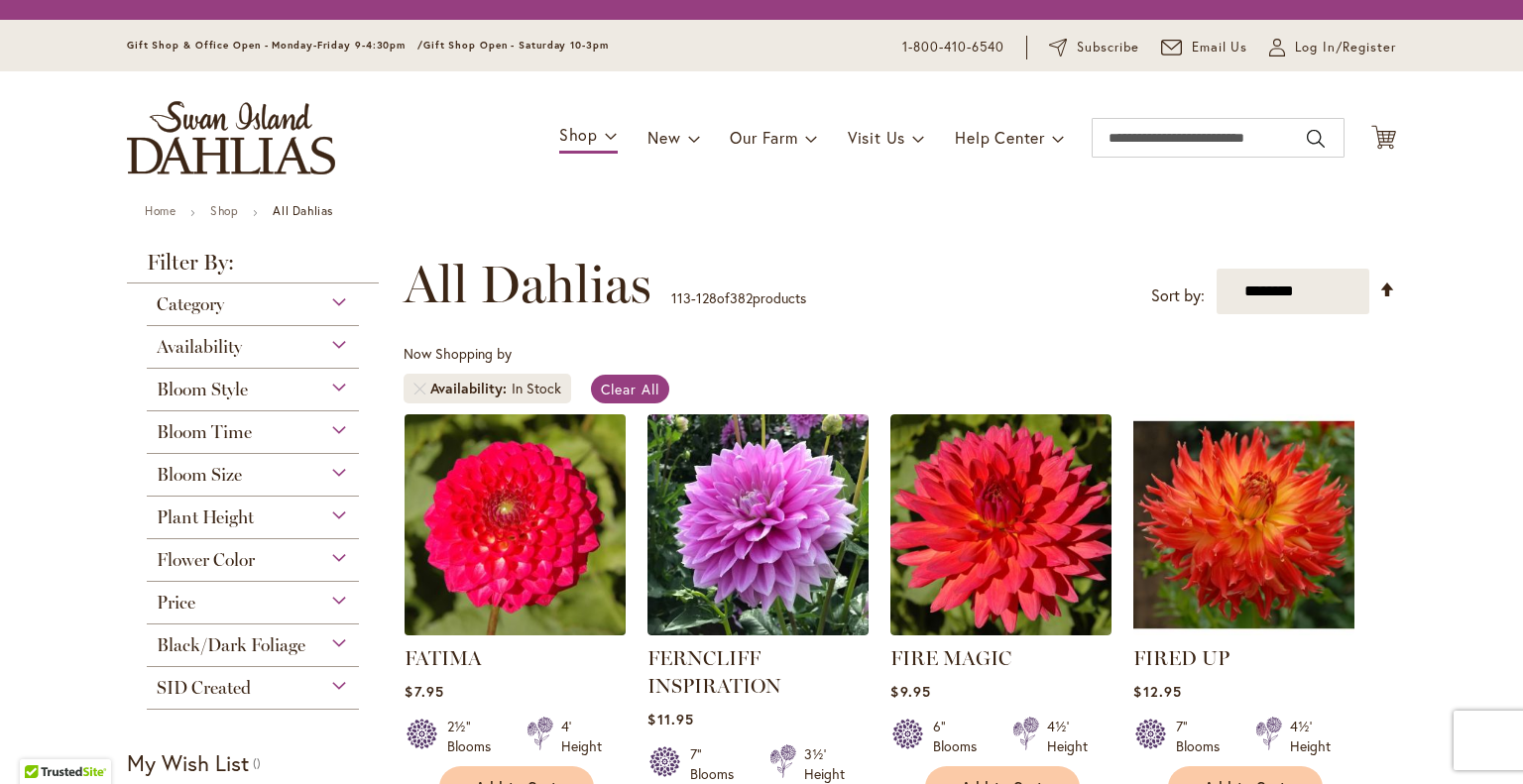 scroll, scrollTop: 0, scrollLeft: 0, axis: both 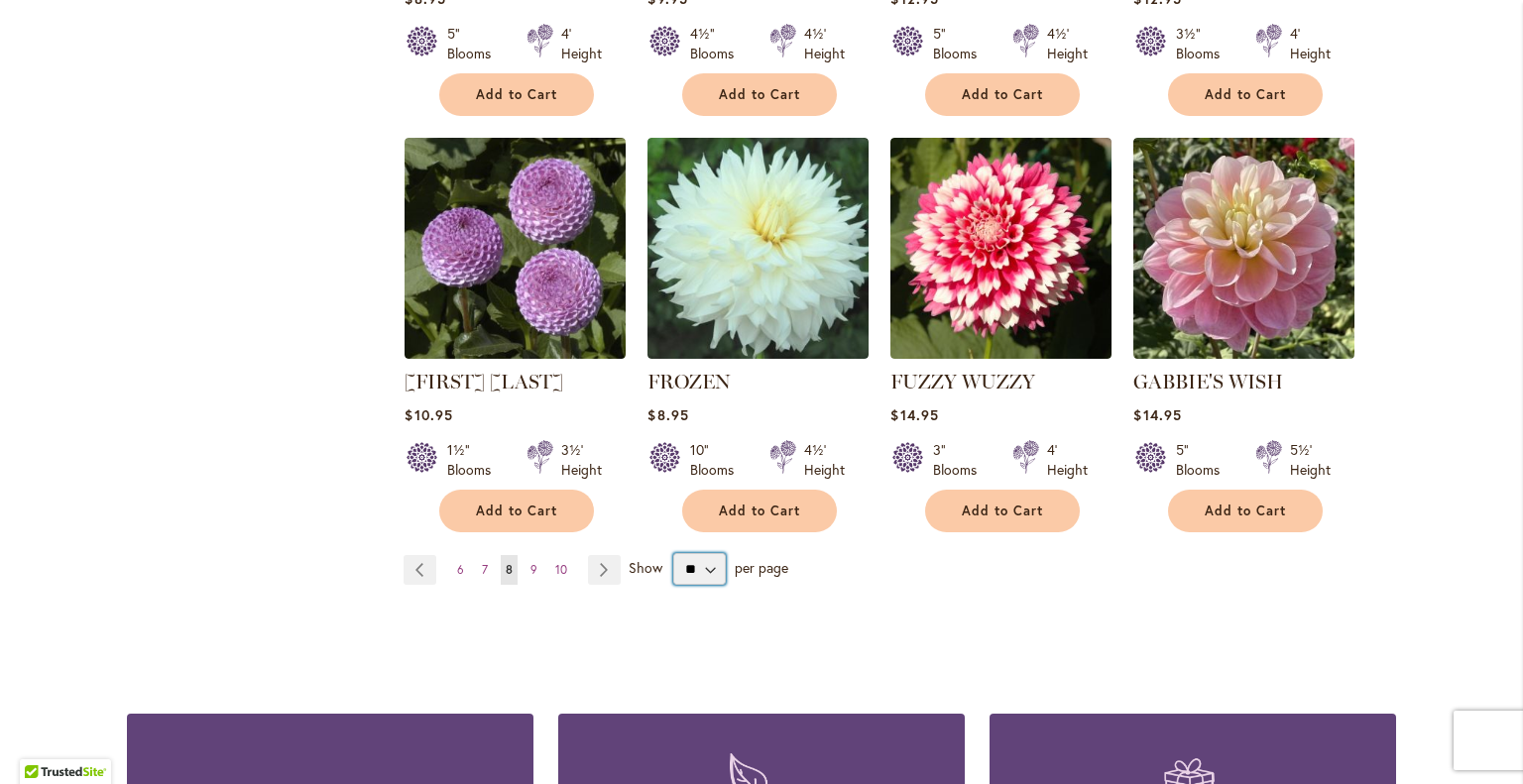 click on "**
**
**
**" at bounding box center [699, 569] 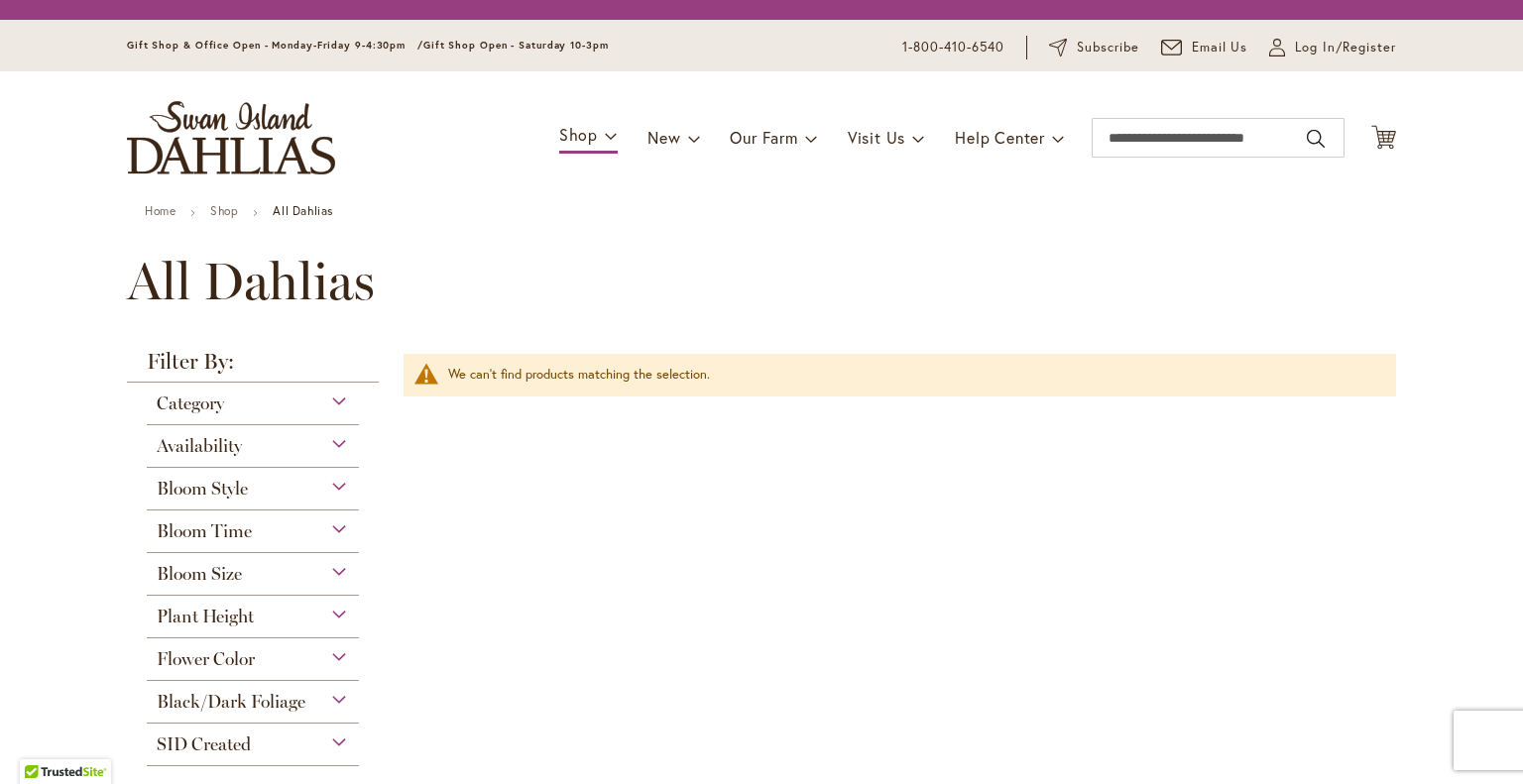 scroll, scrollTop: 0, scrollLeft: 0, axis: both 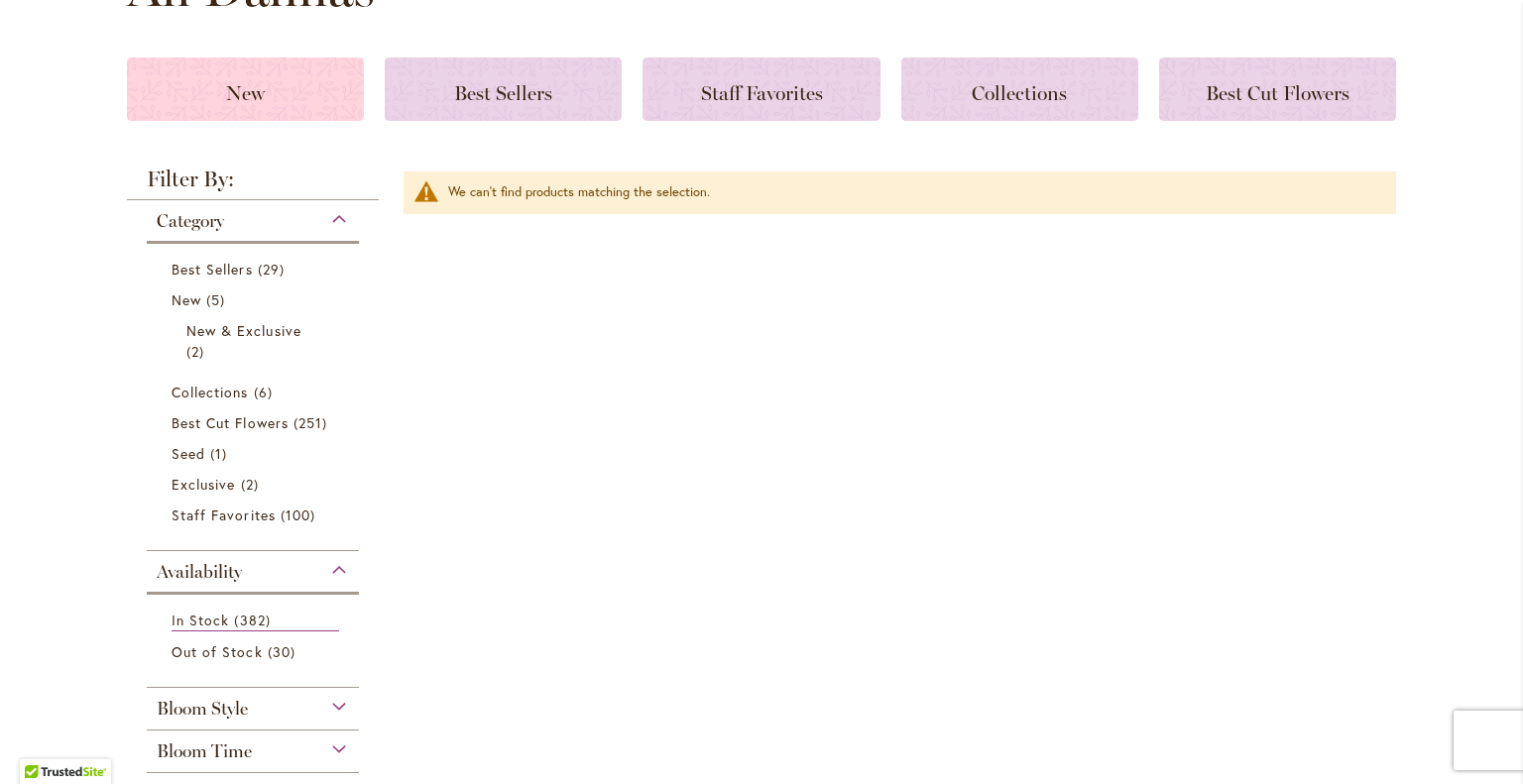 click on "New" 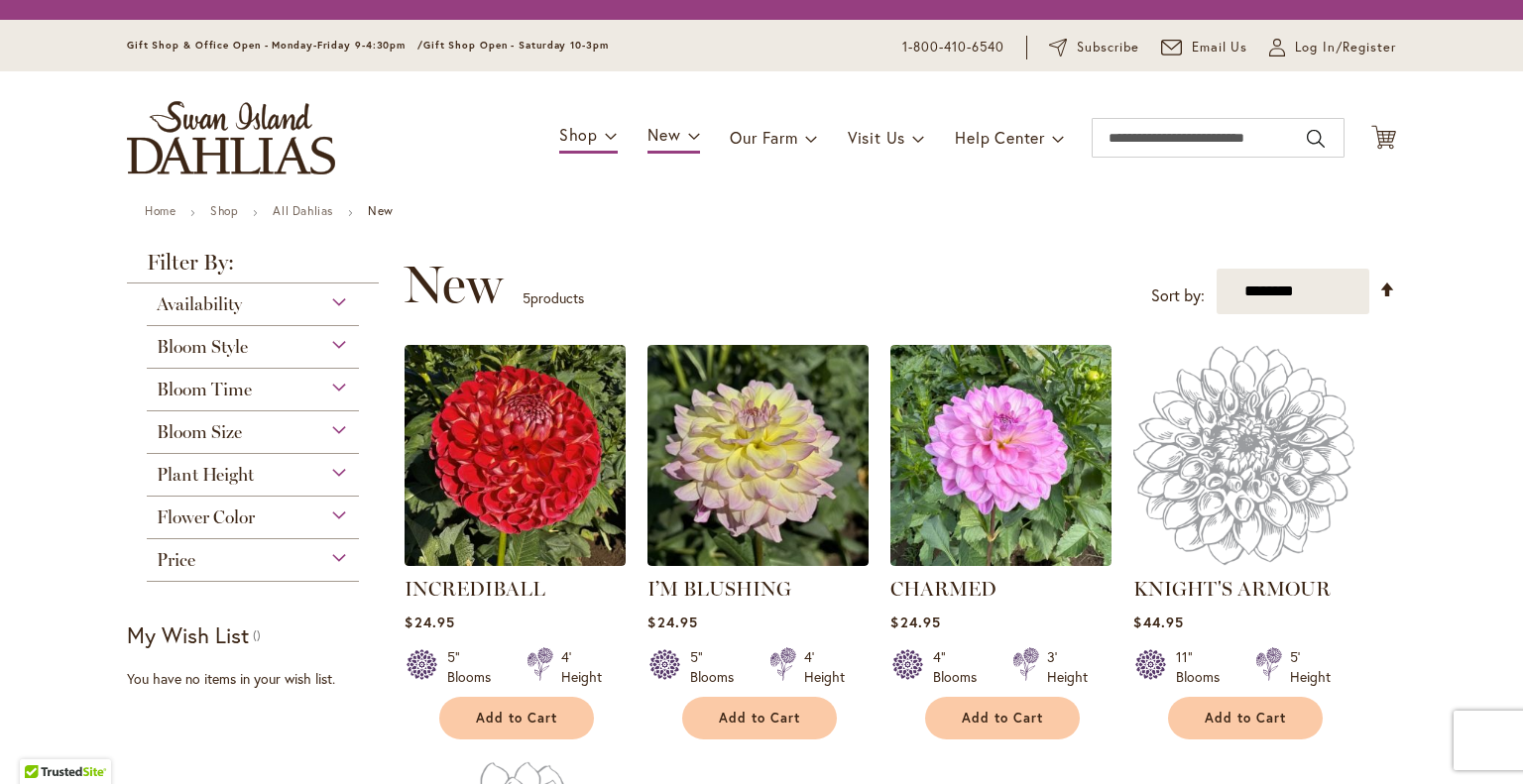 scroll, scrollTop: 0, scrollLeft: 0, axis: both 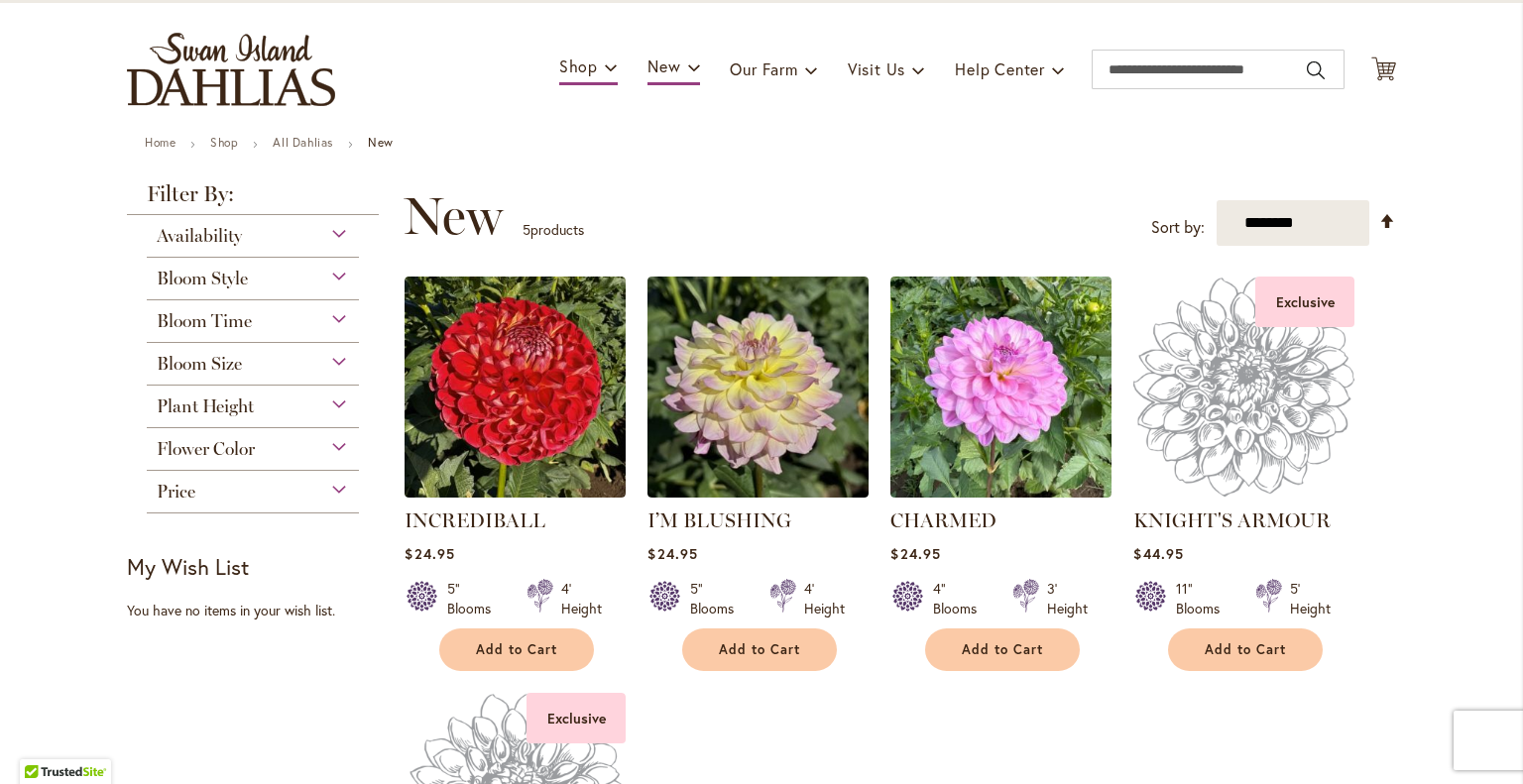 click on "INCREDIBALL
$24.95
5" Blooms
4' Height" at bounding box center (899, 682) 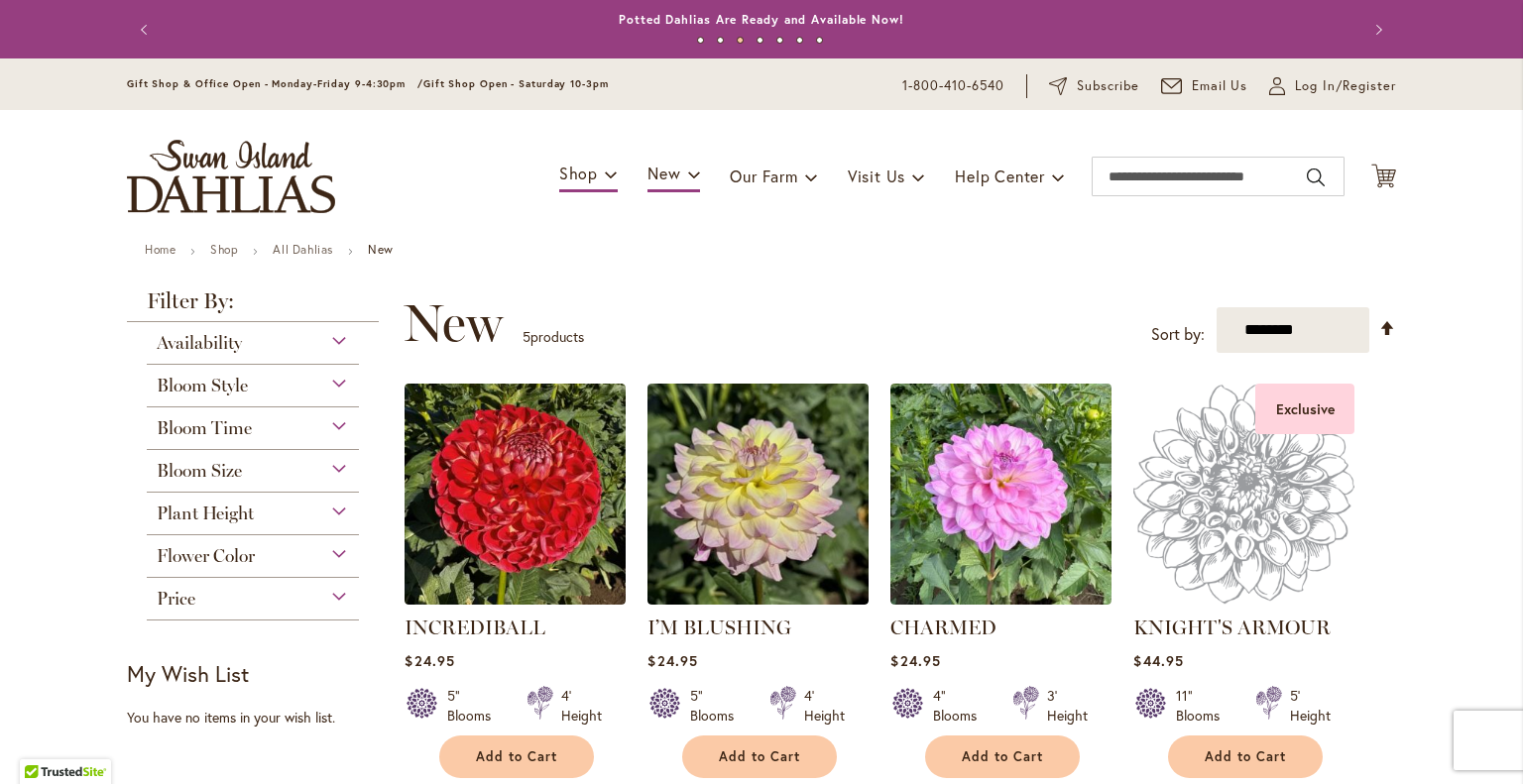 click on "Bloom Style" at bounding box center [202, 386] 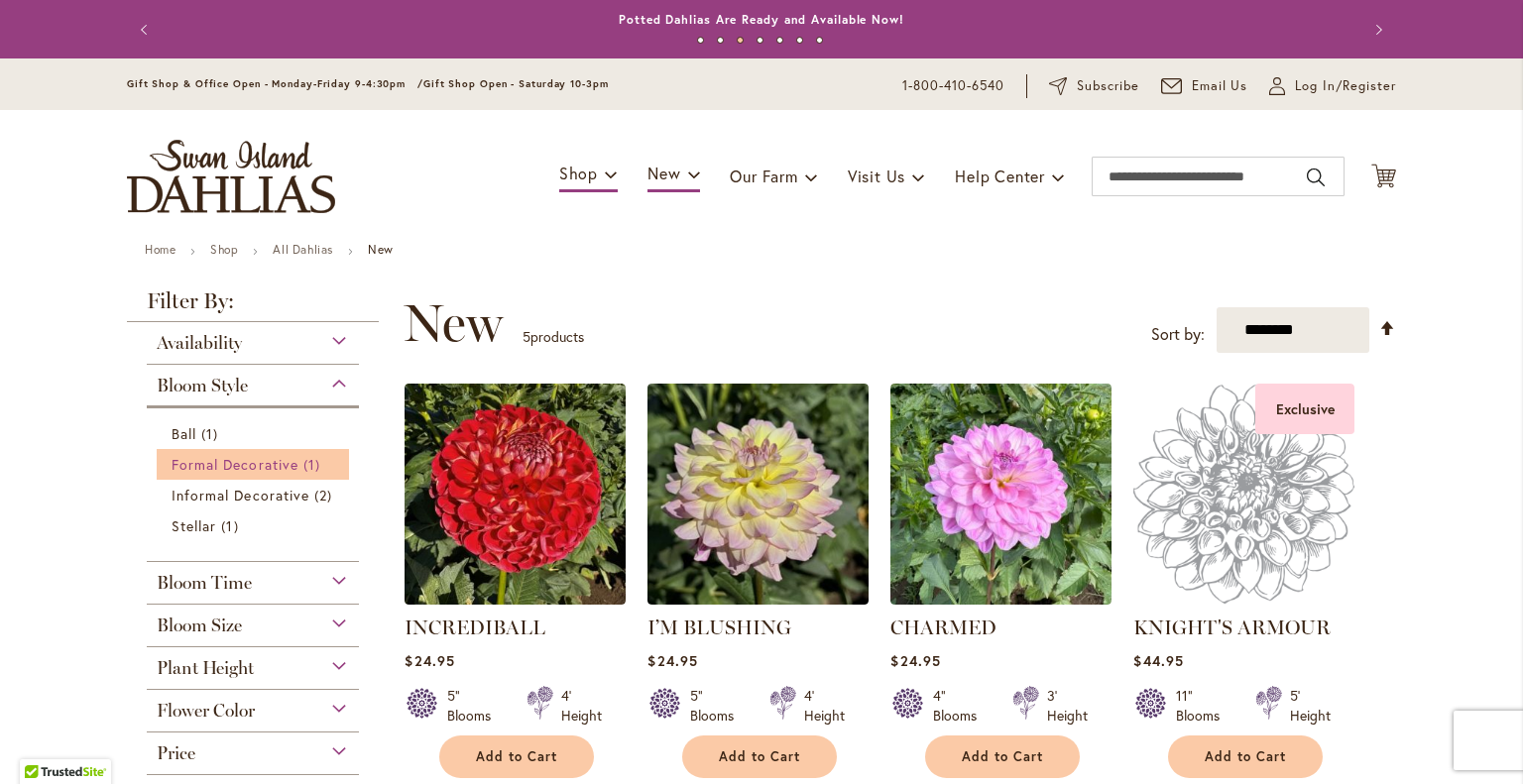 click on "Formal Decorative" at bounding box center (235, 464) 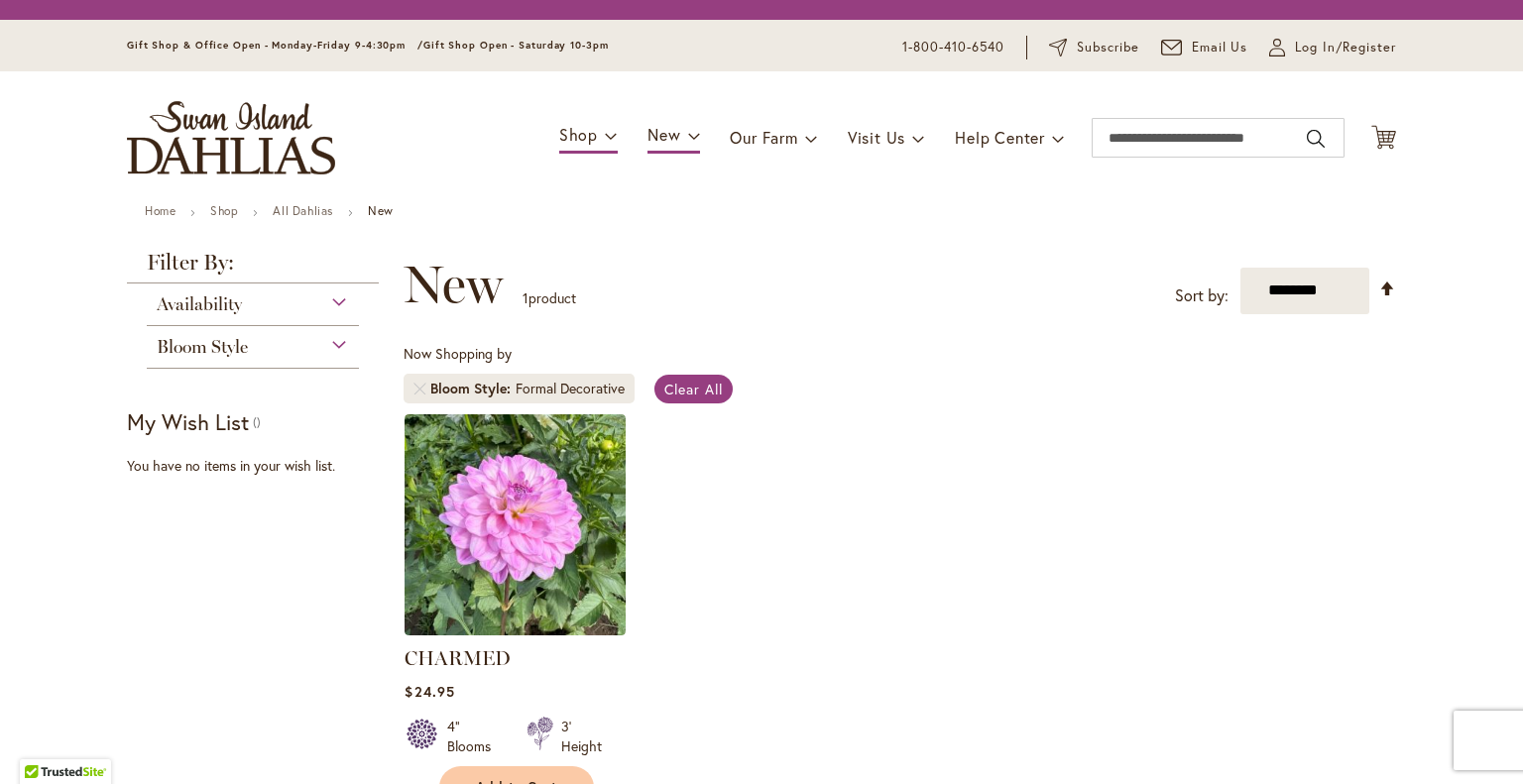 scroll, scrollTop: 0, scrollLeft: 0, axis: both 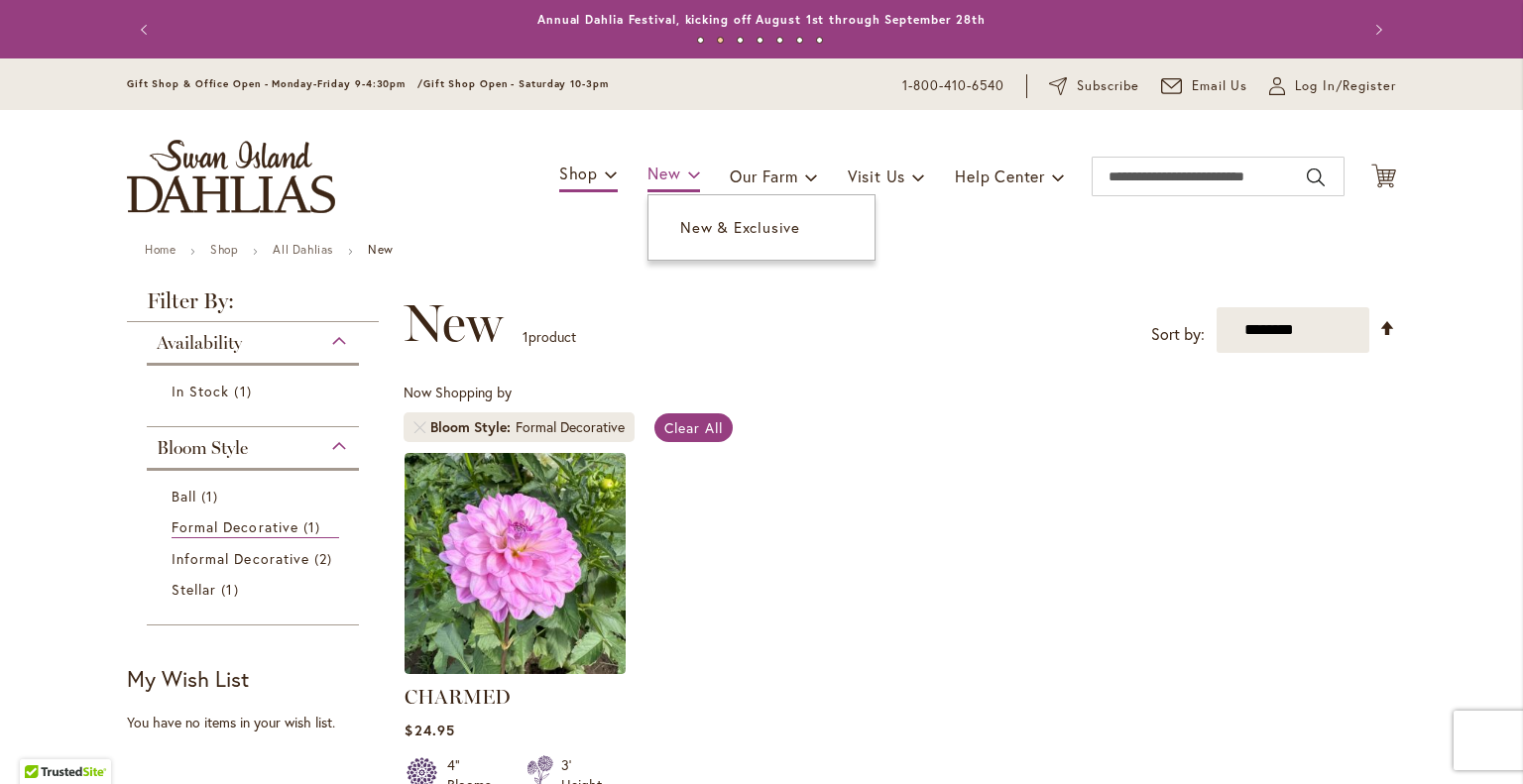 click at bounding box center [694, 173] 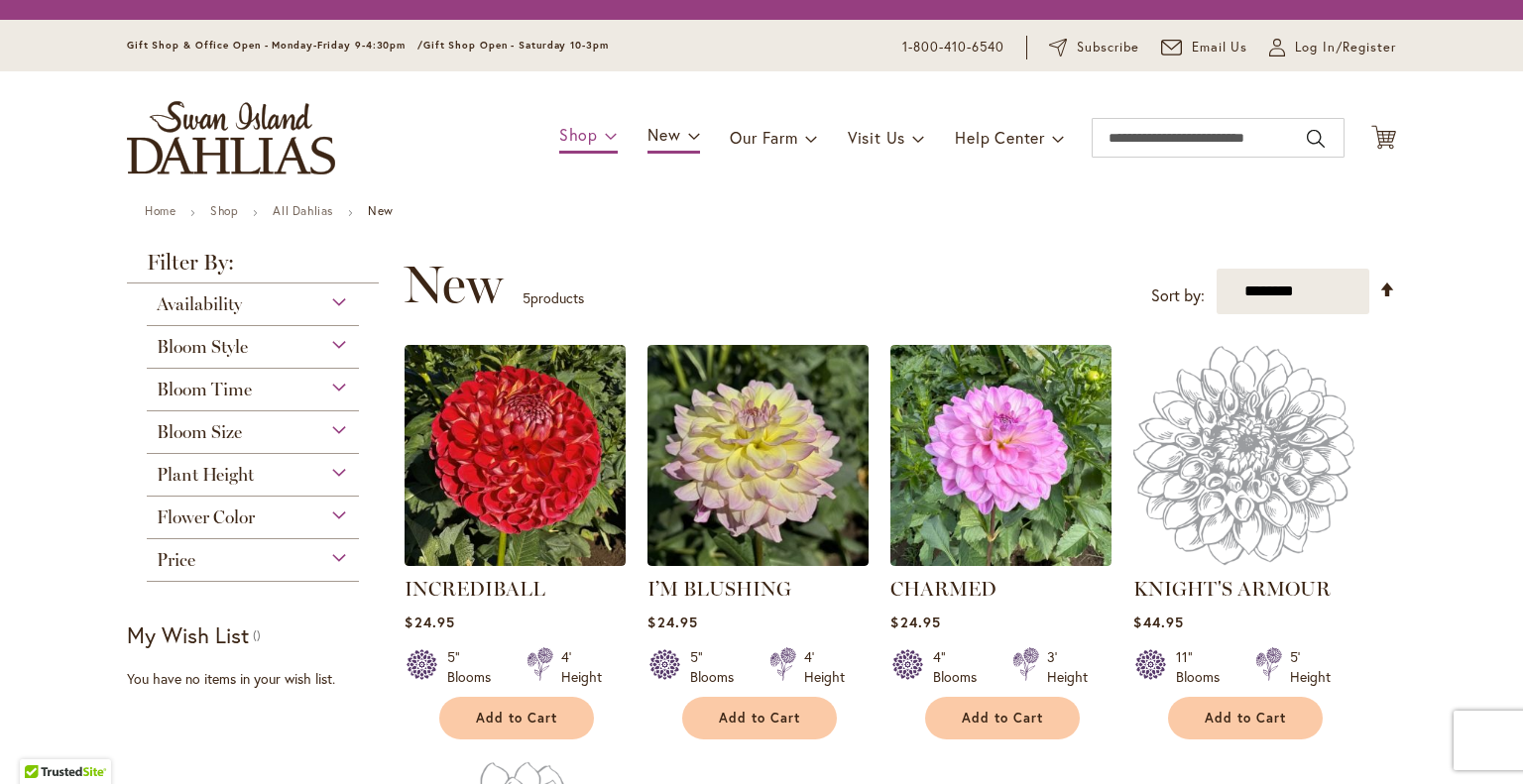 scroll, scrollTop: 0, scrollLeft: 0, axis: both 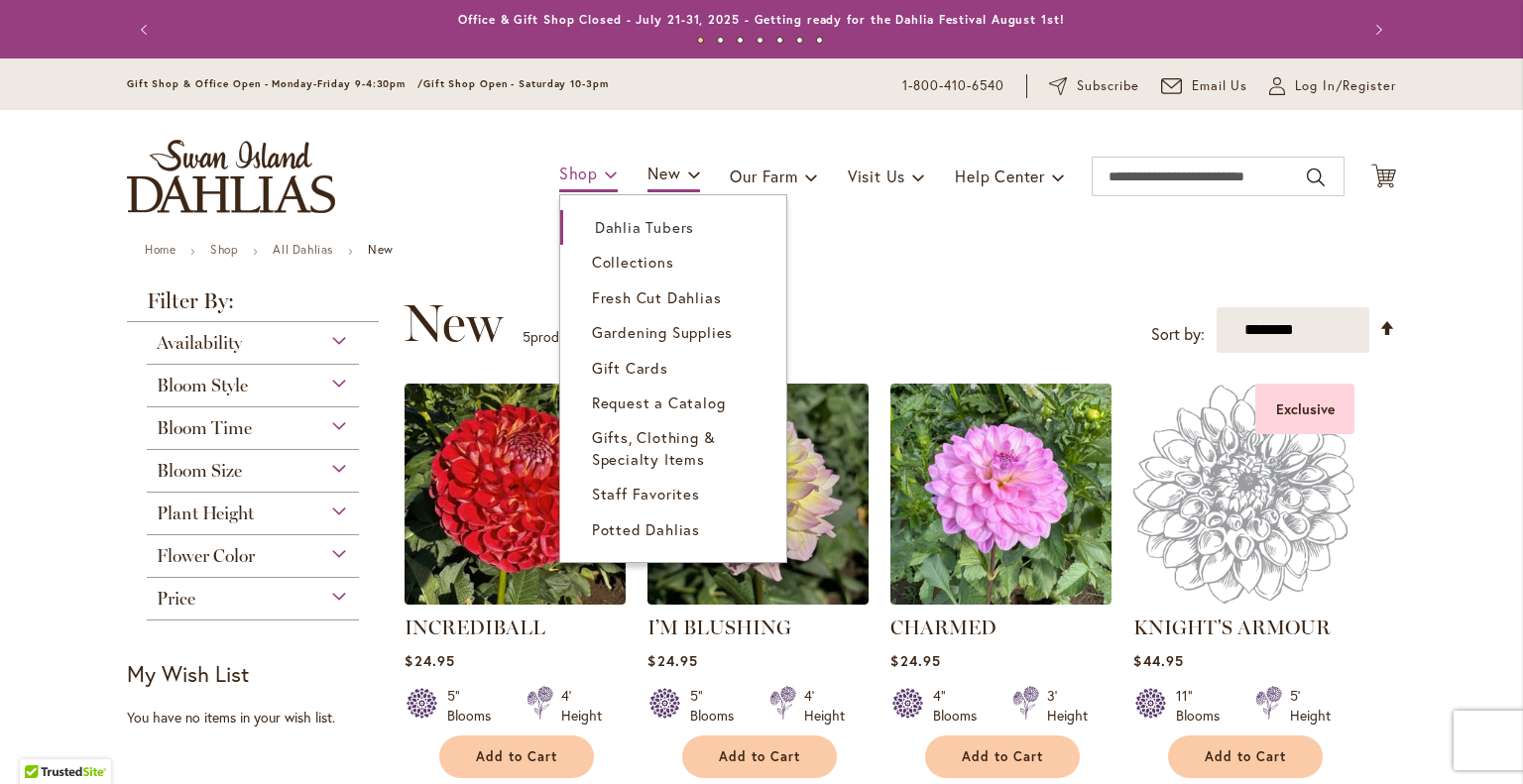 click at bounding box center (611, 173) 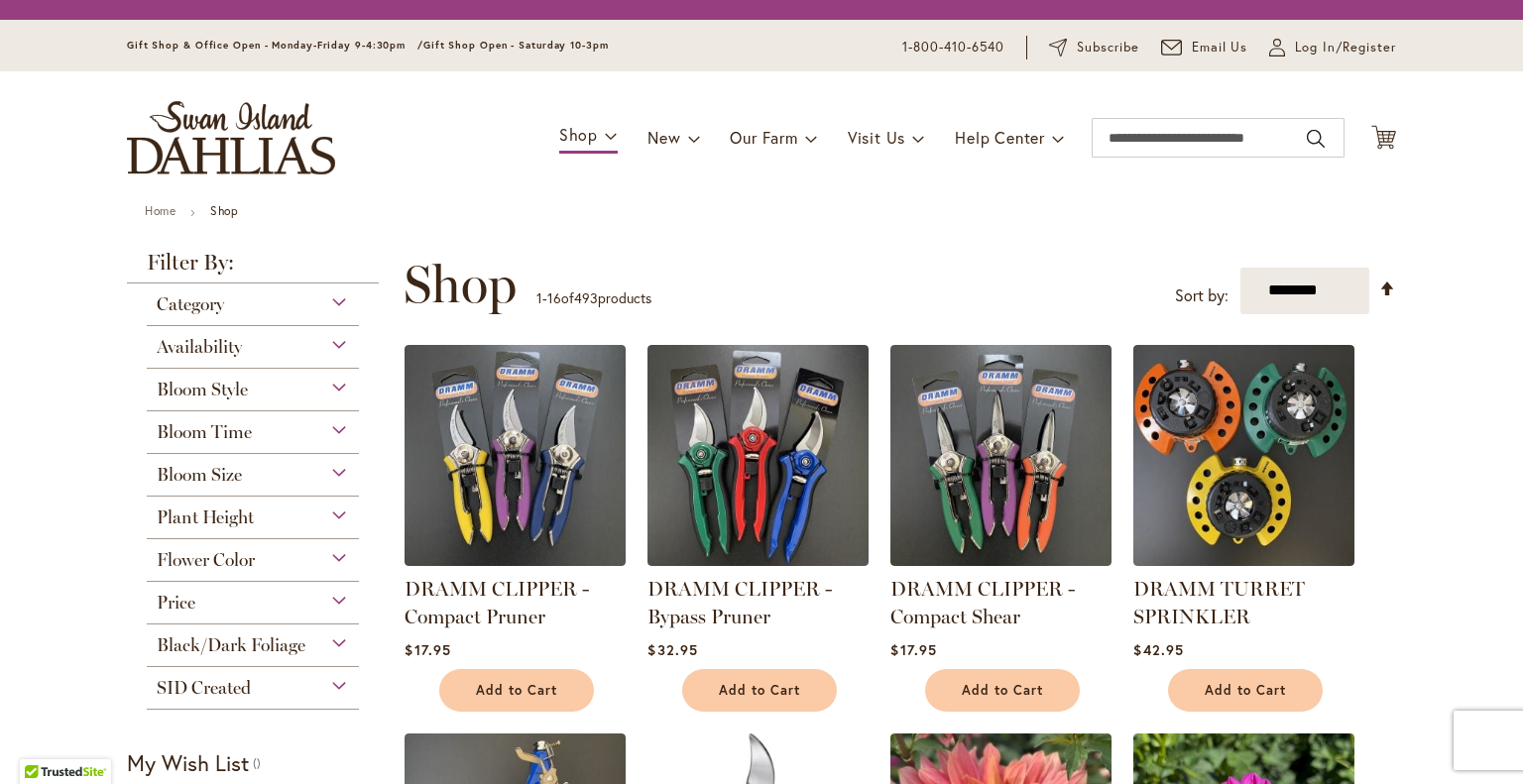 scroll, scrollTop: 0, scrollLeft: 0, axis: both 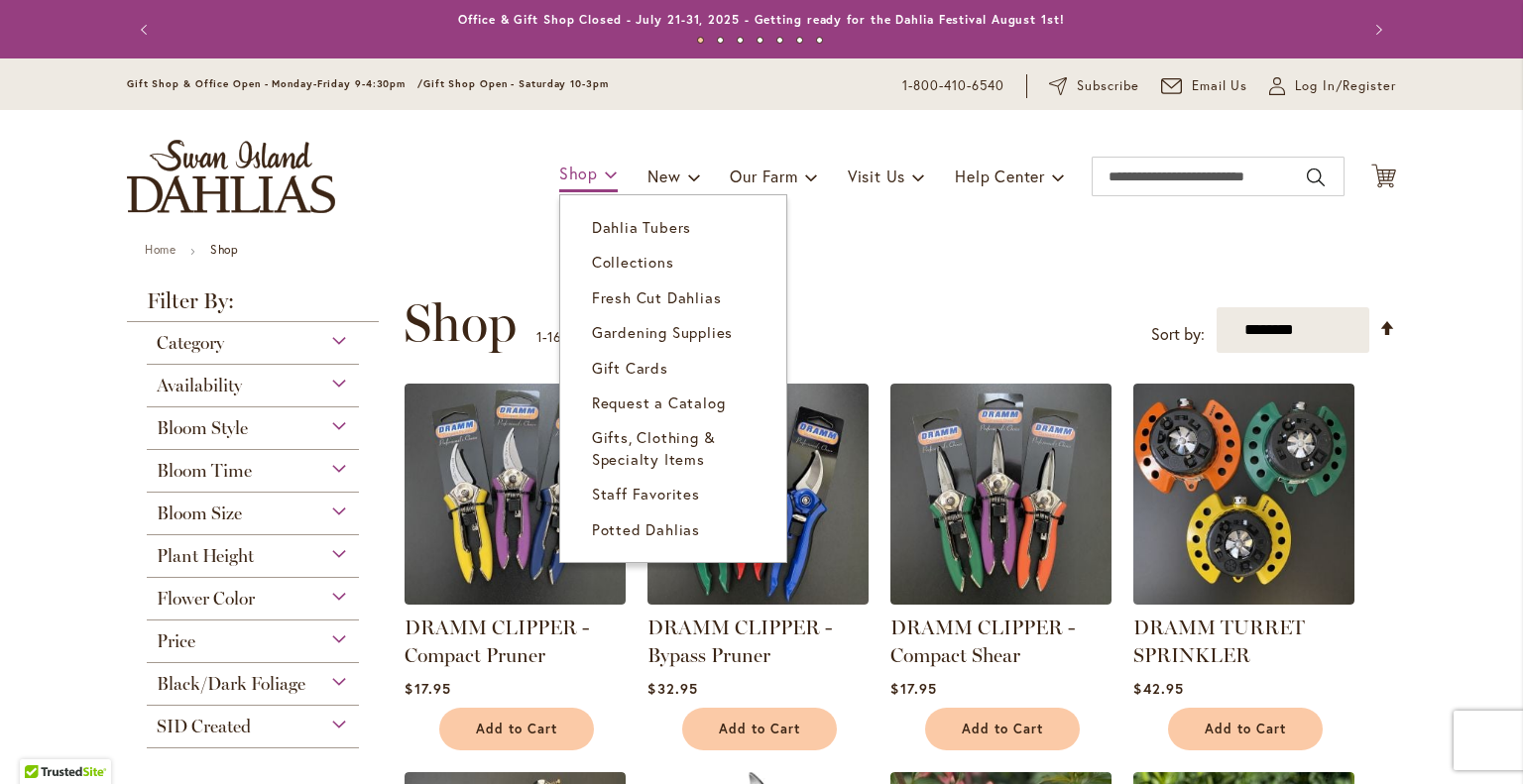 click on "Shop" at bounding box center (588, 174) 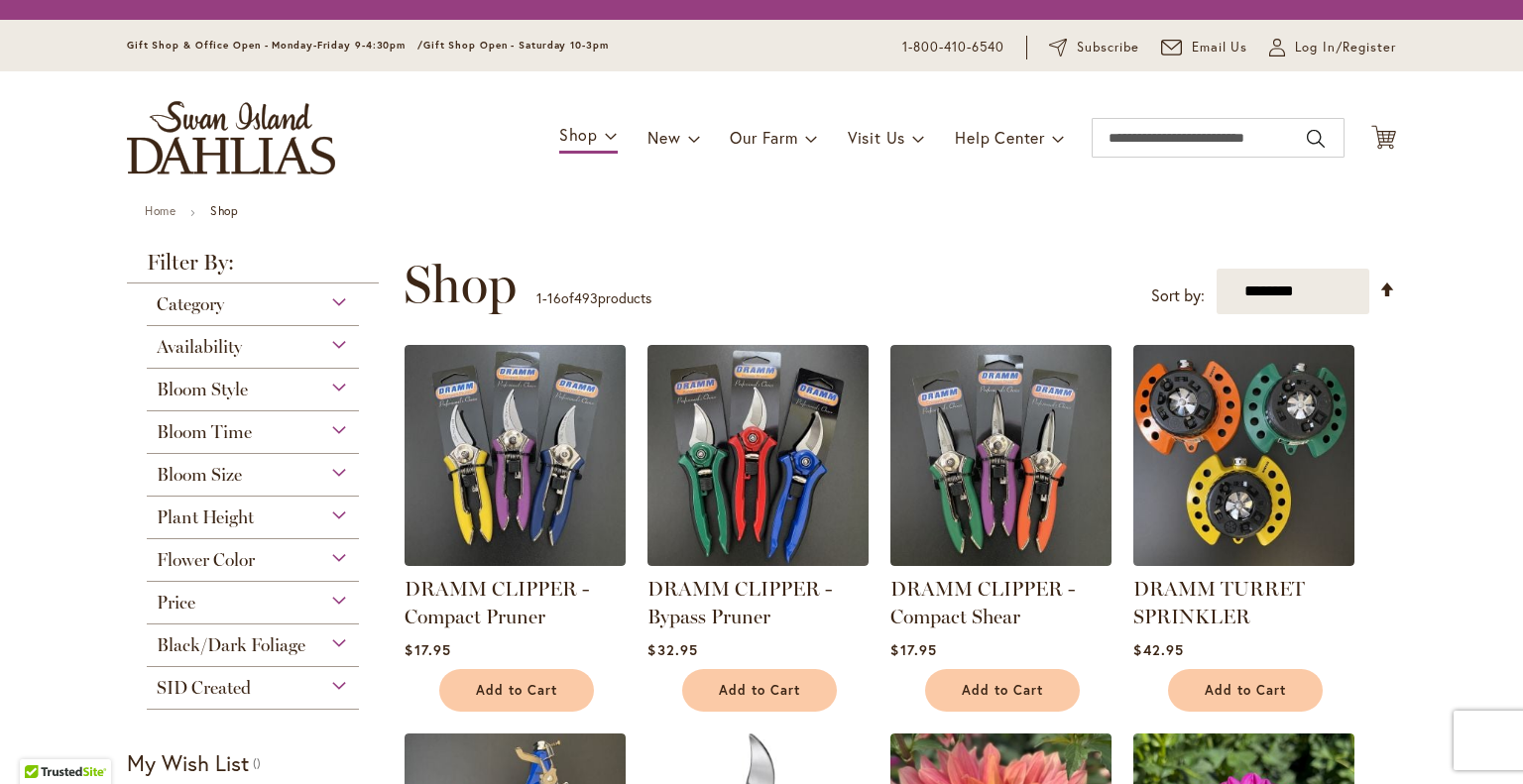 scroll, scrollTop: 0, scrollLeft: 0, axis: both 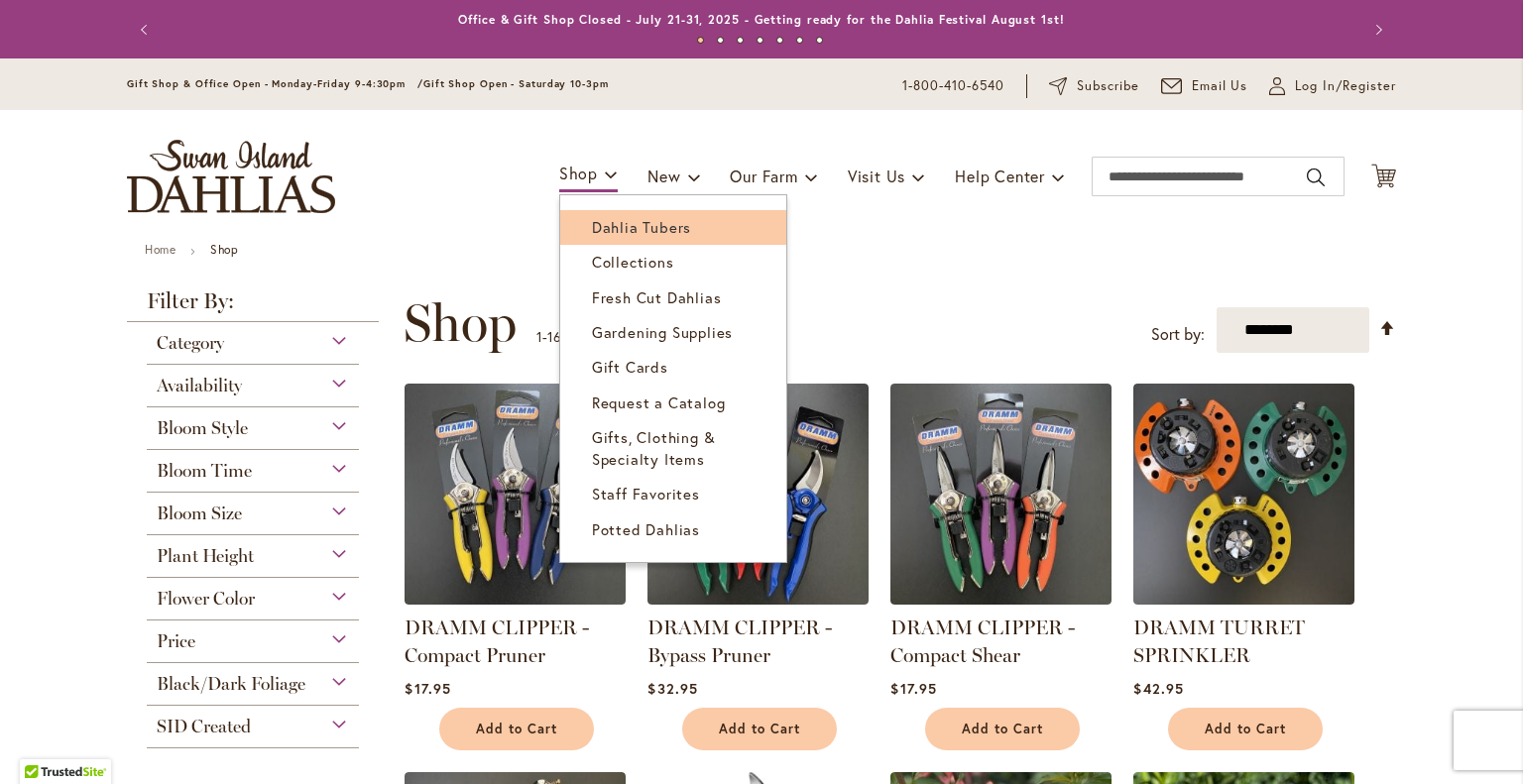 click on "Dahlia Tubers" at bounding box center [642, 227] 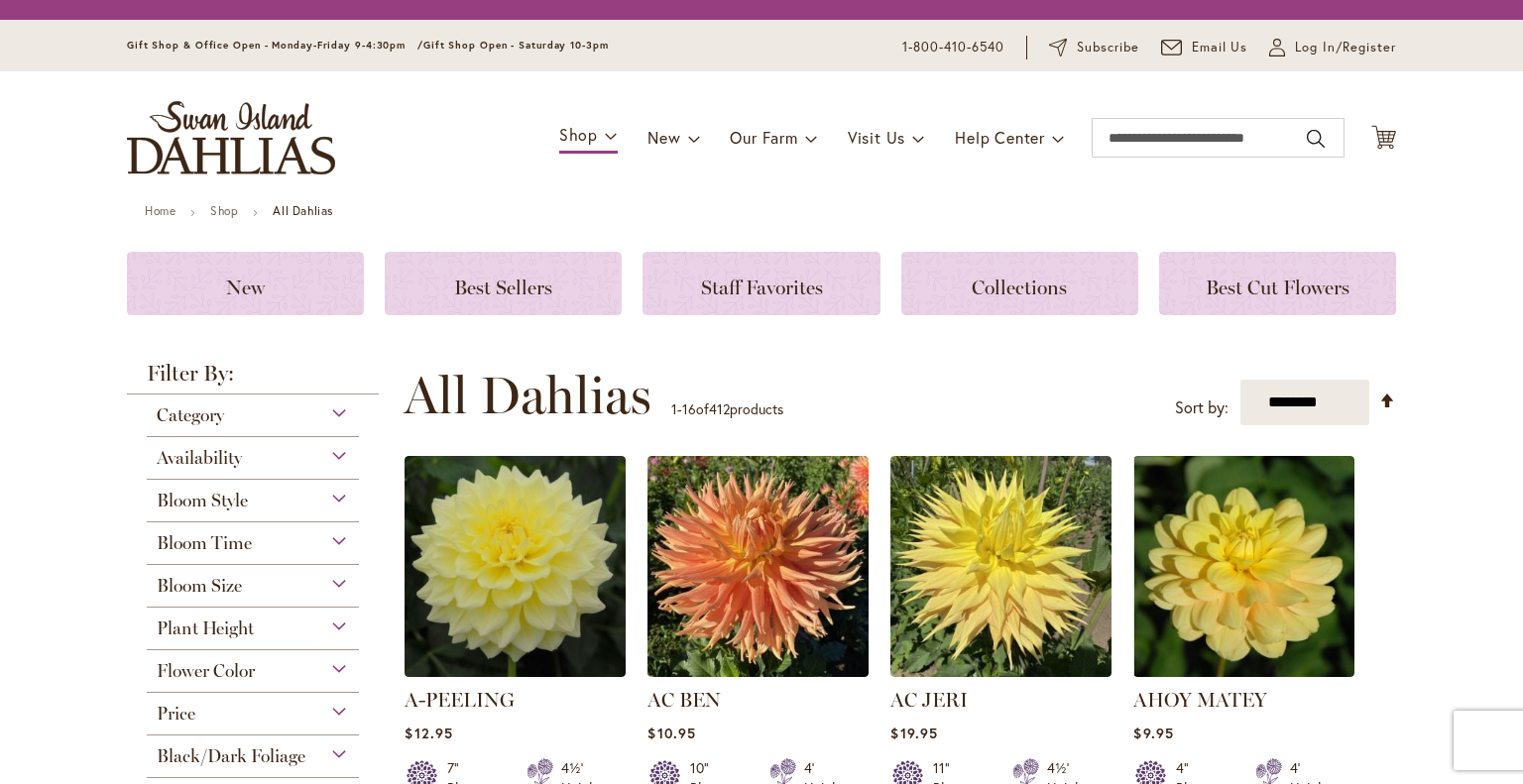 scroll, scrollTop: 0, scrollLeft: 0, axis: both 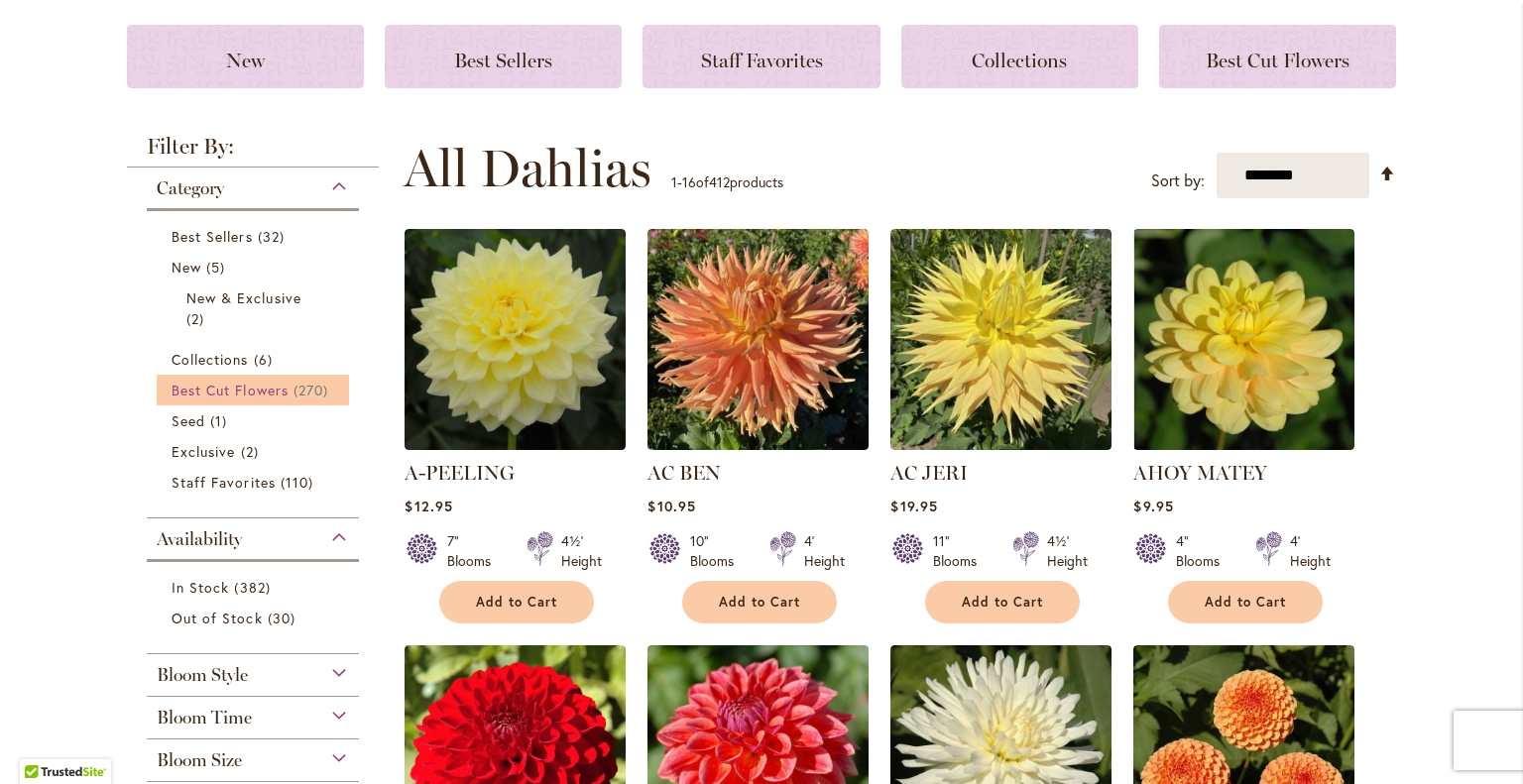 click on "Best Cut Flowers" at bounding box center [230, 390] 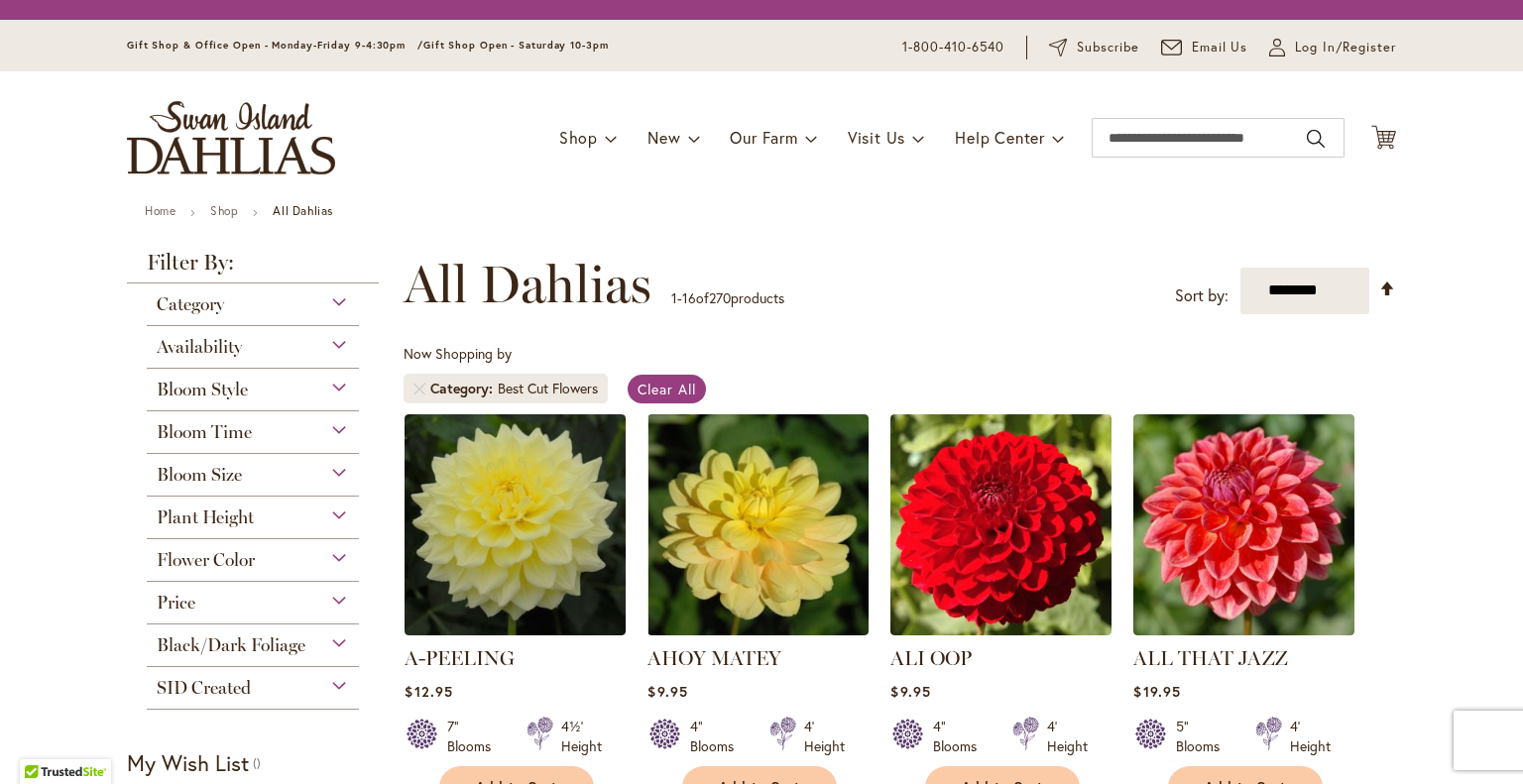 scroll, scrollTop: 0, scrollLeft: 0, axis: both 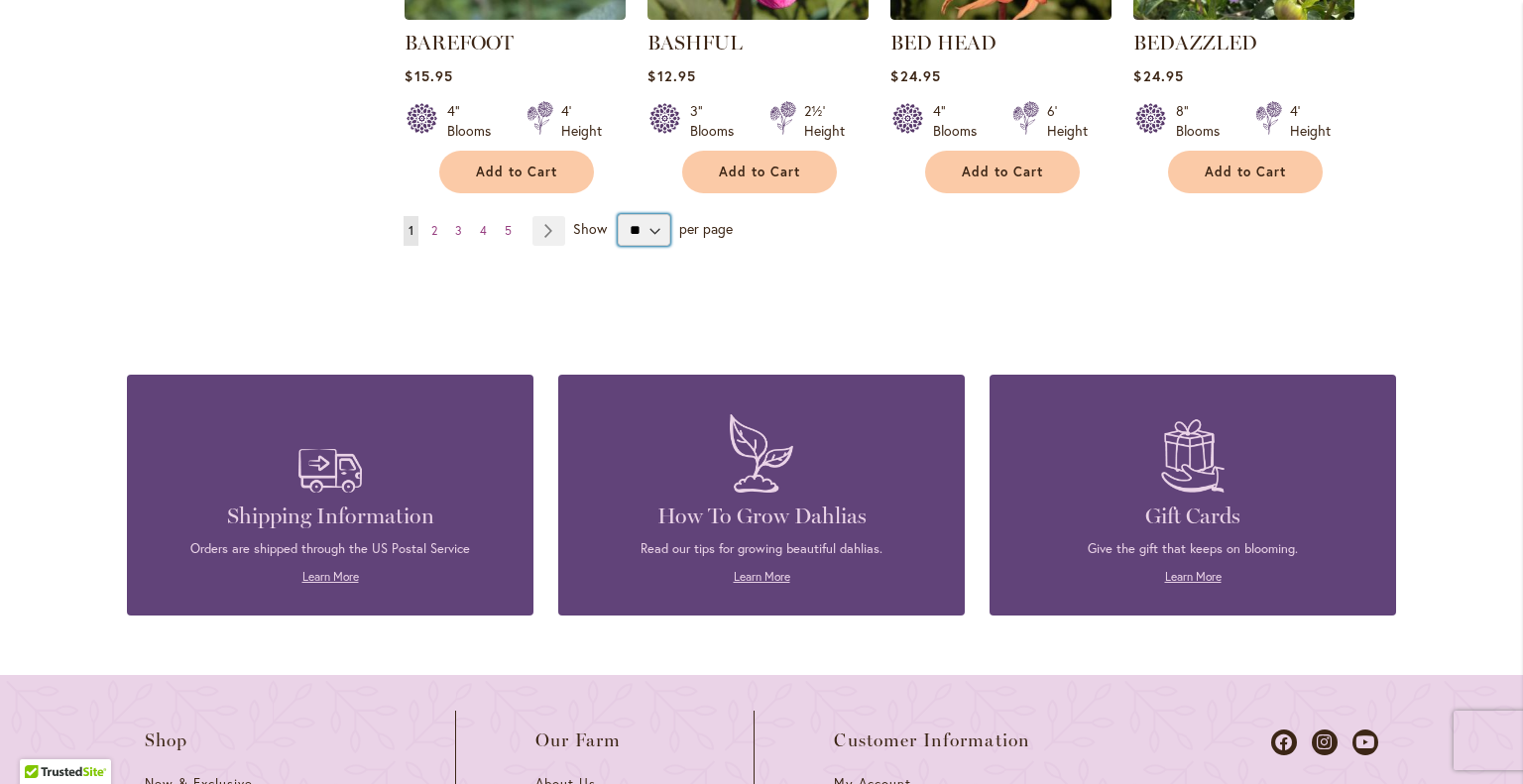 click on "**
**
**
**" at bounding box center (644, 230) 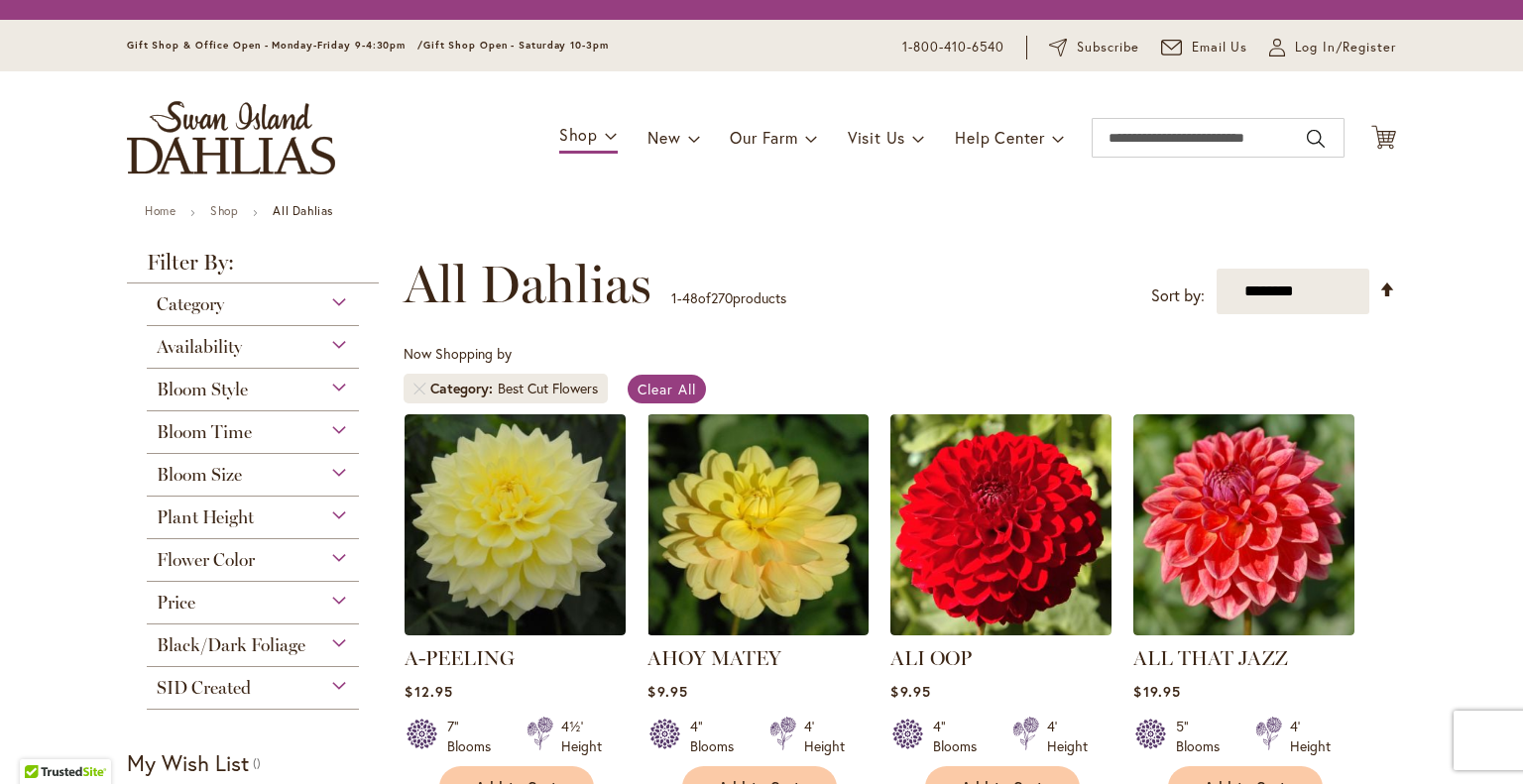 scroll, scrollTop: 0, scrollLeft: 0, axis: both 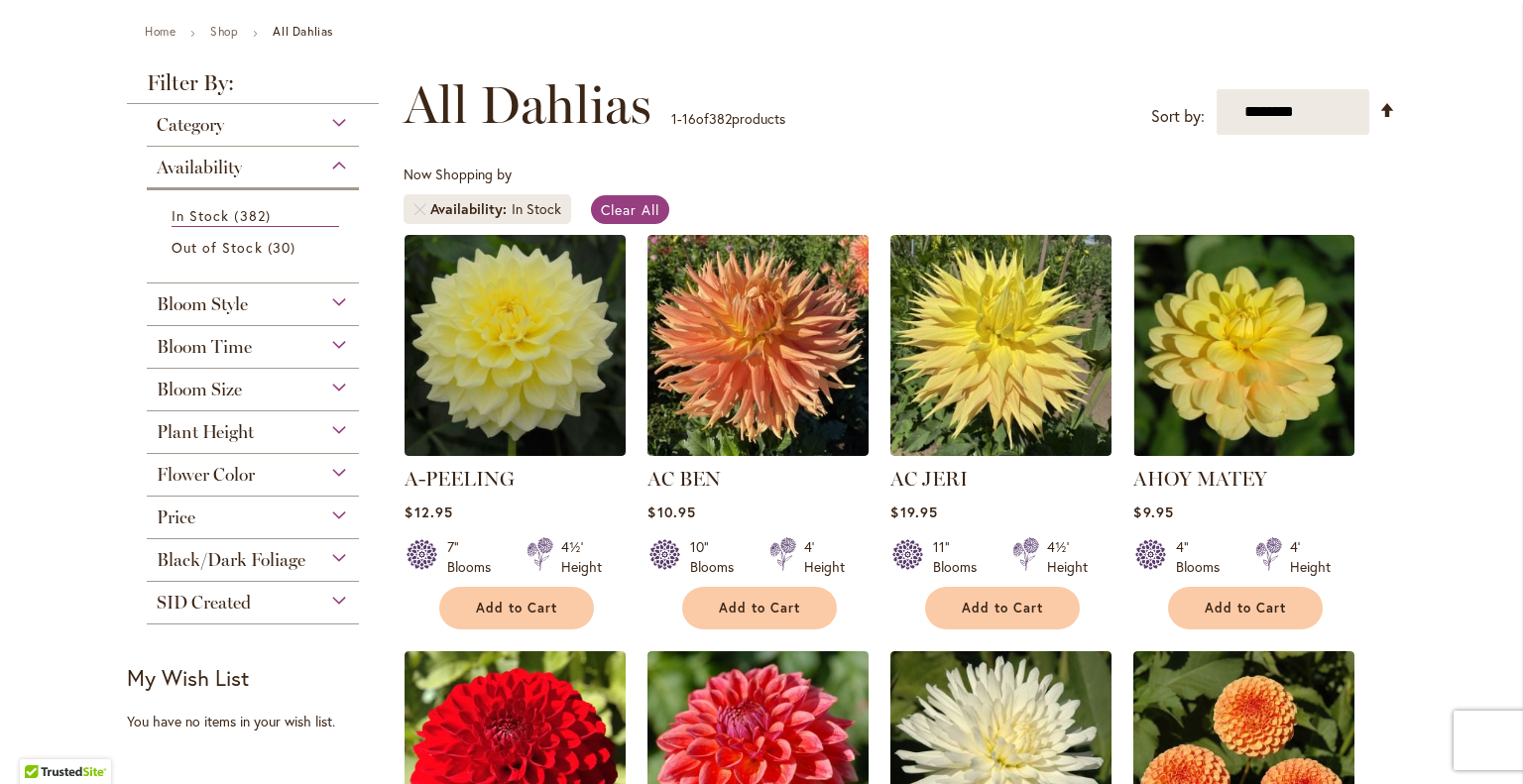 click on "Bloom Style" at bounding box center (253, 299) 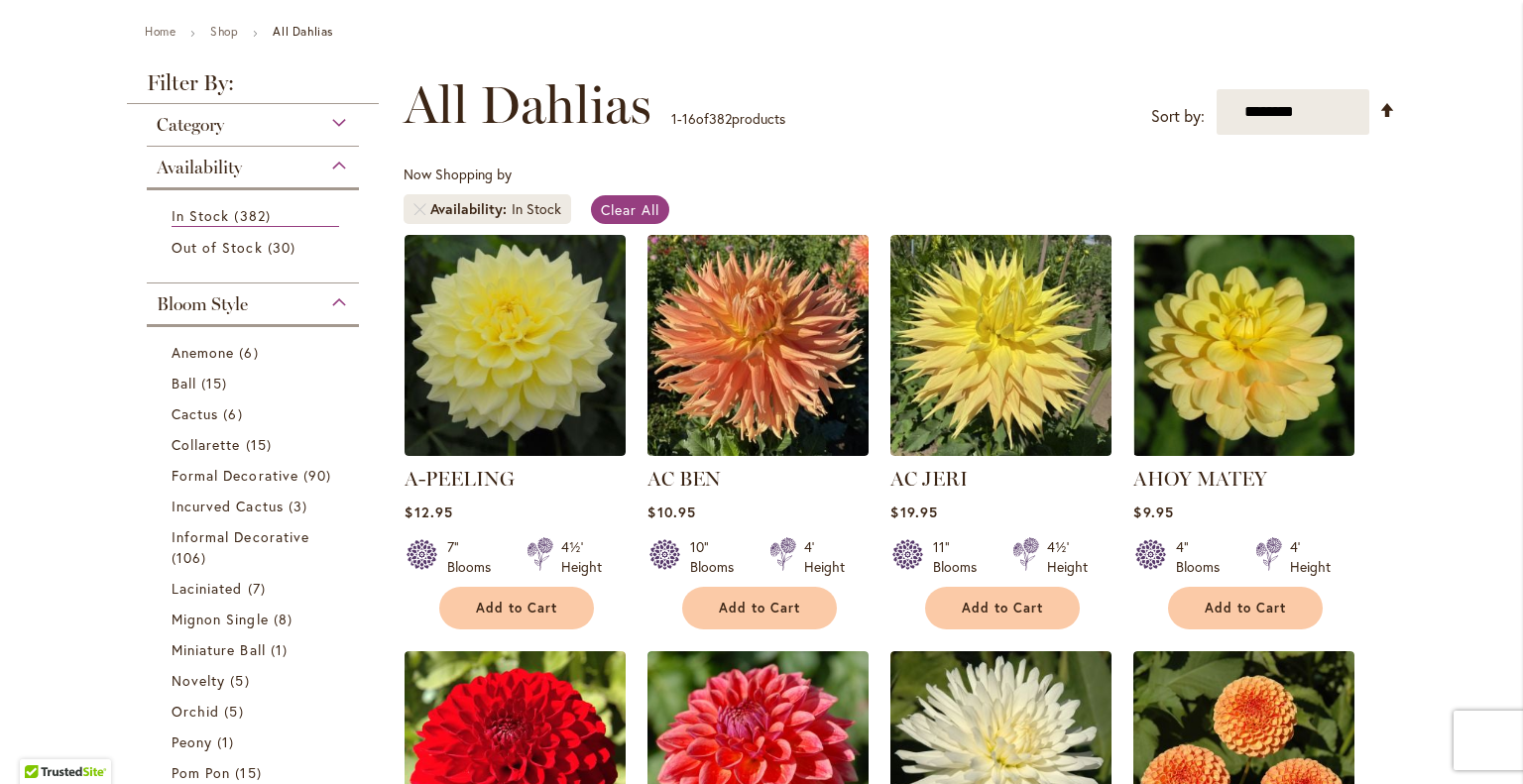 scroll, scrollTop: 500, scrollLeft: 0, axis: vertical 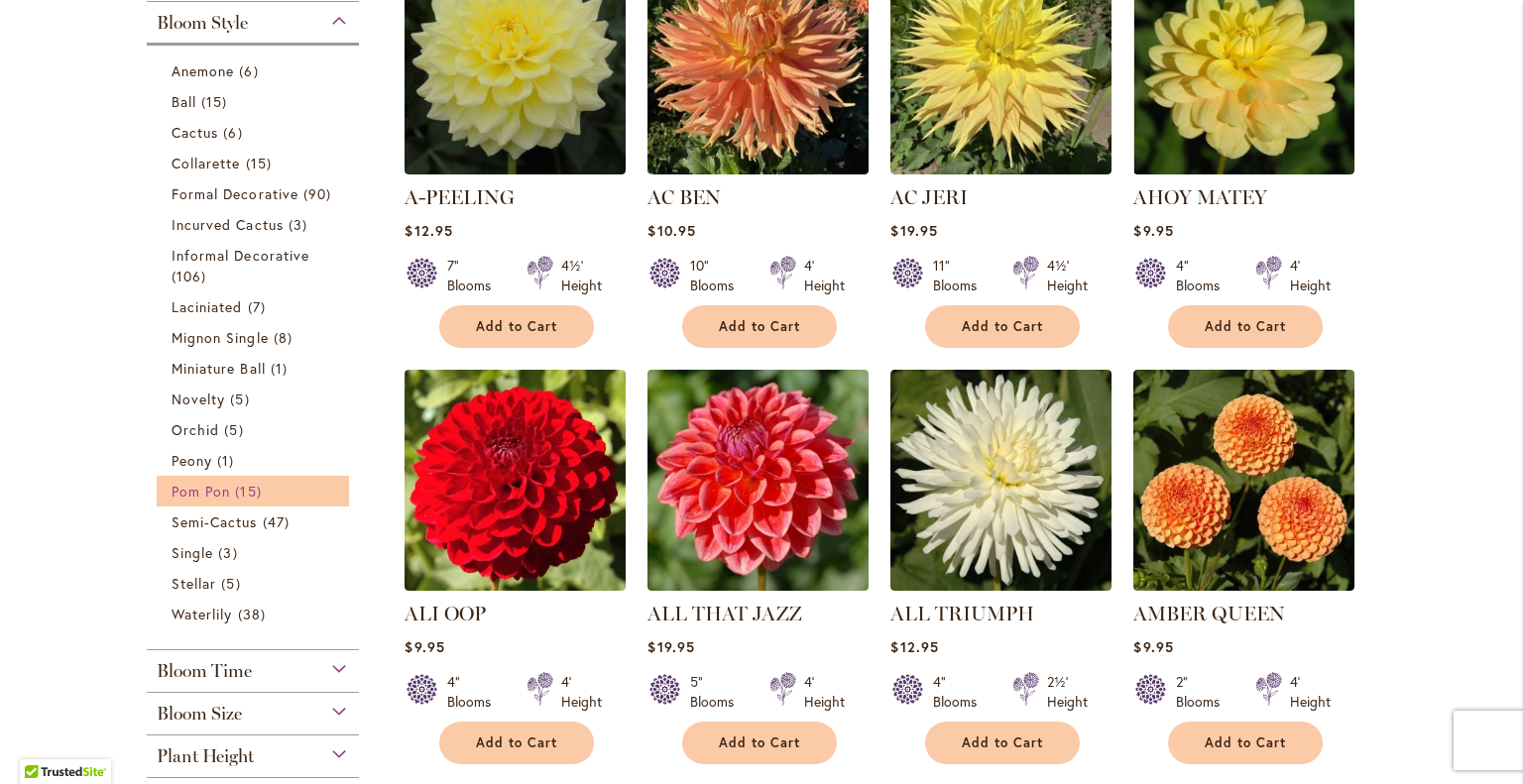 click on "15
items" at bounding box center (250, 491) 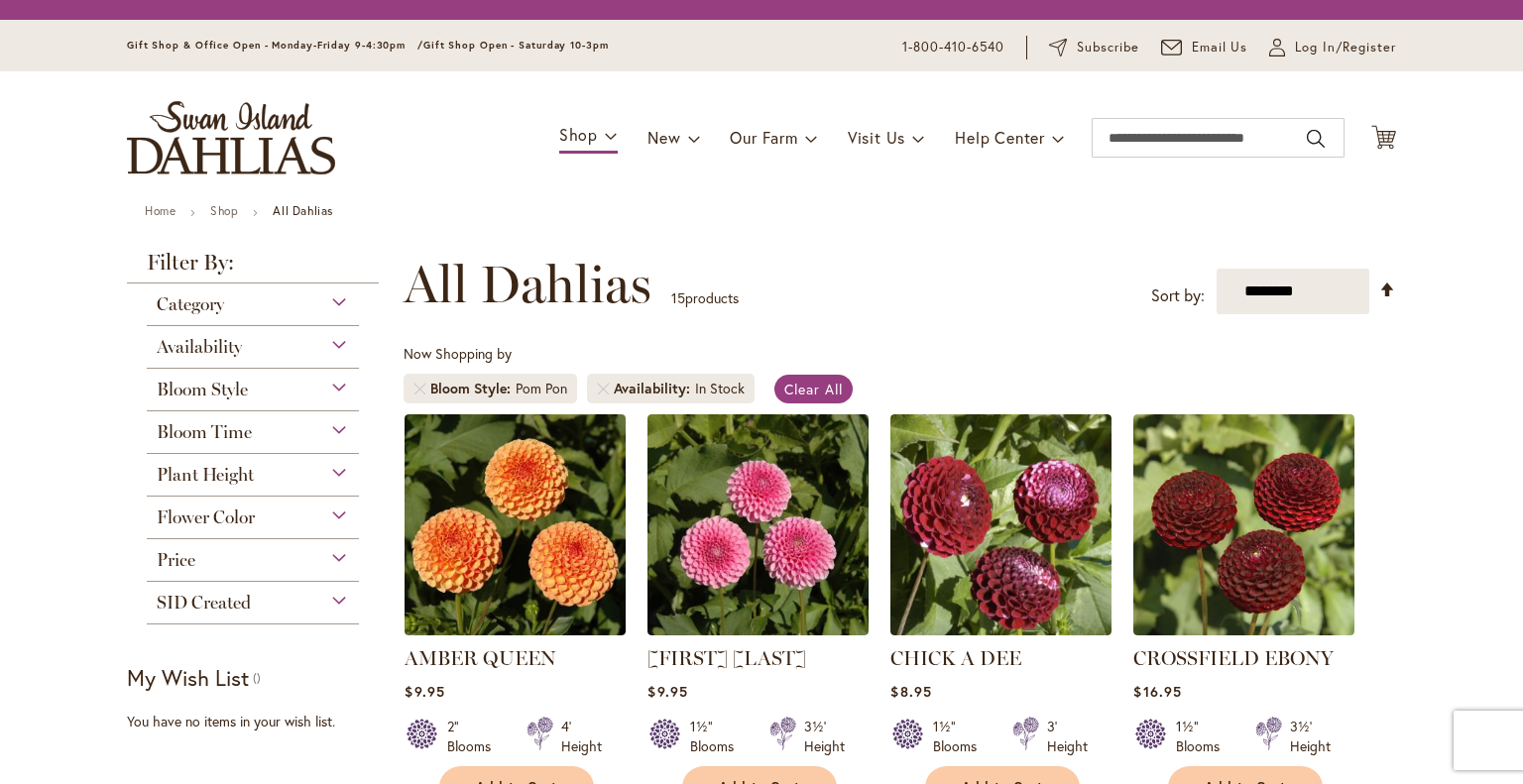 scroll, scrollTop: 0, scrollLeft: 0, axis: both 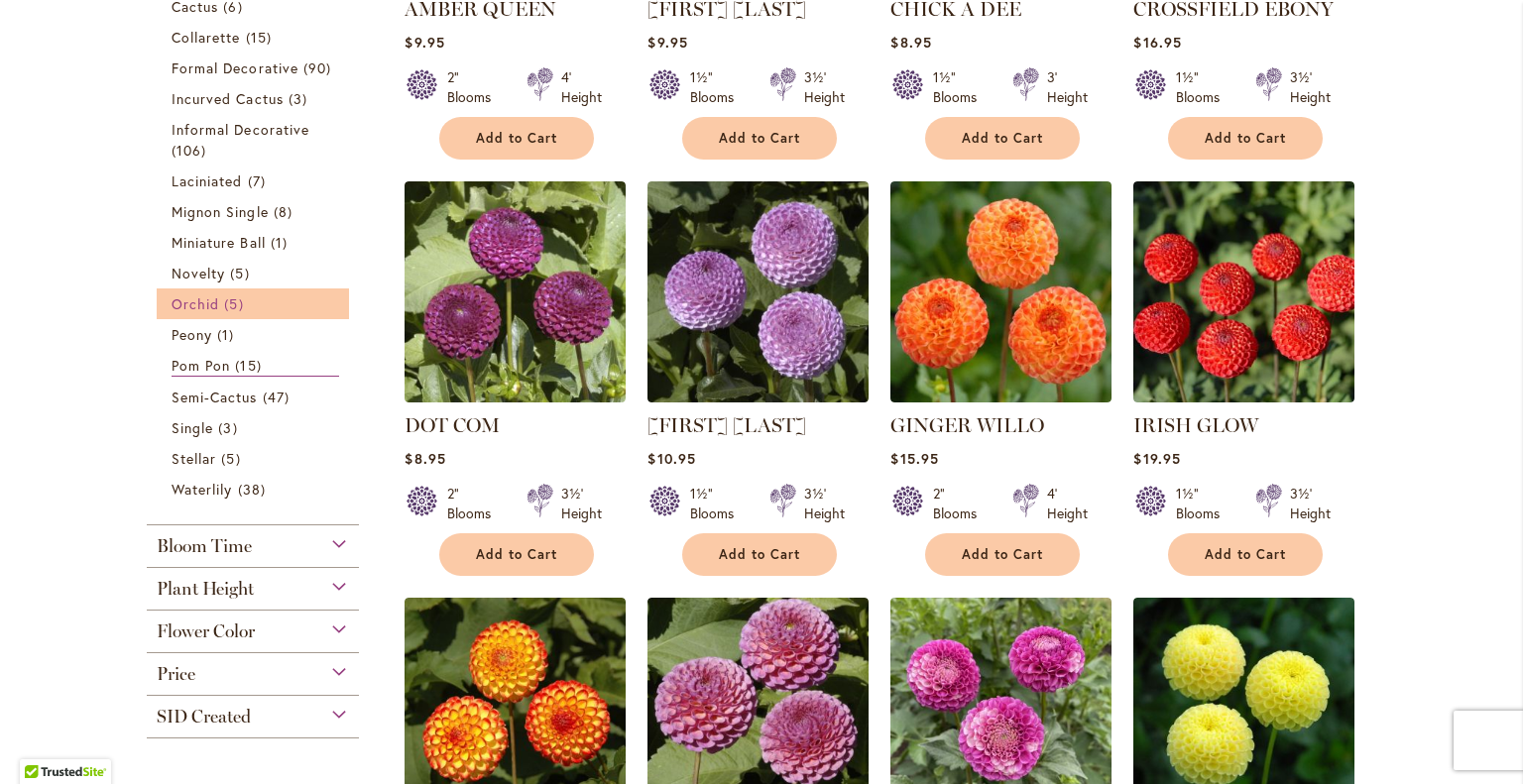 click on "Orchid" at bounding box center (195, 303) 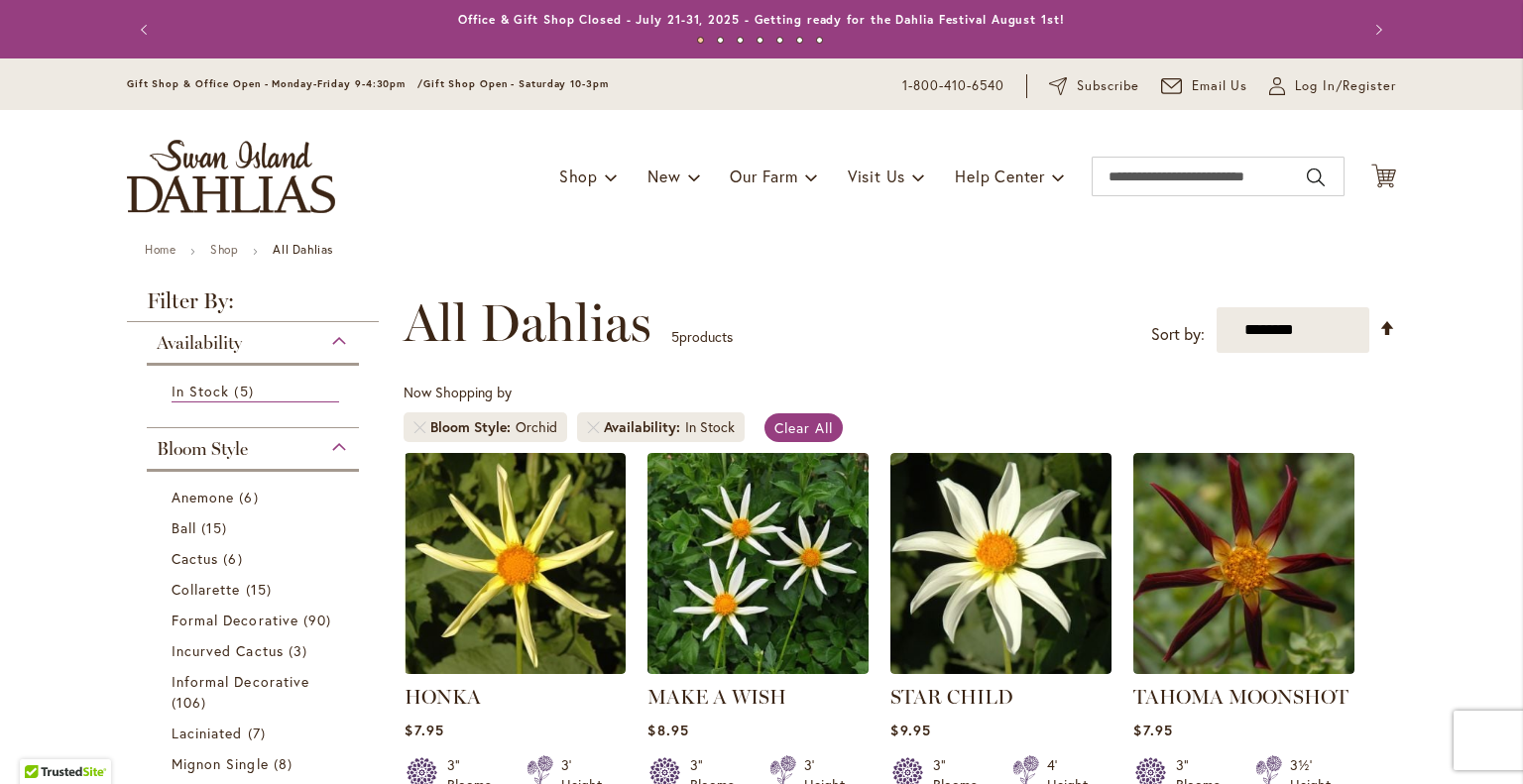 scroll, scrollTop: 0, scrollLeft: 0, axis: both 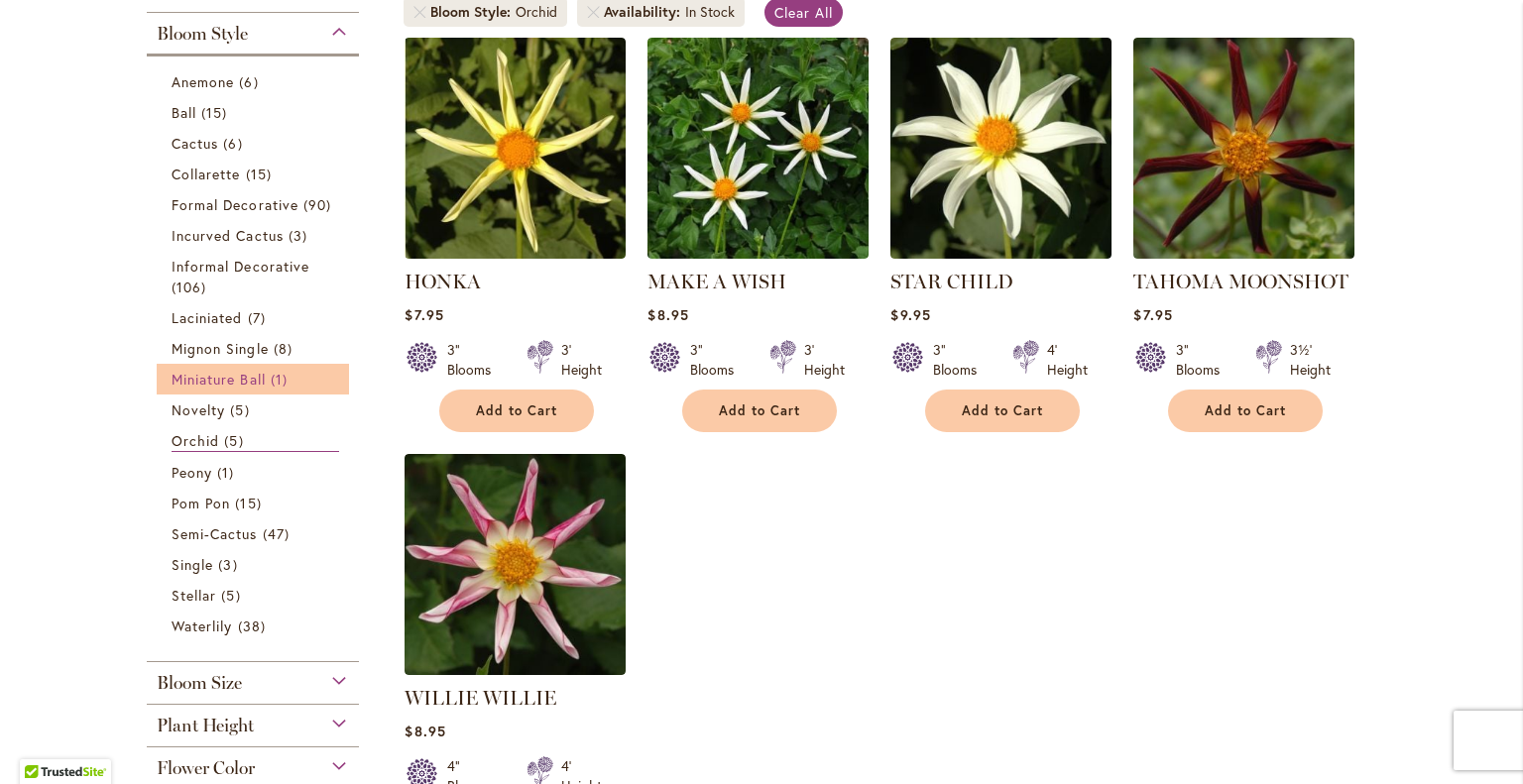 click on "Miniature Ball" at bounding box center (218, 379) 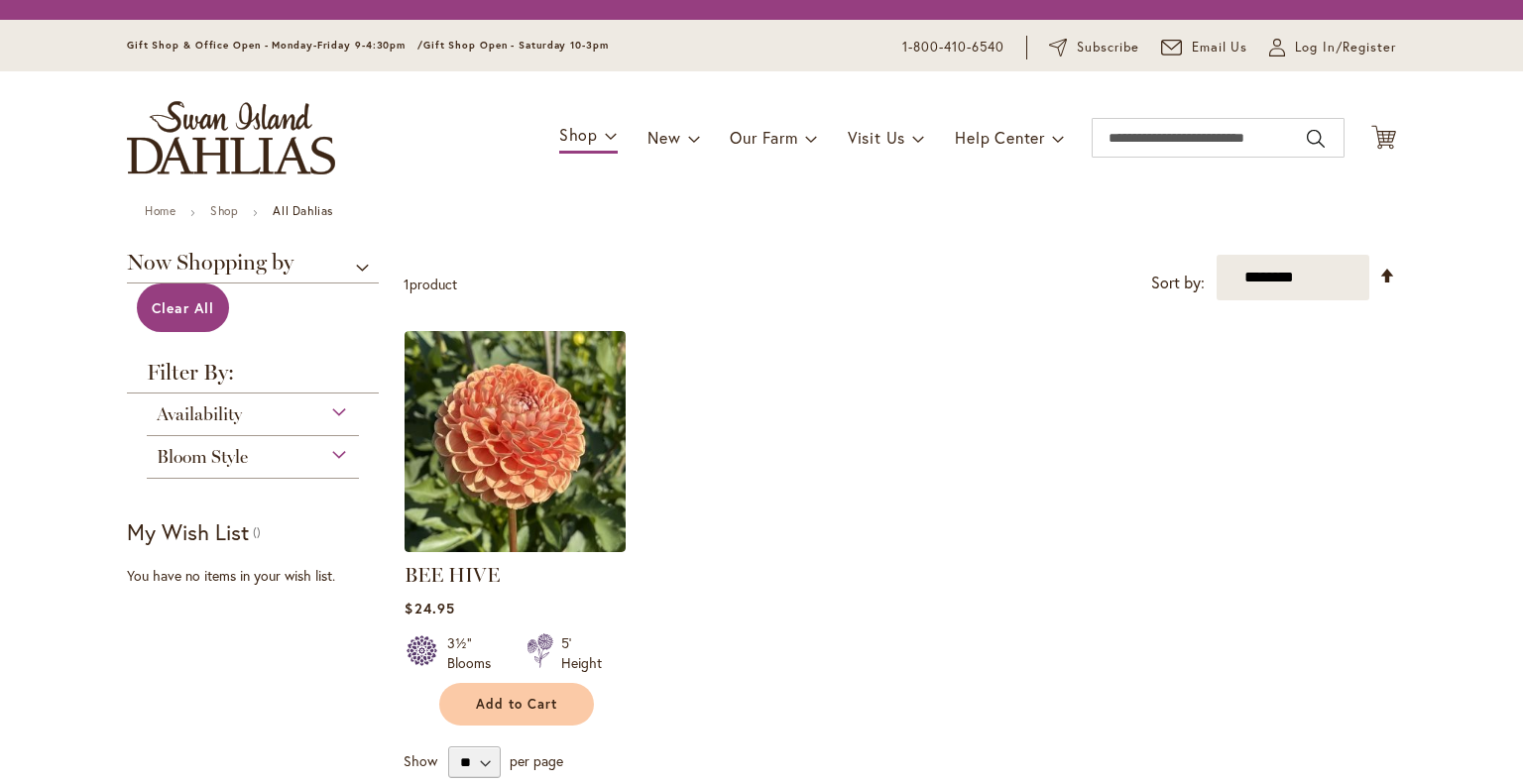 scroll, scrollTop: 0, scrollLeft: 0, axis: both 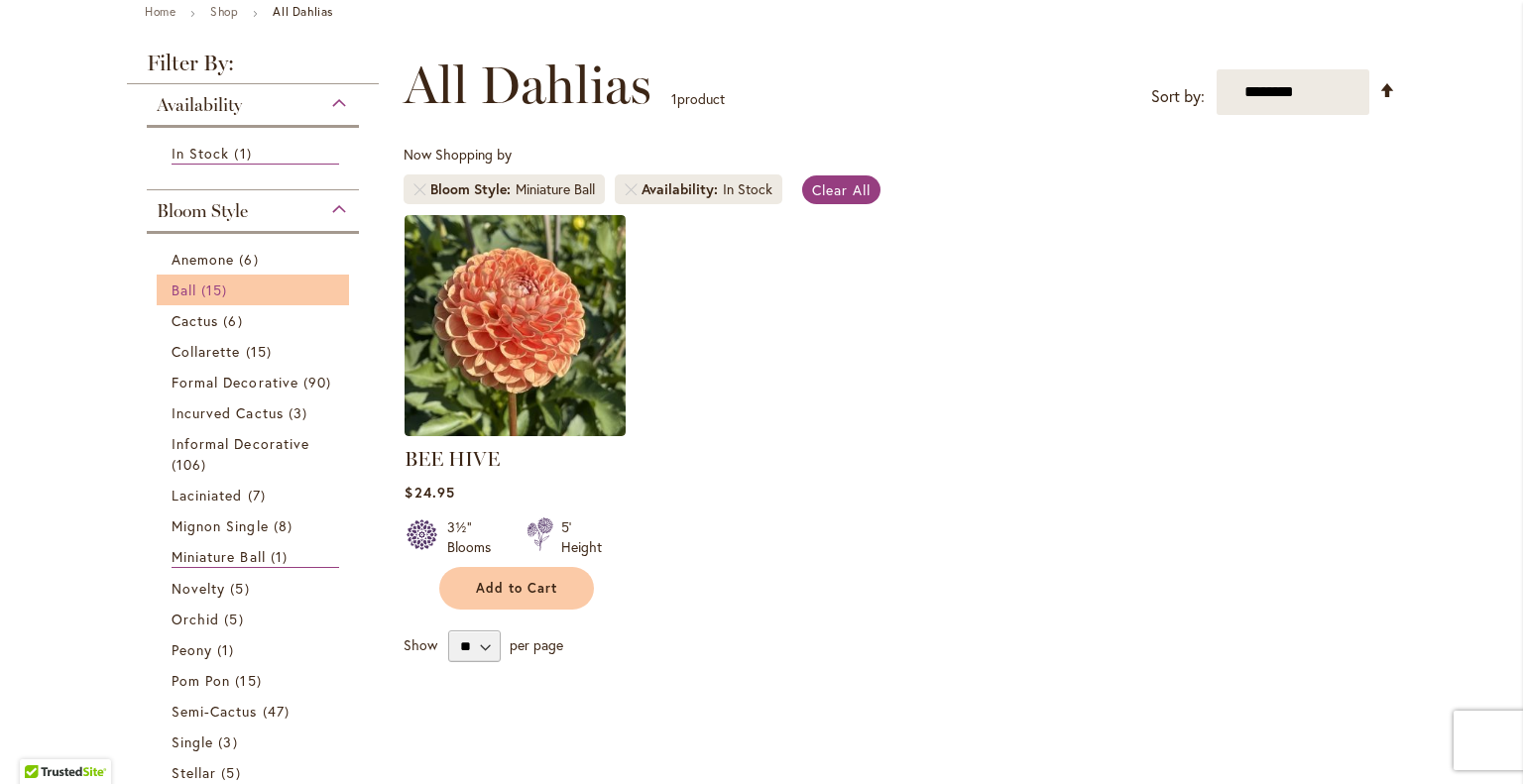 click on "15
items" at bounding box center [216, 289] 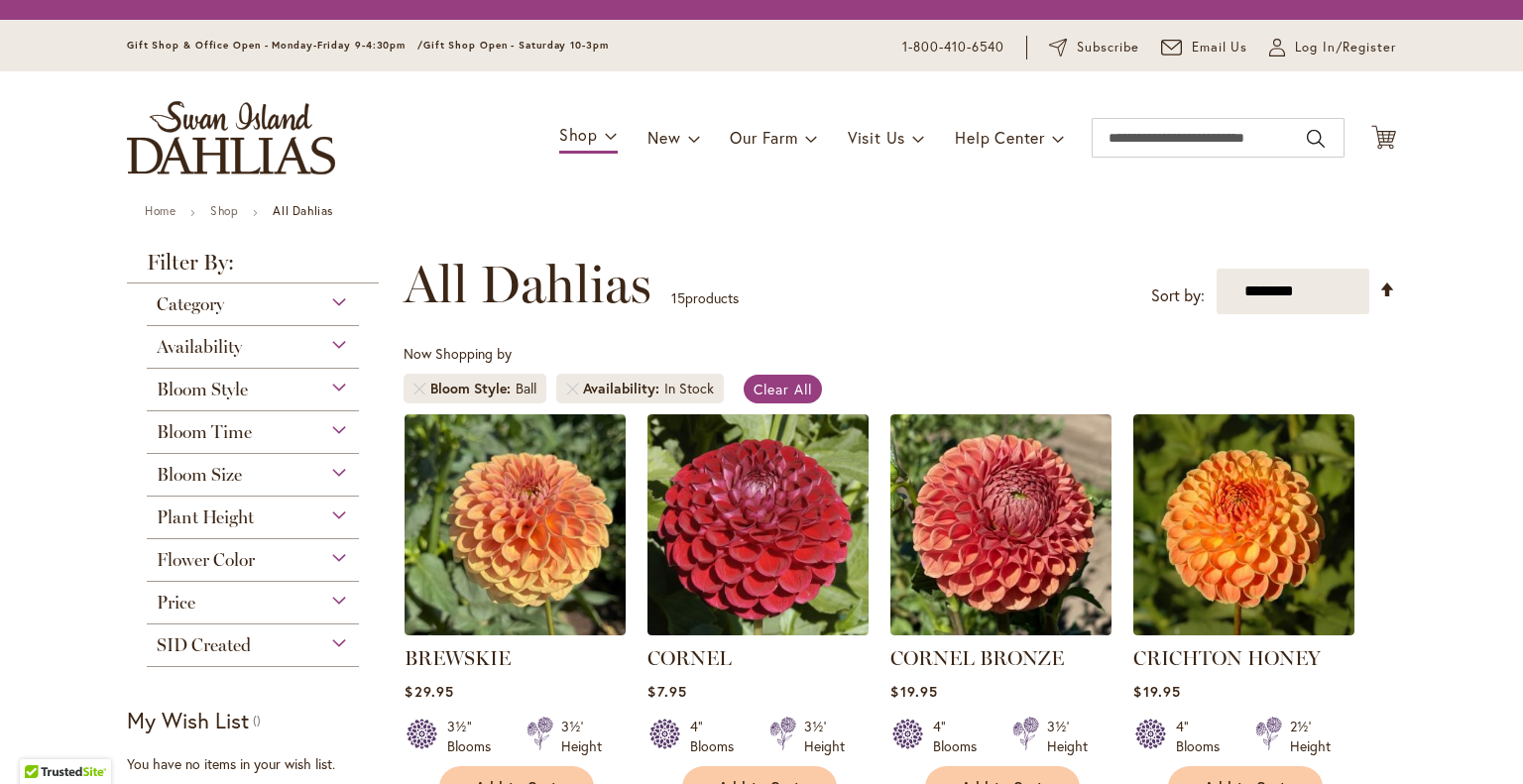 scroll, scrollTop: 0, scrollLeft: 0, axis: both 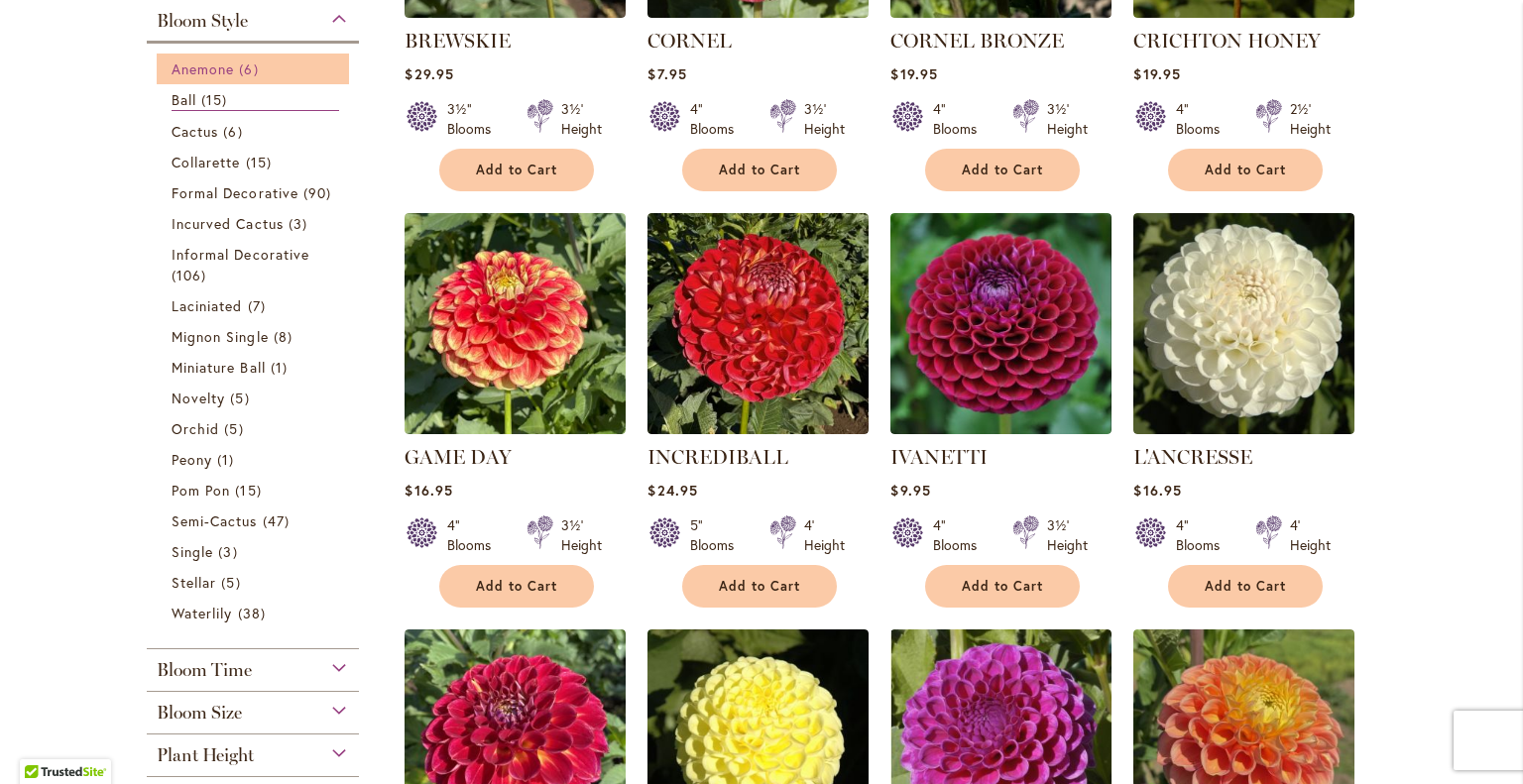 click on "Anemone" at bounding box center [202, 68] 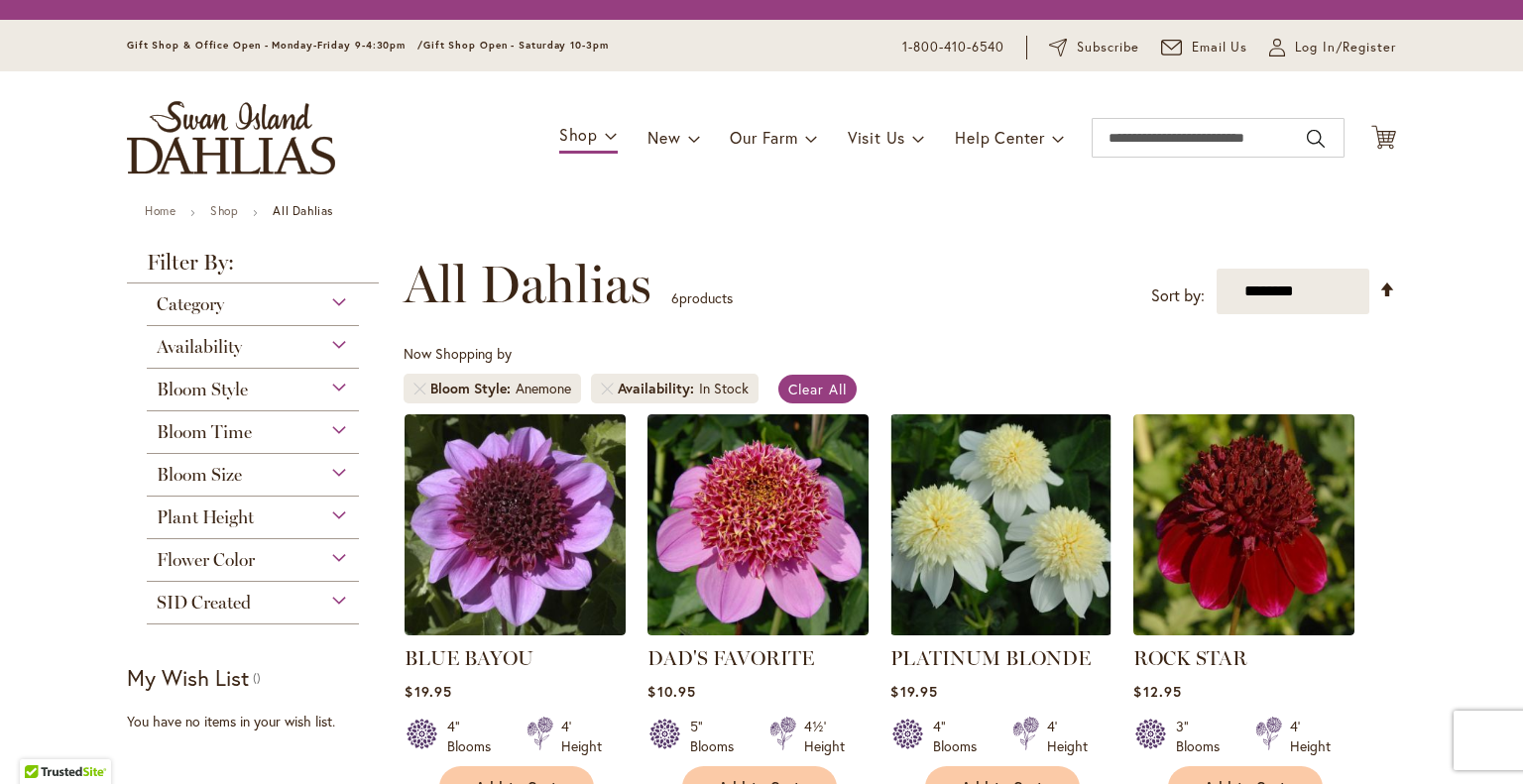 scroll, scrollTop: 0, scrollLeft: 0, axis: both 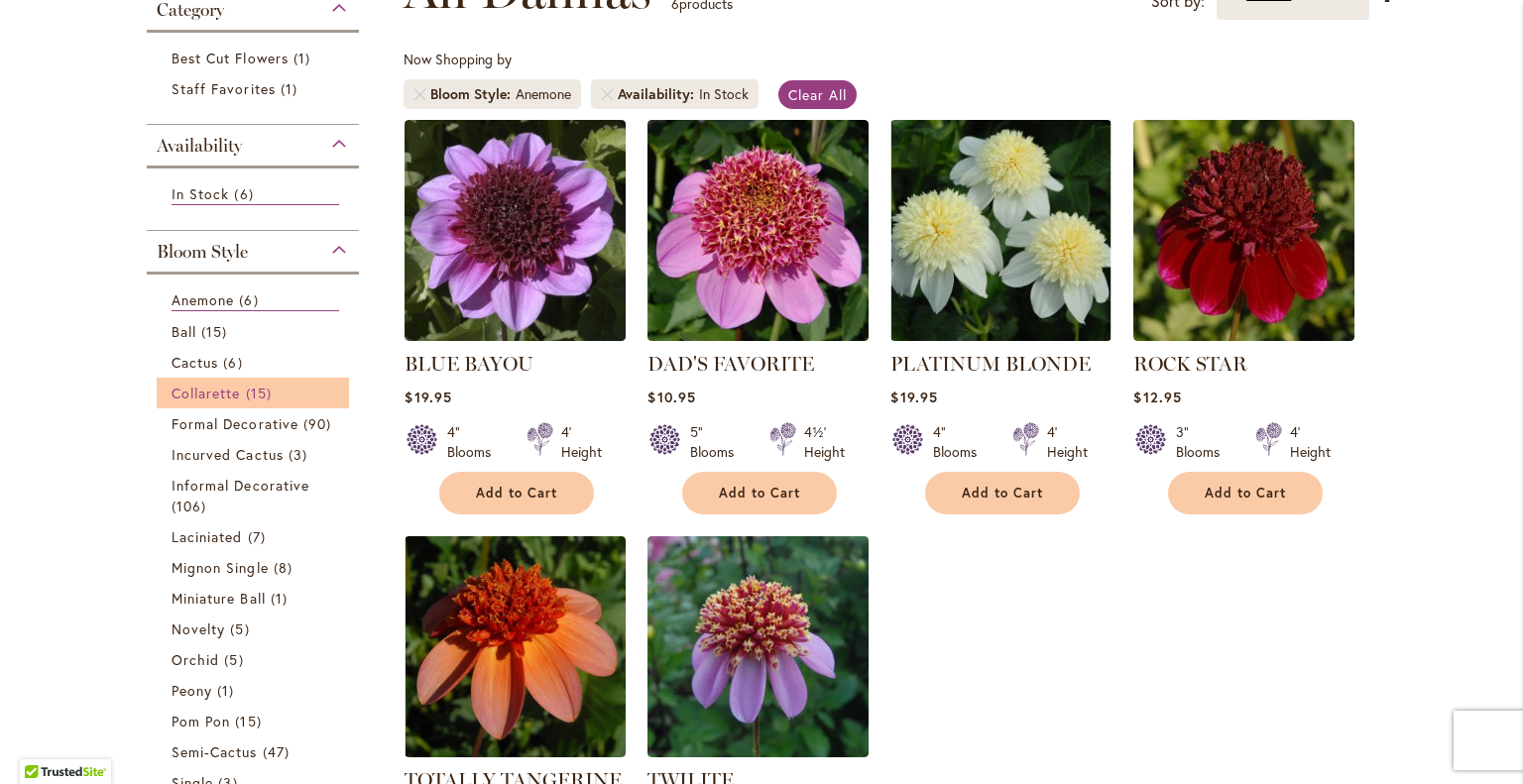 click on "Collarette" at bounding box center [206, 392] 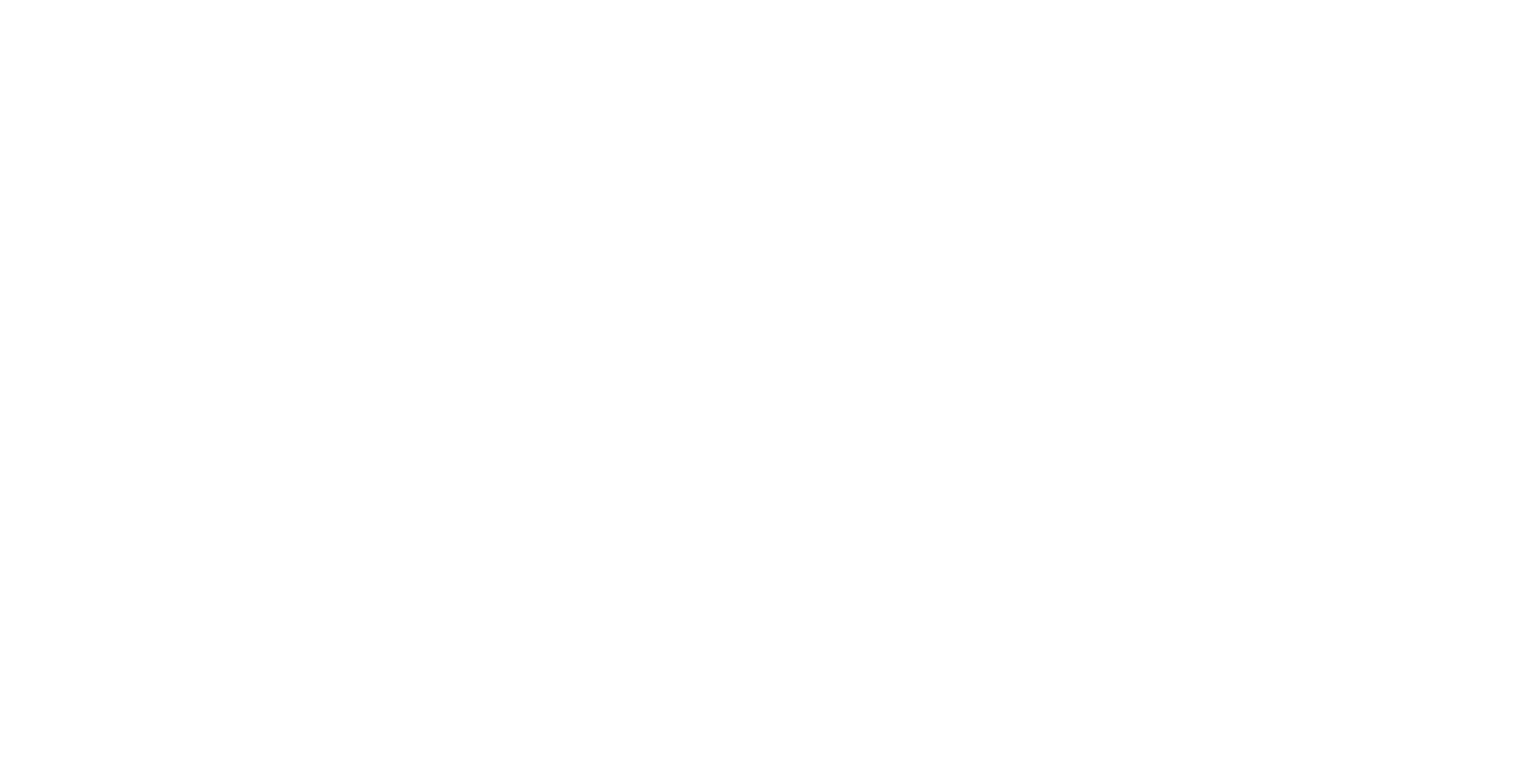 scroll, scrollTop: 0, scrollLeft: 0, axis: both 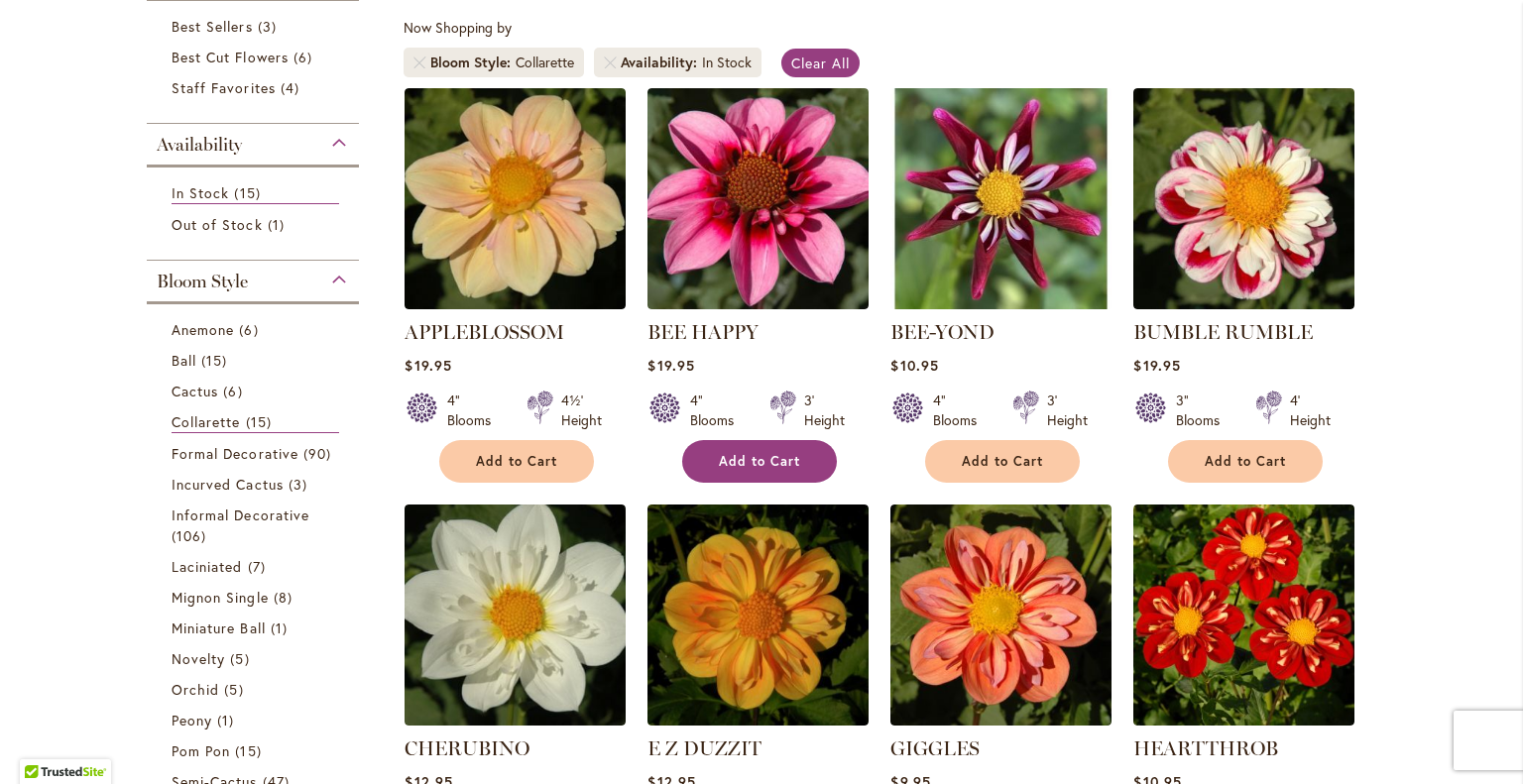 click on "Add to Cart" at bounding box center (760, 461) 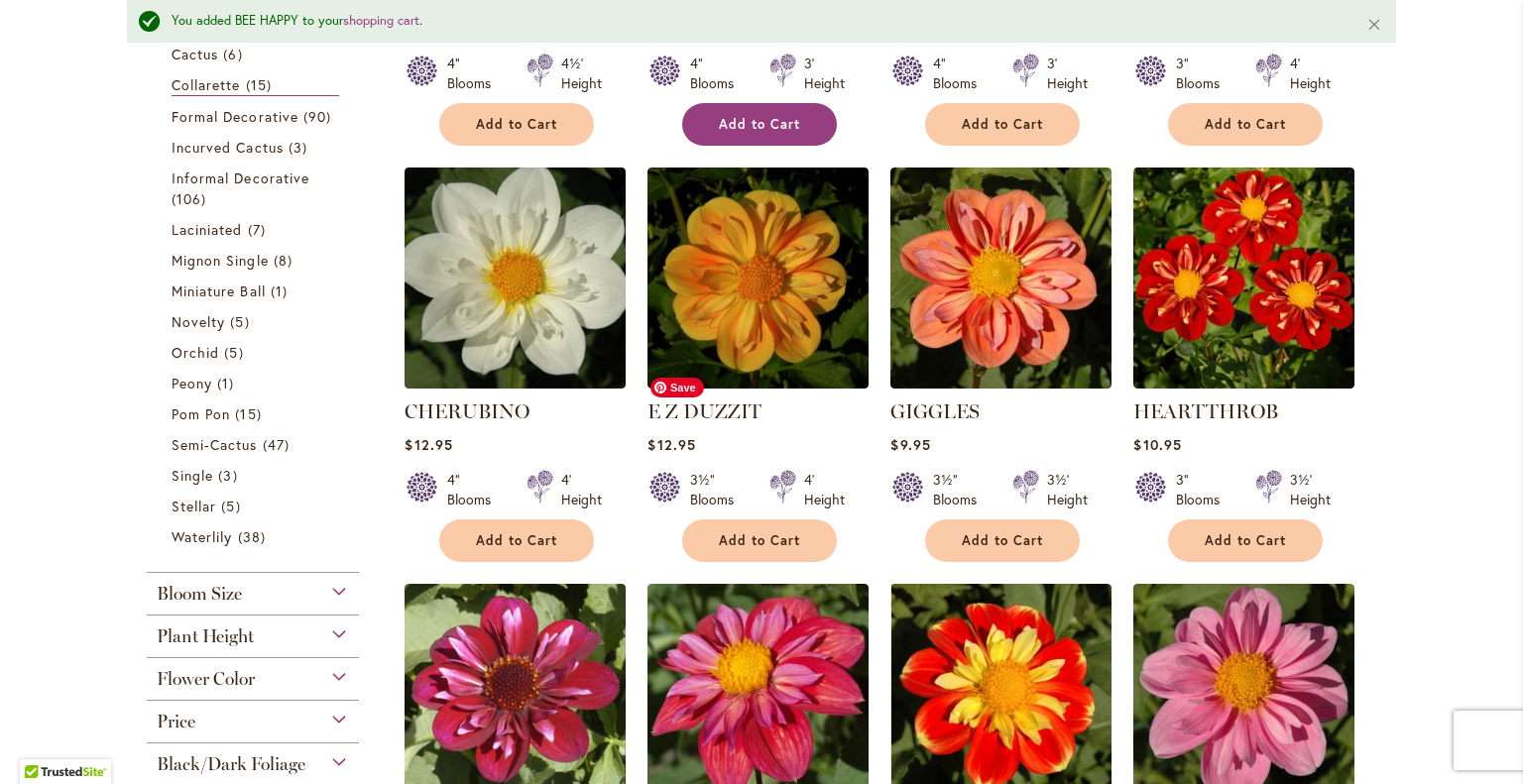 scroll, scrollTop: 757, scrollLeft: 0, axis: vertical 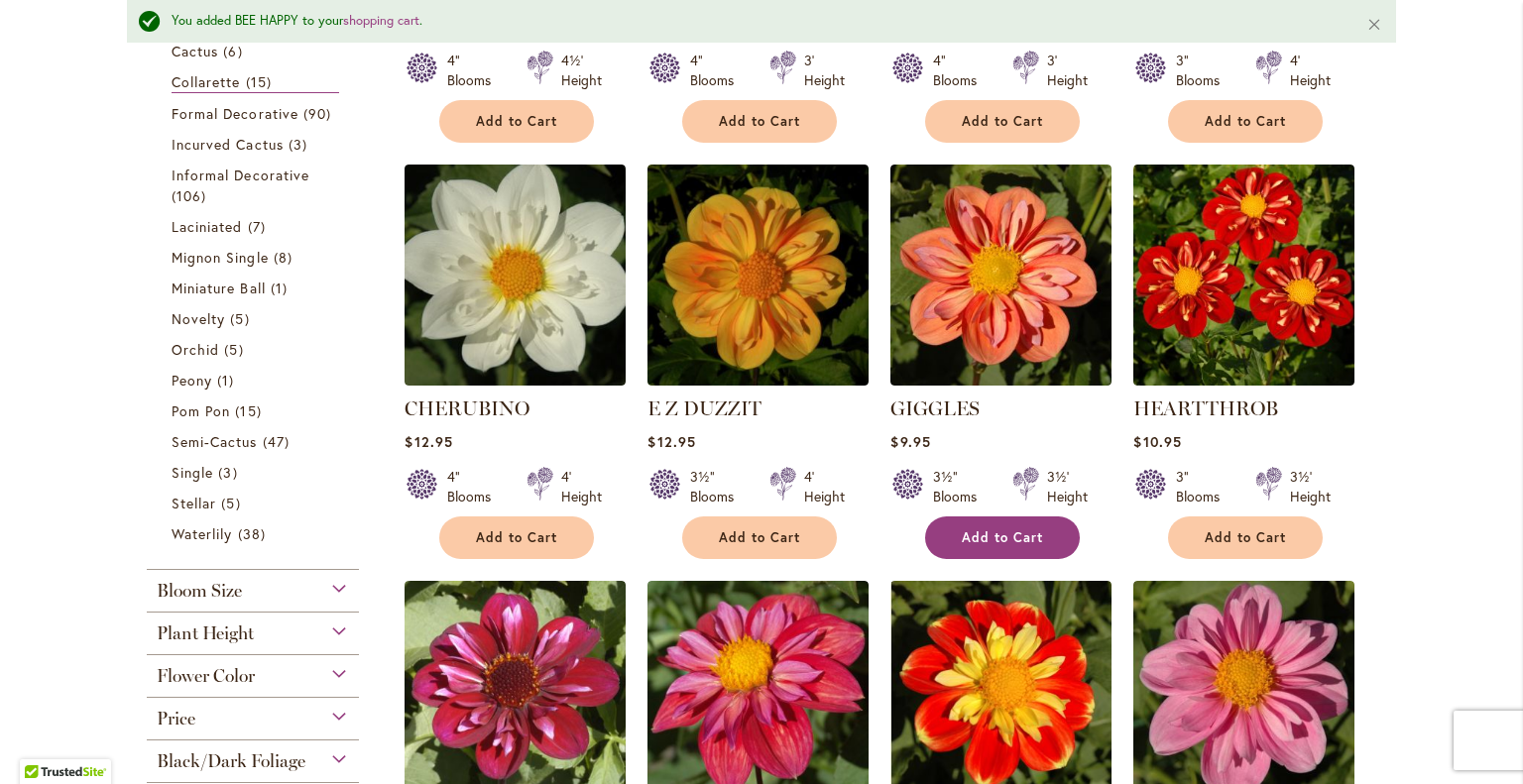 click on "Add to Cart" at bounding box center [1002, 537] 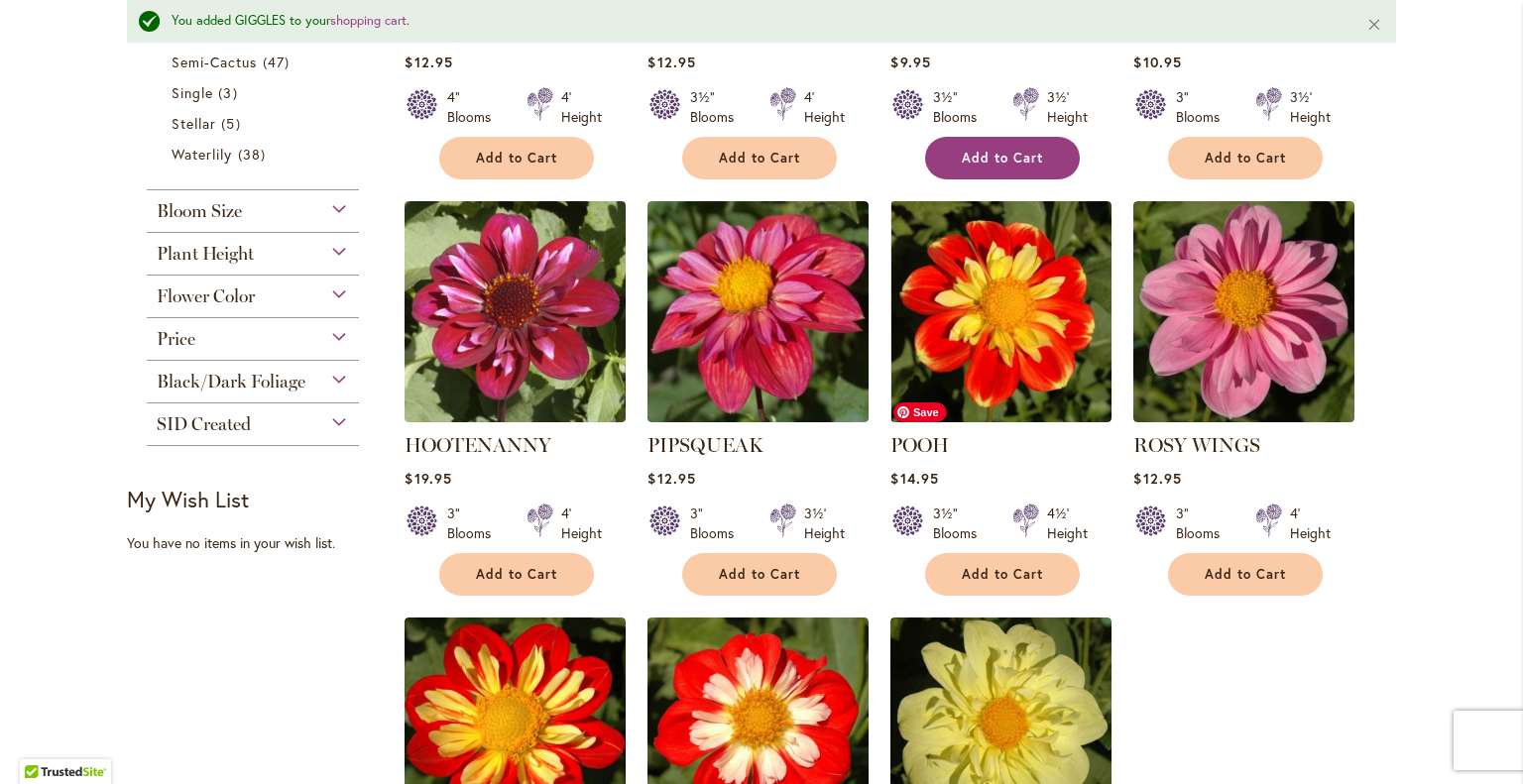 scroll, scrollTop: 1134, scrollLeft: 0, axis: vertical 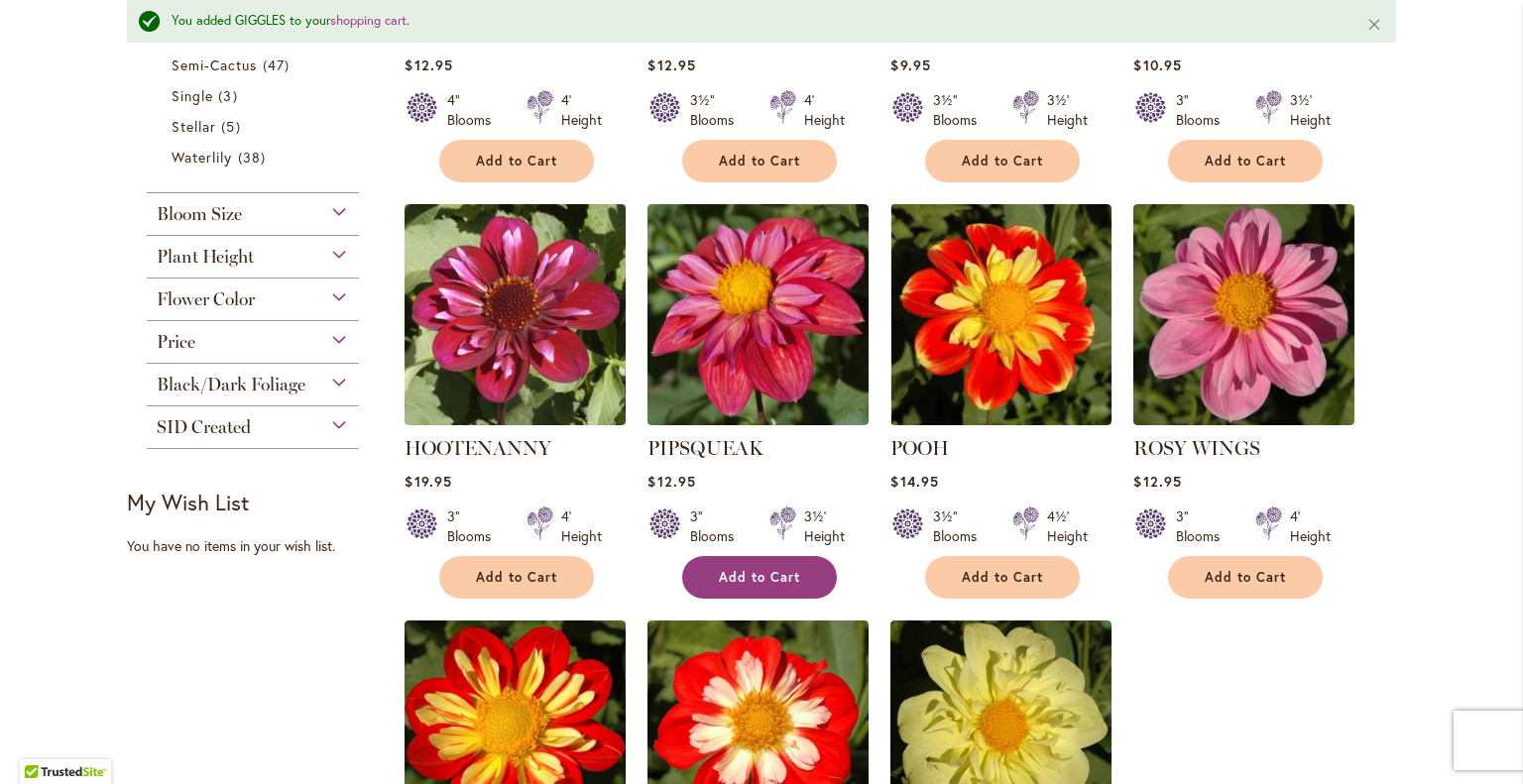 click on "Add to Cart" at bounding box center (760, 577) 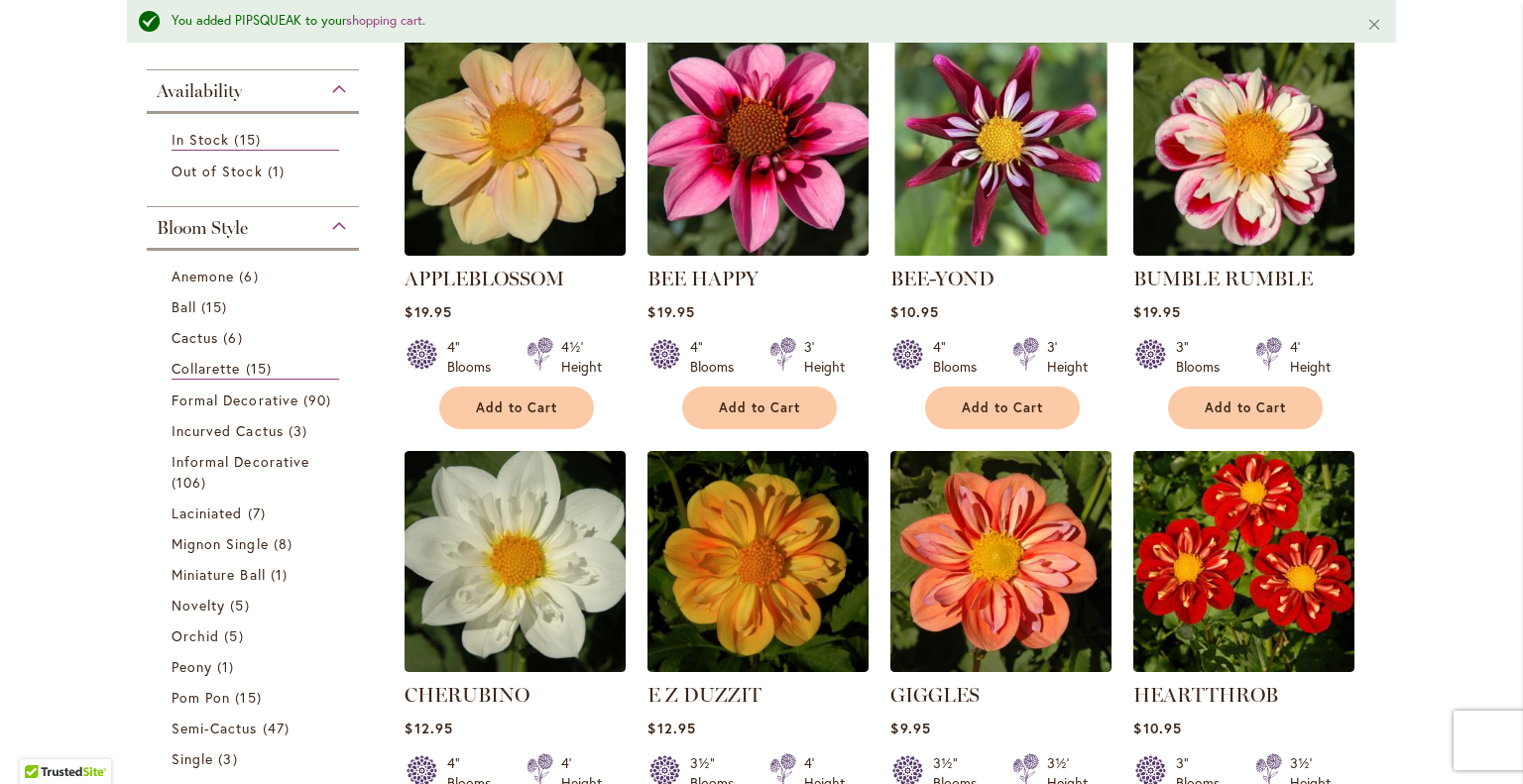 scroll, scrollTop: 472, scrollLeft: 0, axis: vertical 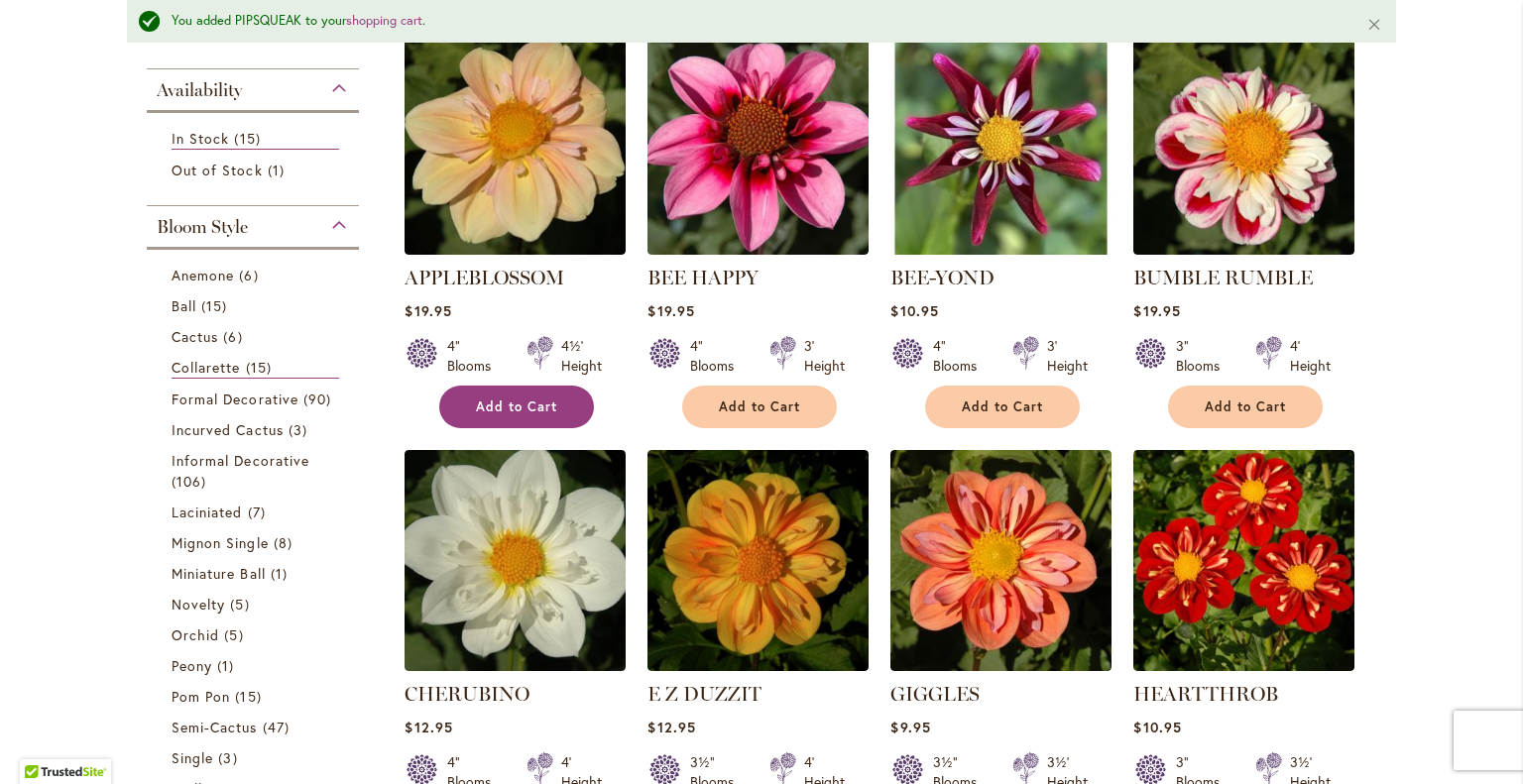 click on "Add to Cart" at bounding box center (517, 406) 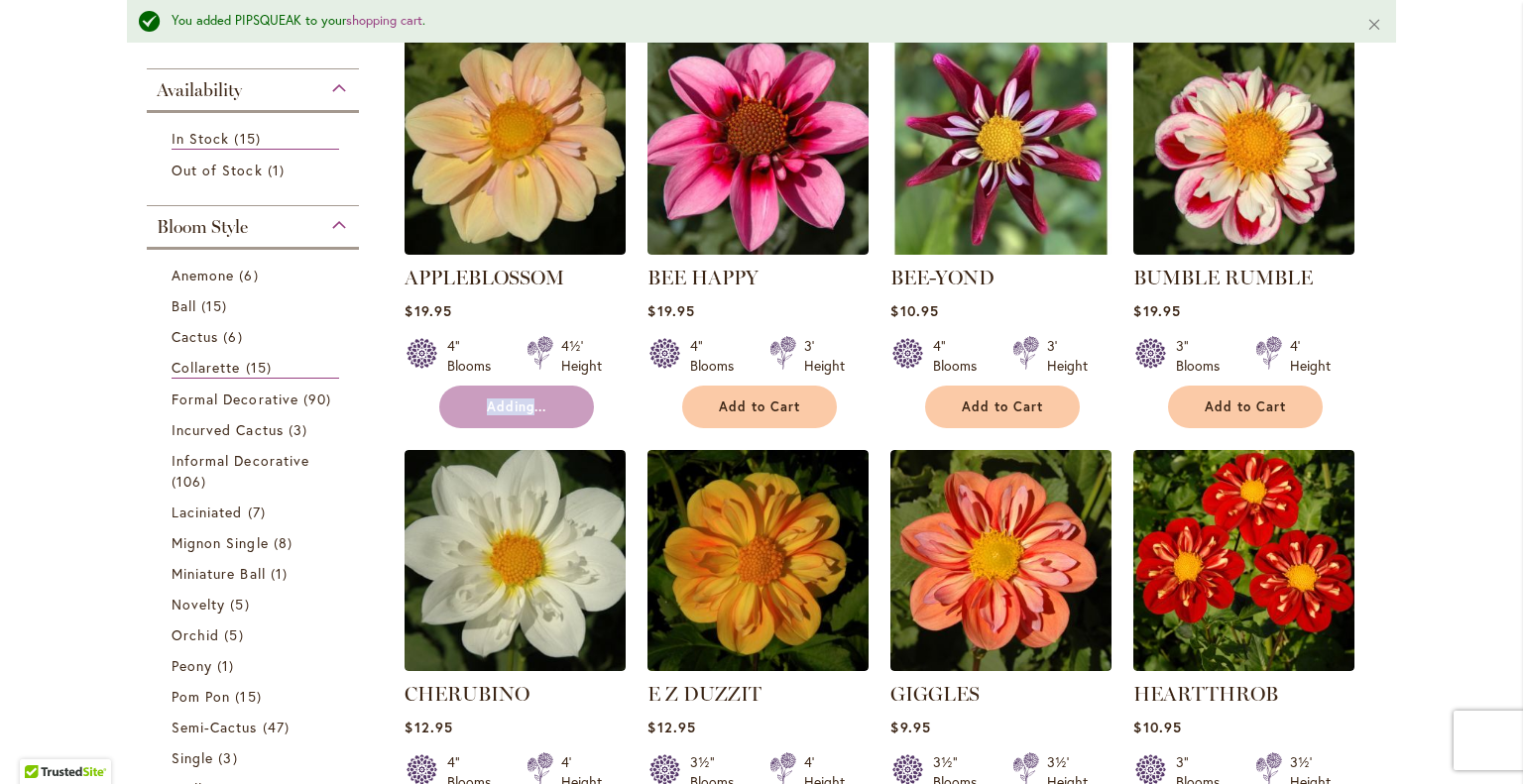 click on "Adding..." at bounding box center [517, 406] 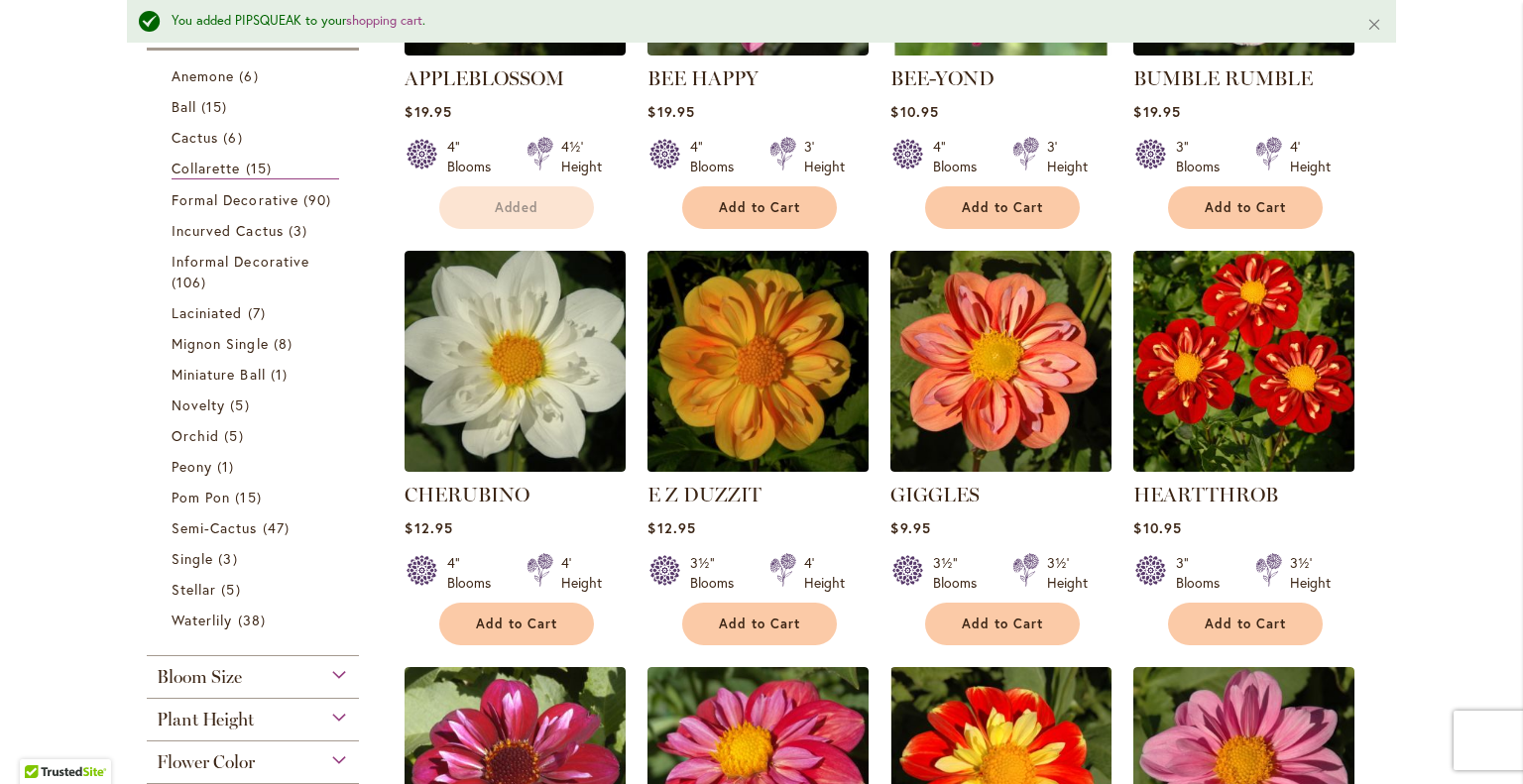 scroll, scrollTop: 706, scrollLeft: 0, axis: vertical 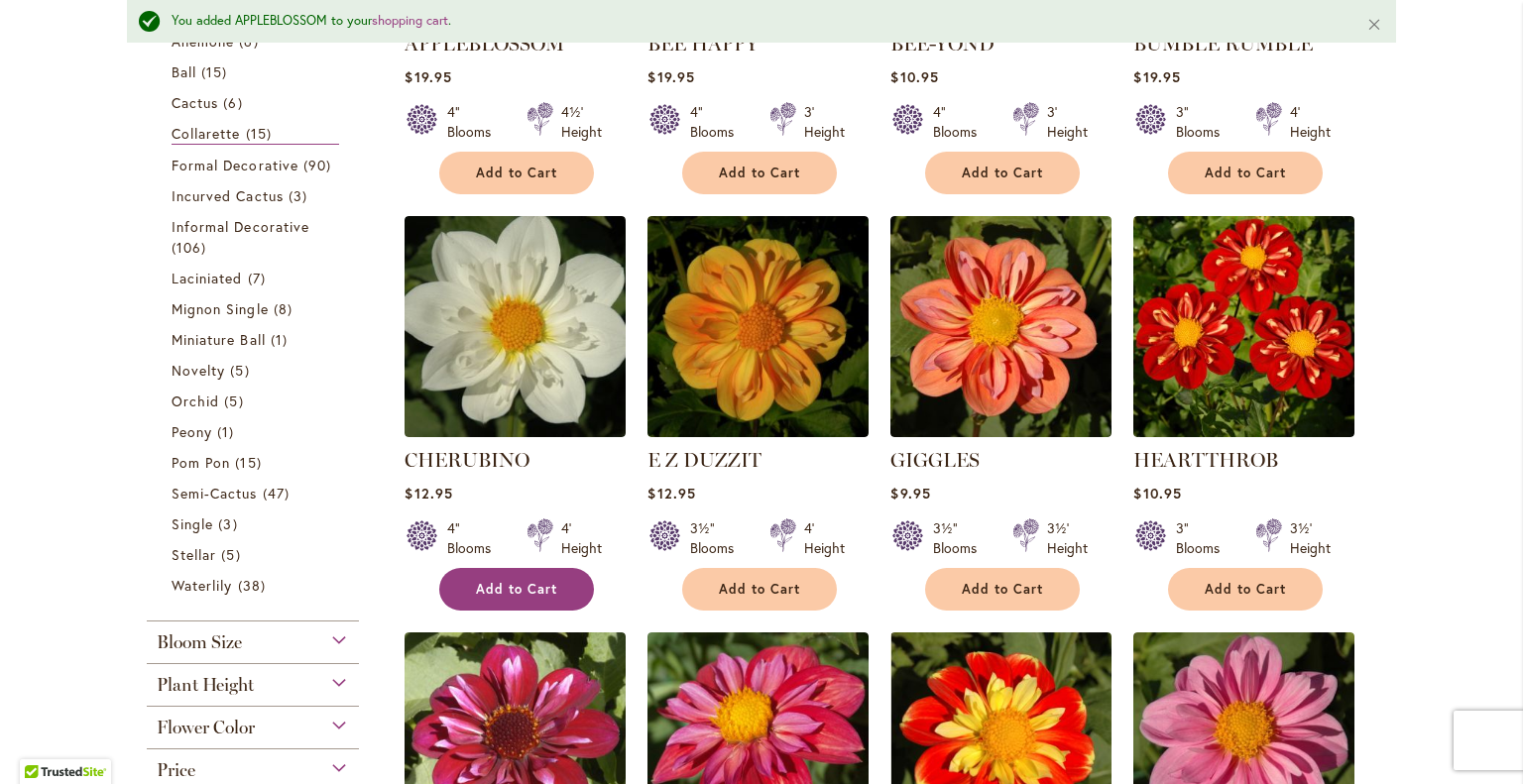 click on "Add to Cart" at bounding box center [517, 589] 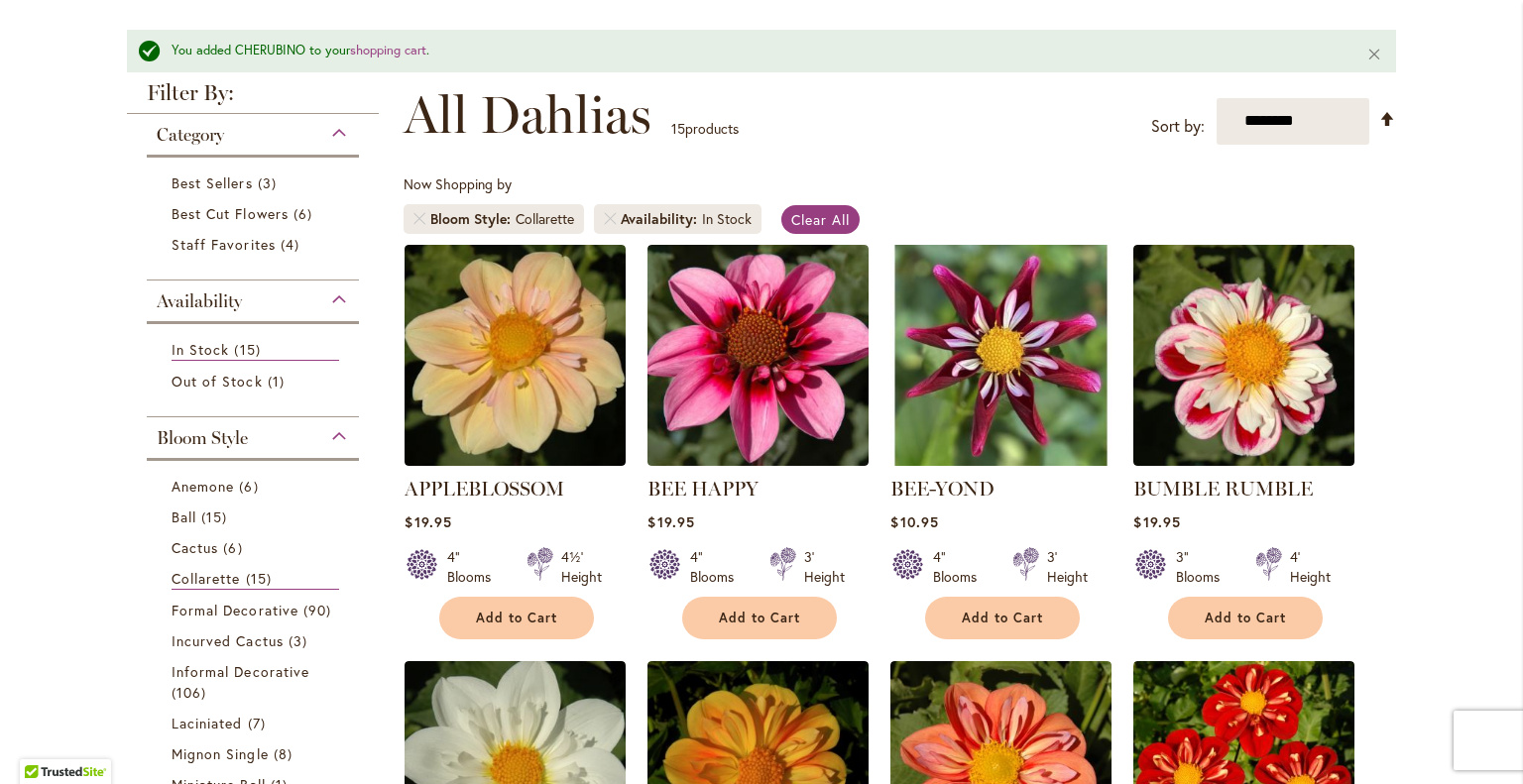 scroll, scrollTop: 261, scrollLeft: 0, axis: vertical 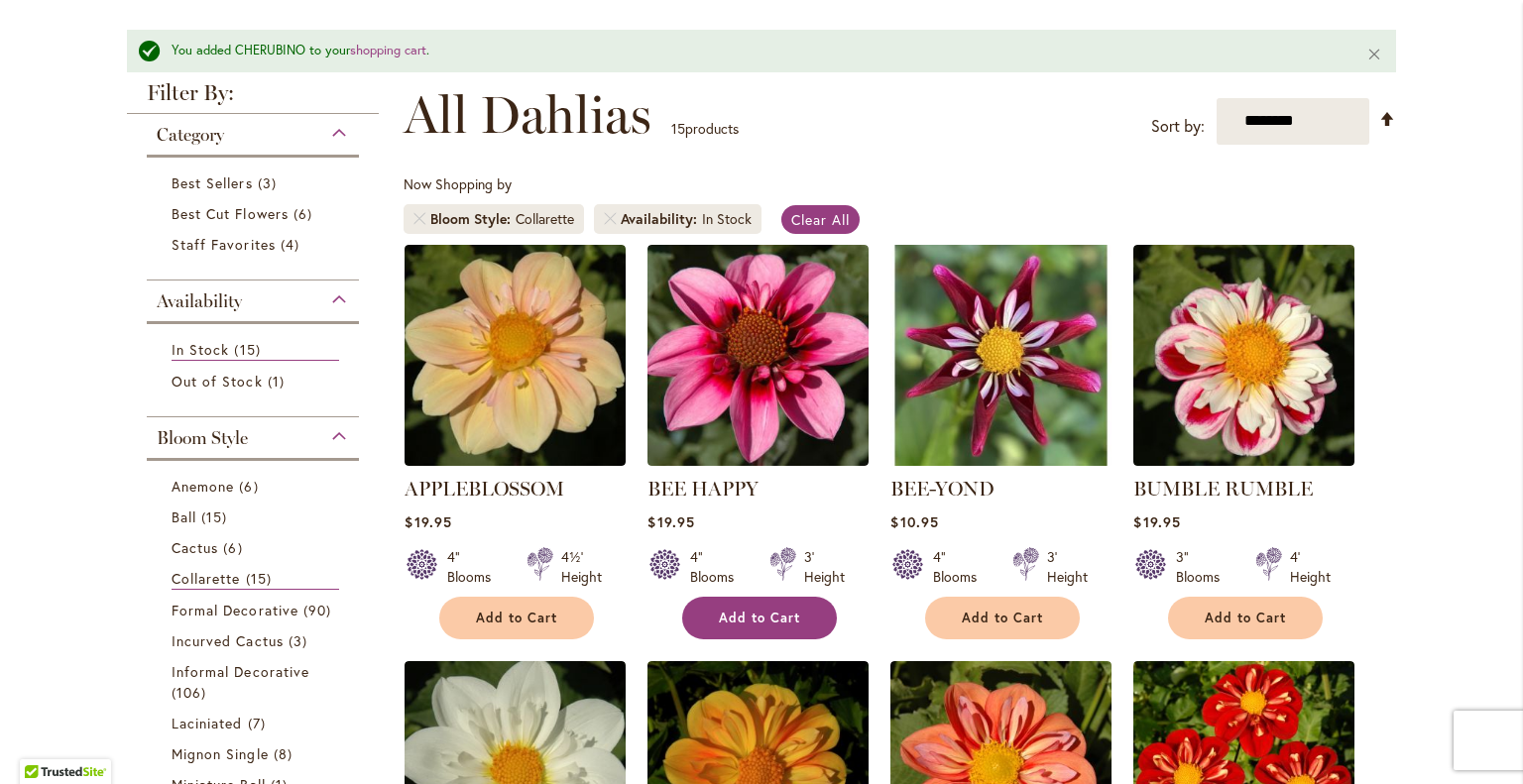 click on "Add to Cart" at bounding box center [760, 617] 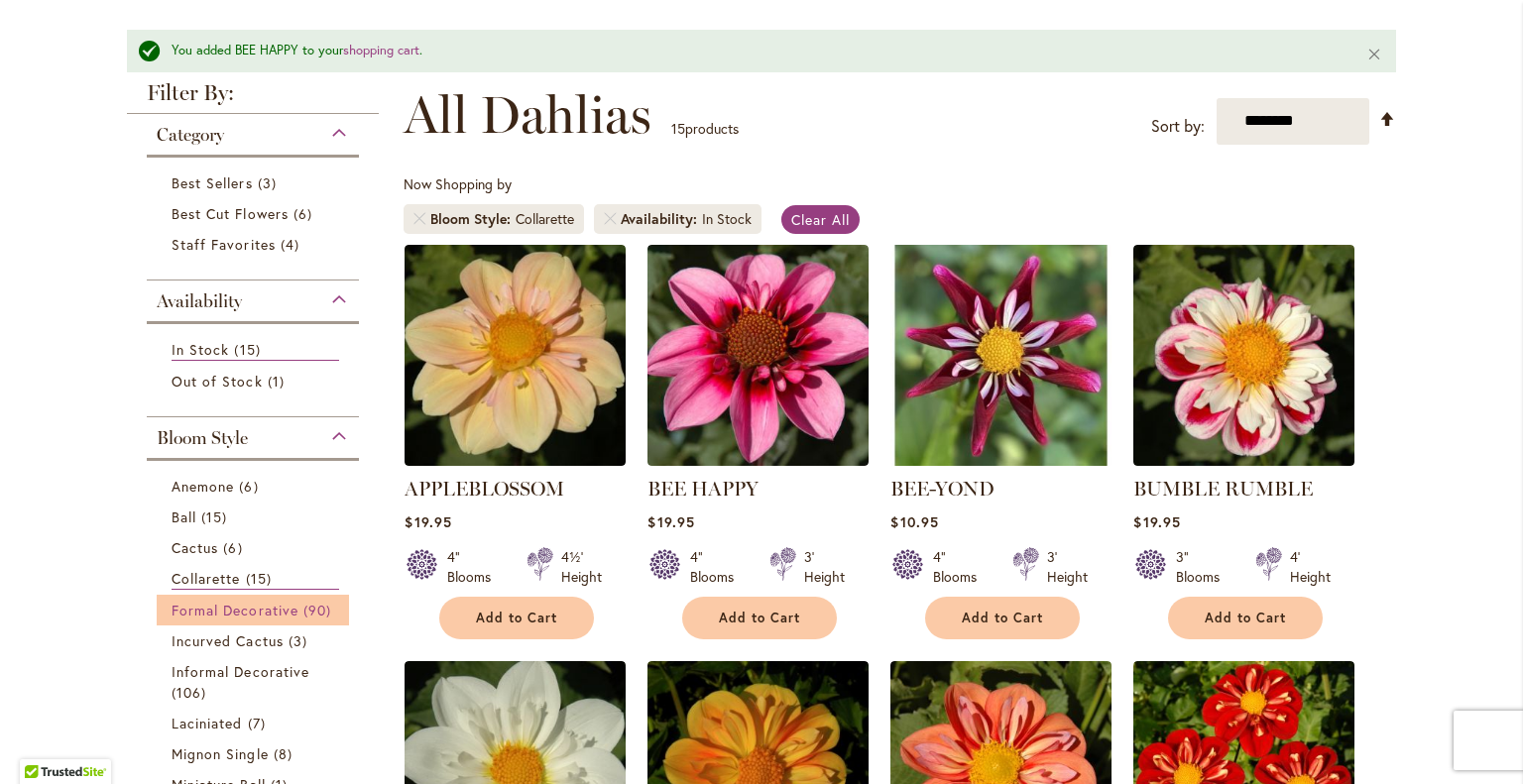 click on "Formal Decorative" at bounding box center [235, 610] 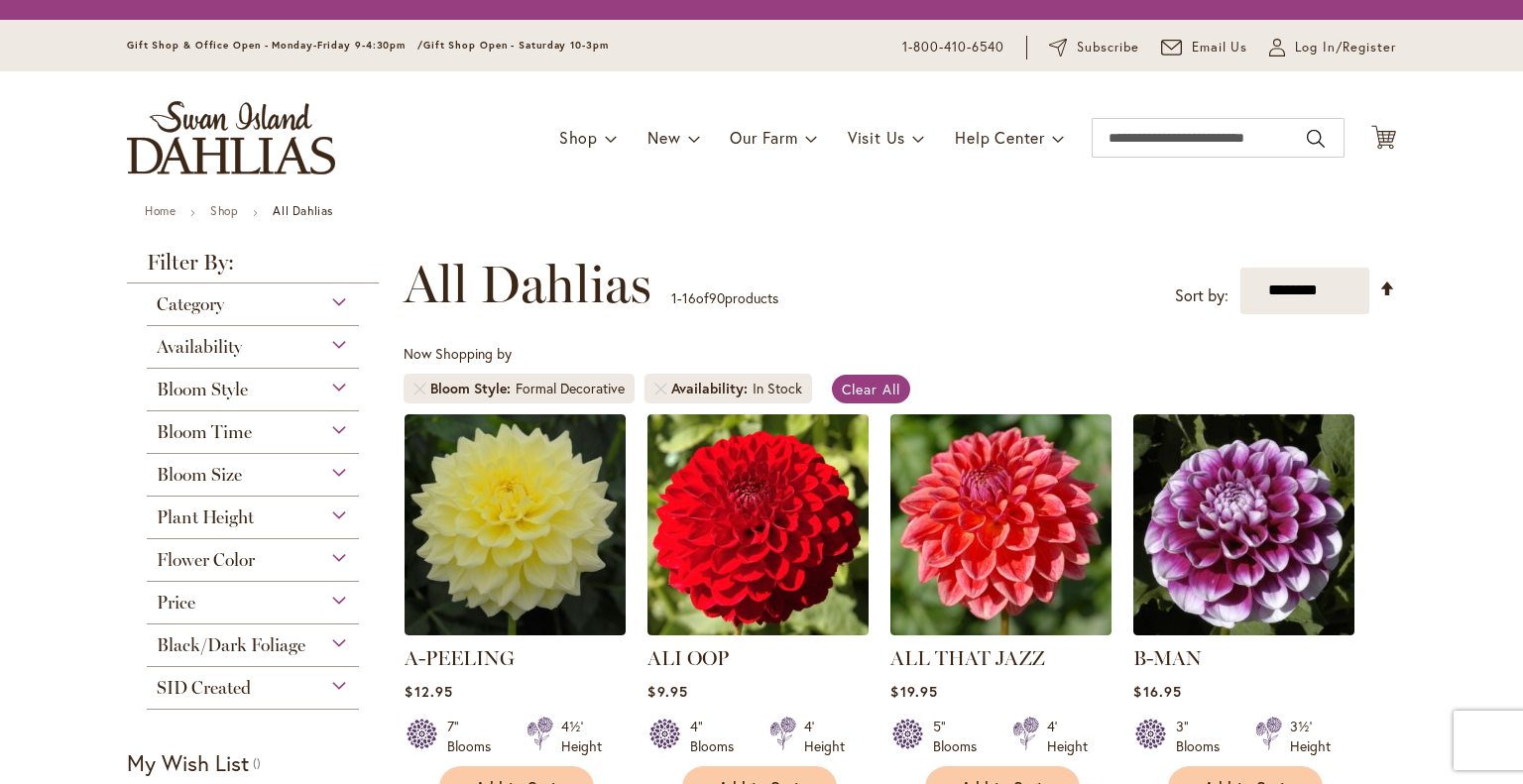 scroll, scrollTop: 0, scrollLeft: 0, axis: both 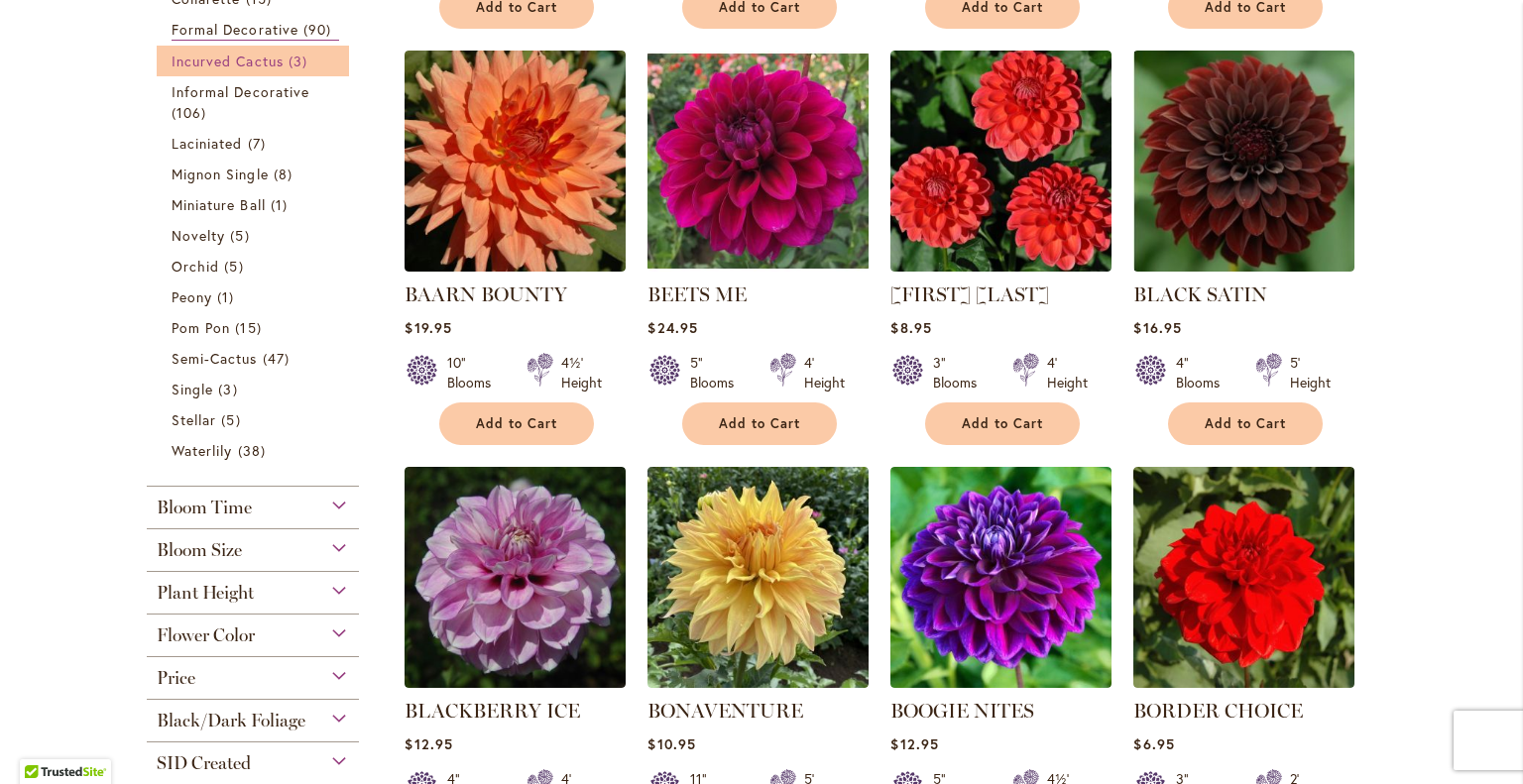 click on "Incurved Cactus" at bounding box center (227, 60) 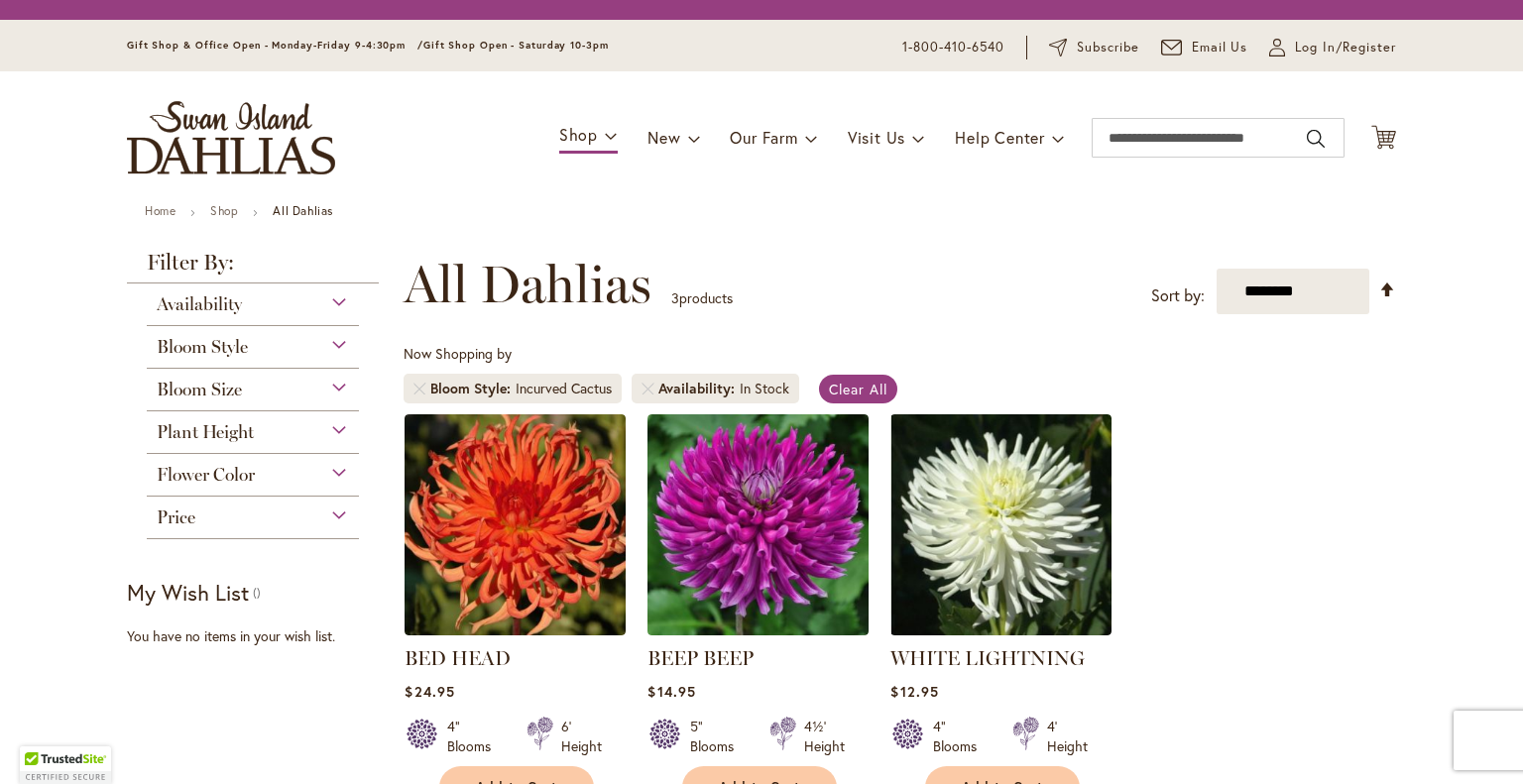scroll, scrollTop: 0, scrollLeft: 0, axis: both 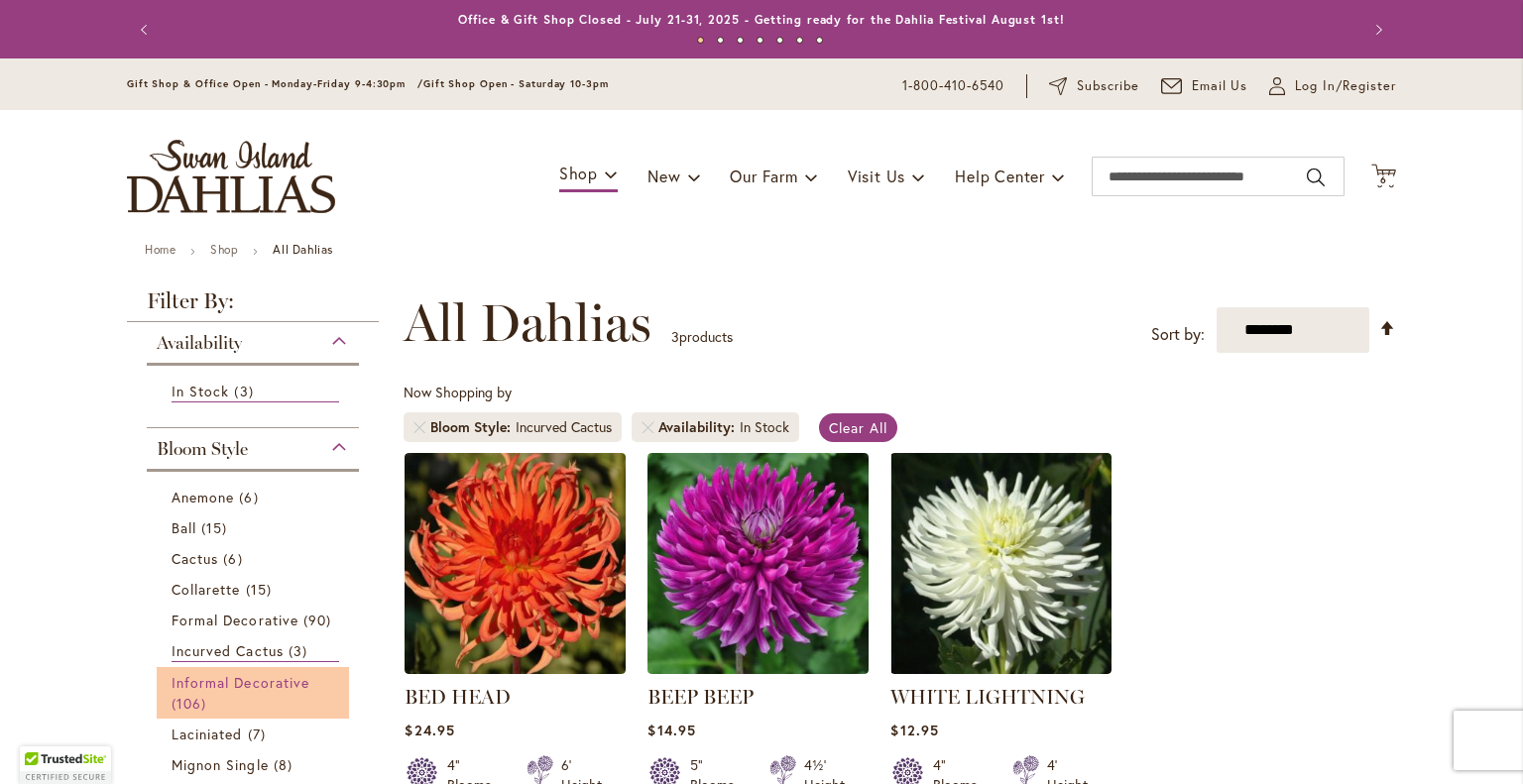 click on "Informal Decorative" at bounding box center (240, 682) 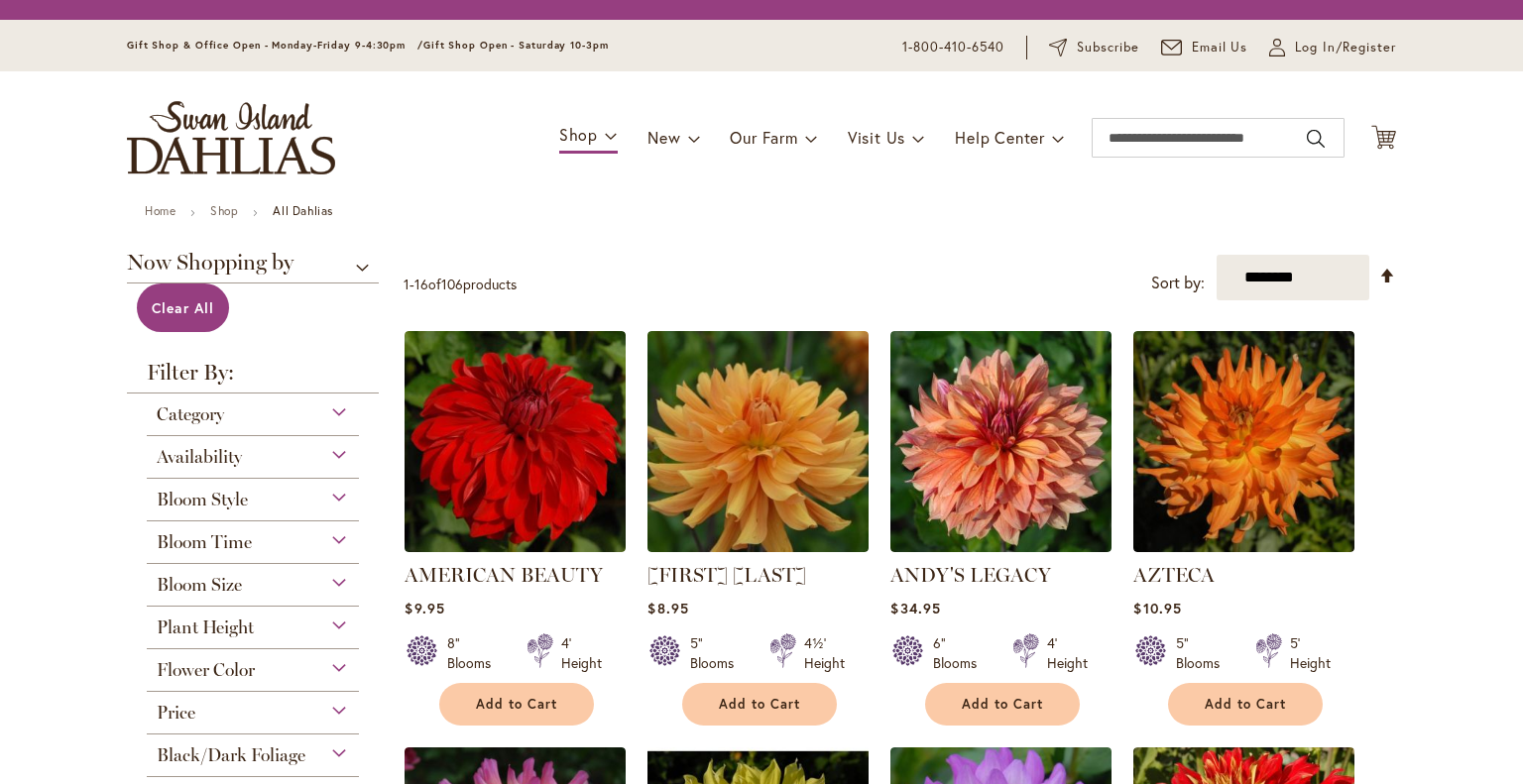 scroll, scrollTop: 0, scrollLeft: 0, axis: both 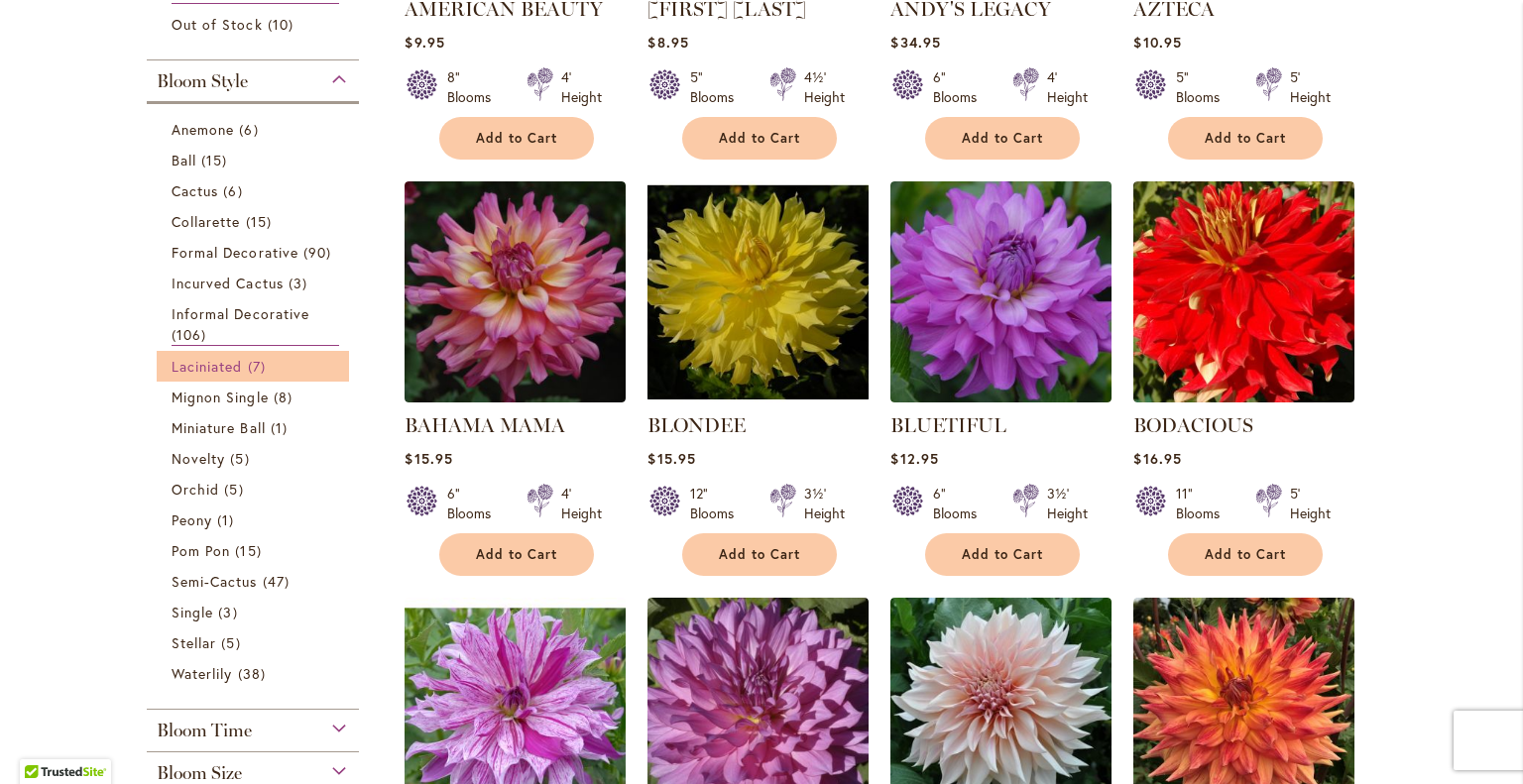 click on "7
items" at bounding box center [259, 366] 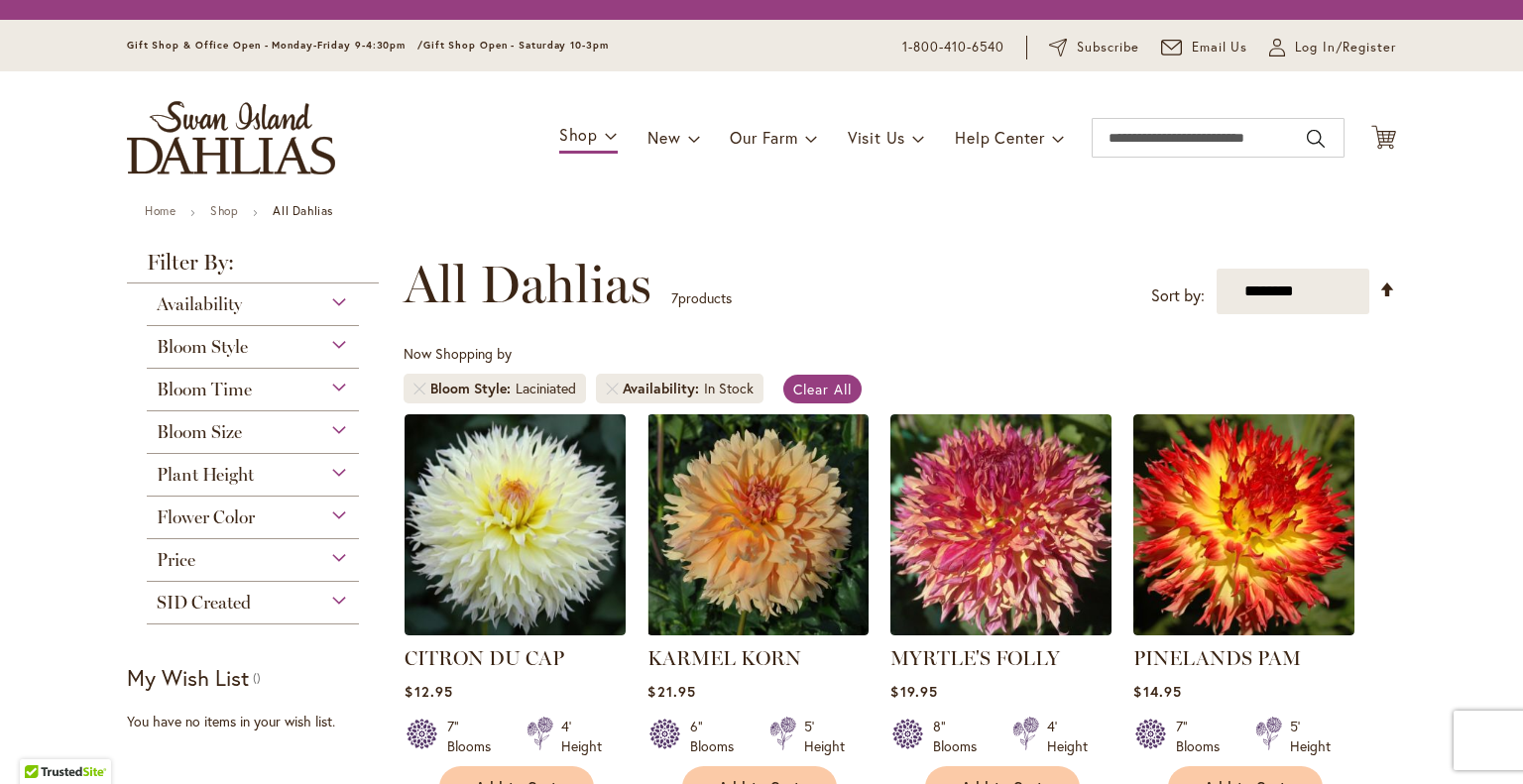scroll, scrollTop: 0, scrollLeft: 0, axis: both 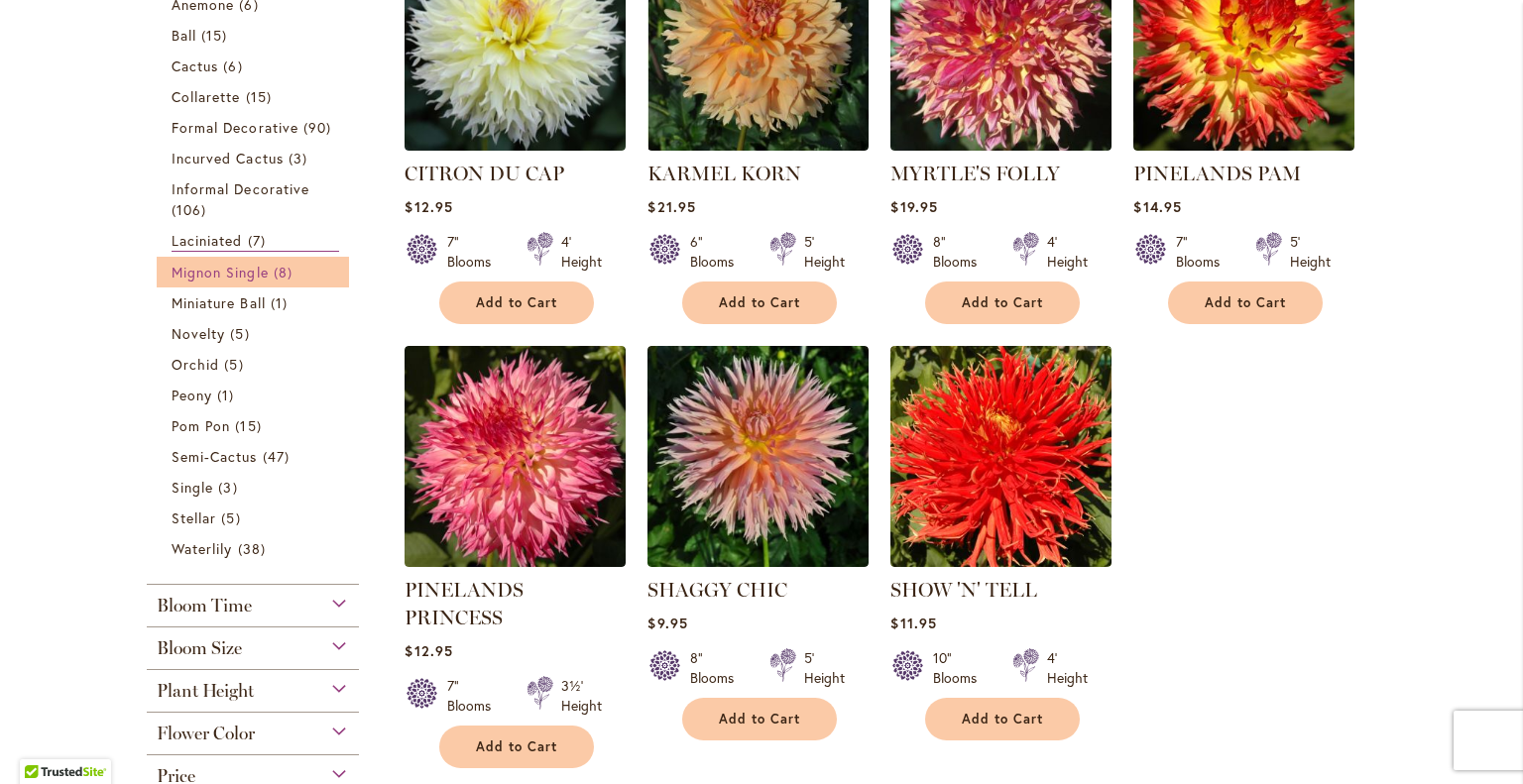 click on "Mignon Single" at bounding box center [220, 272] 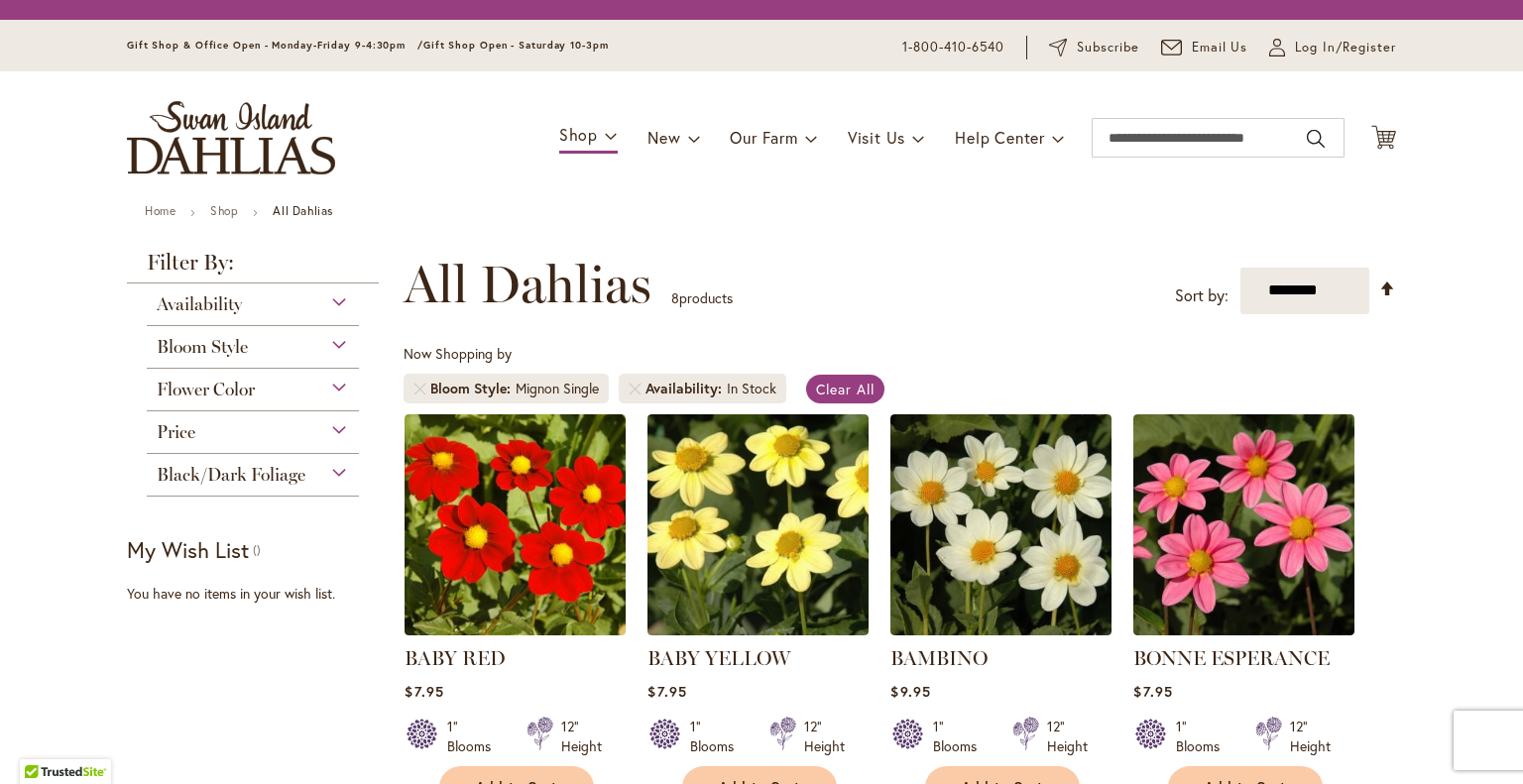 scroll, scrollTop: 0, scrollLeft: 0, axis: both 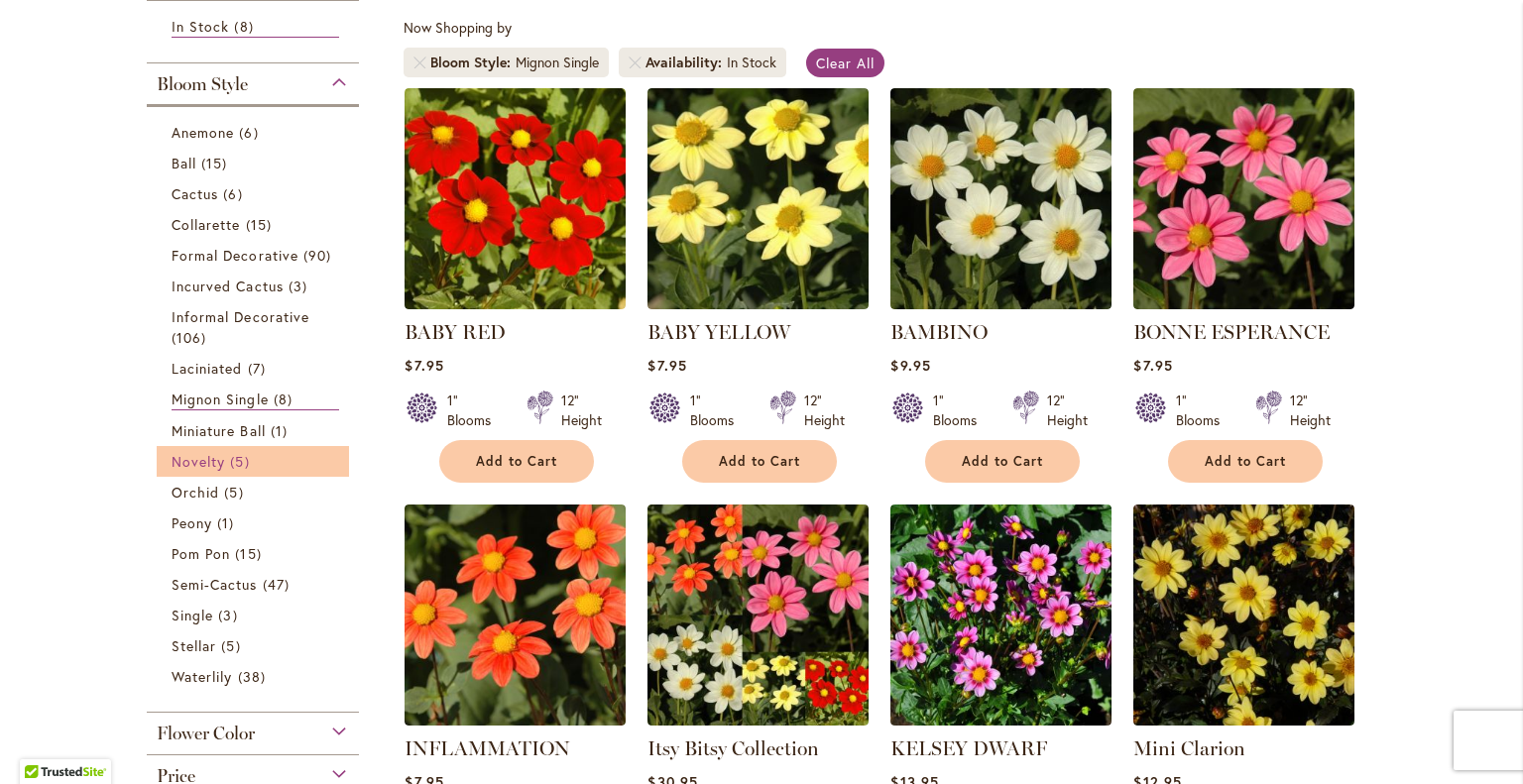 click on "Novelty" at bounding box center (198, 461) 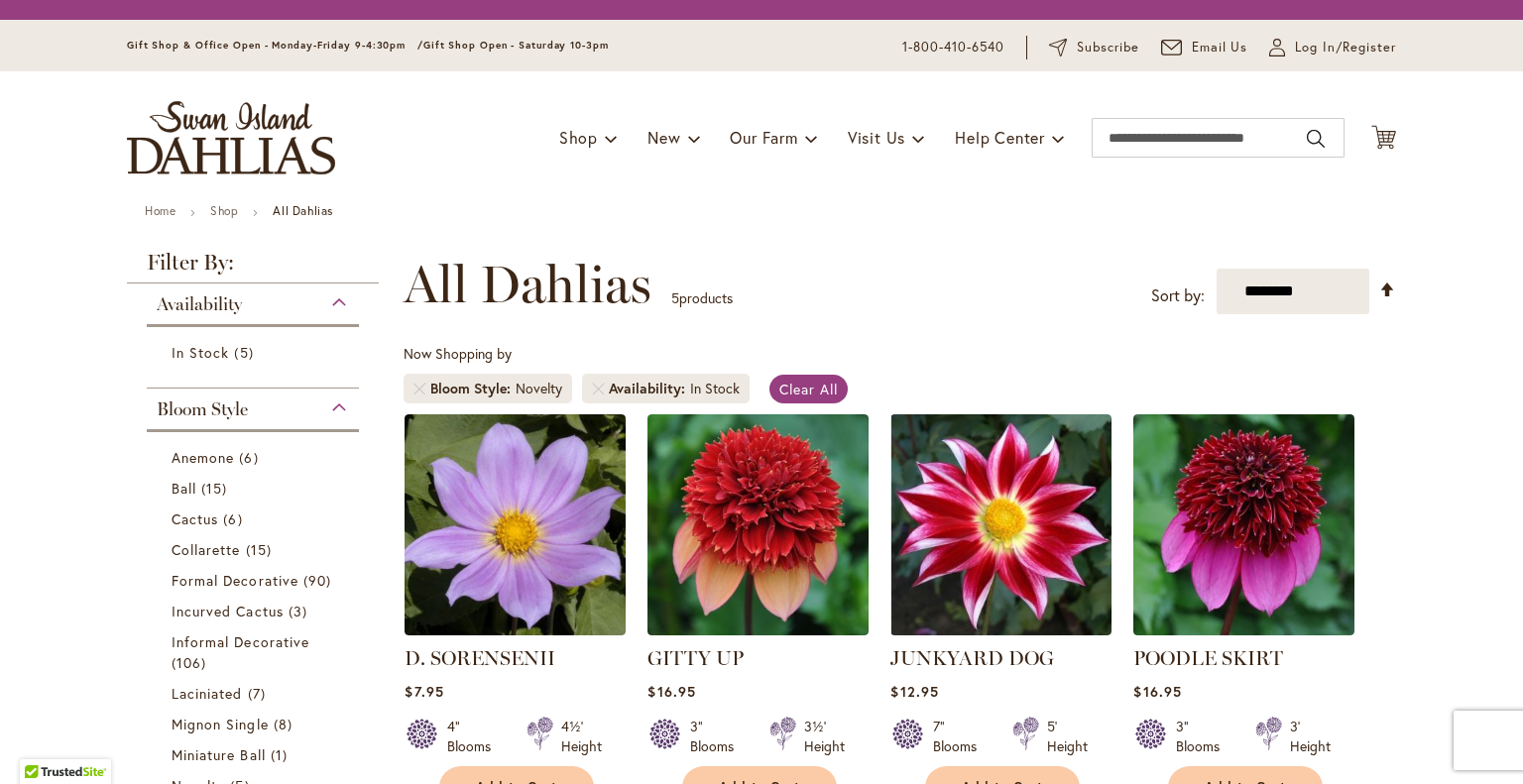 scroll, scrollTop: 0, scrollLeft: 0, axis: both 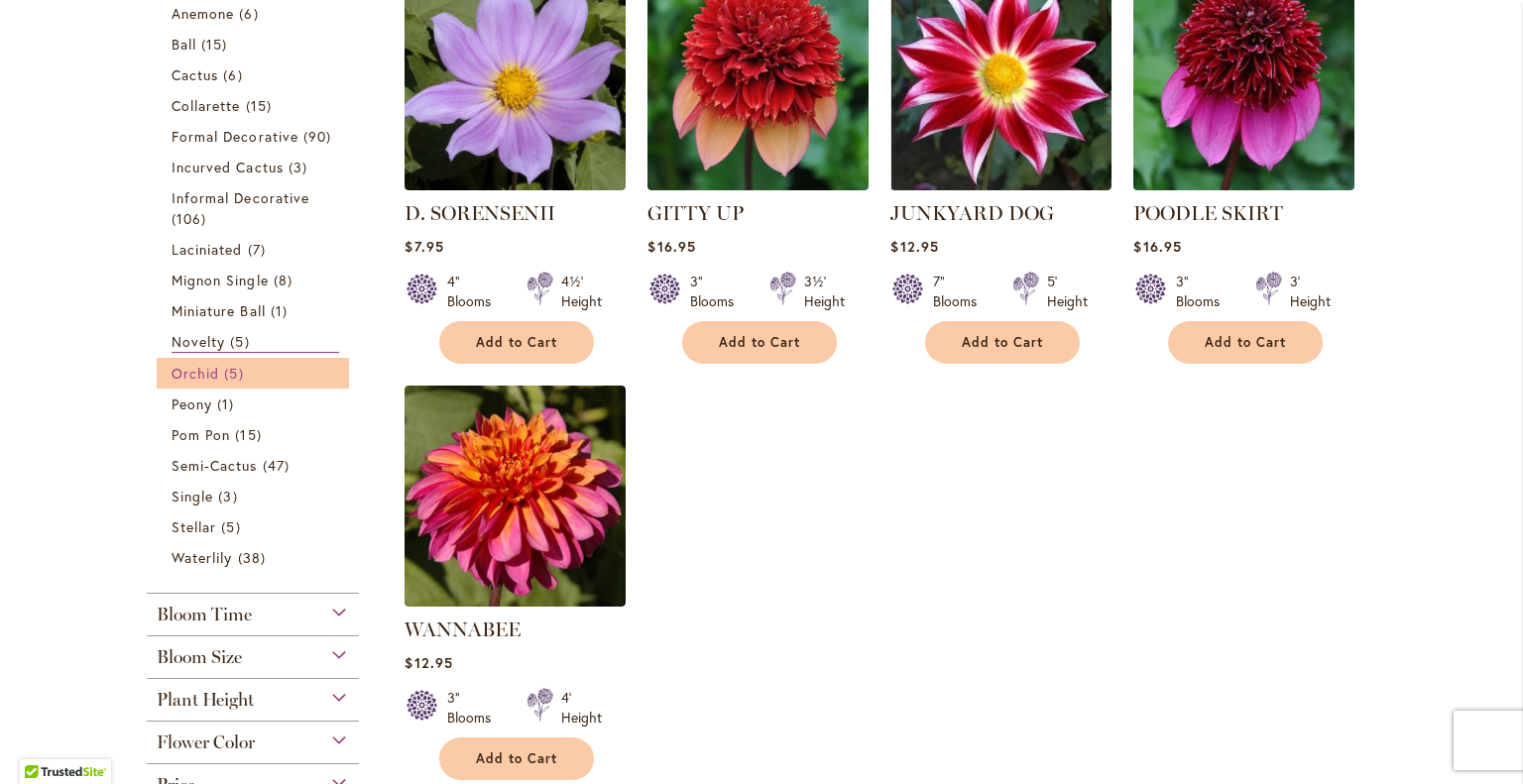 click on "5
items" at bounding box center (236, 373) 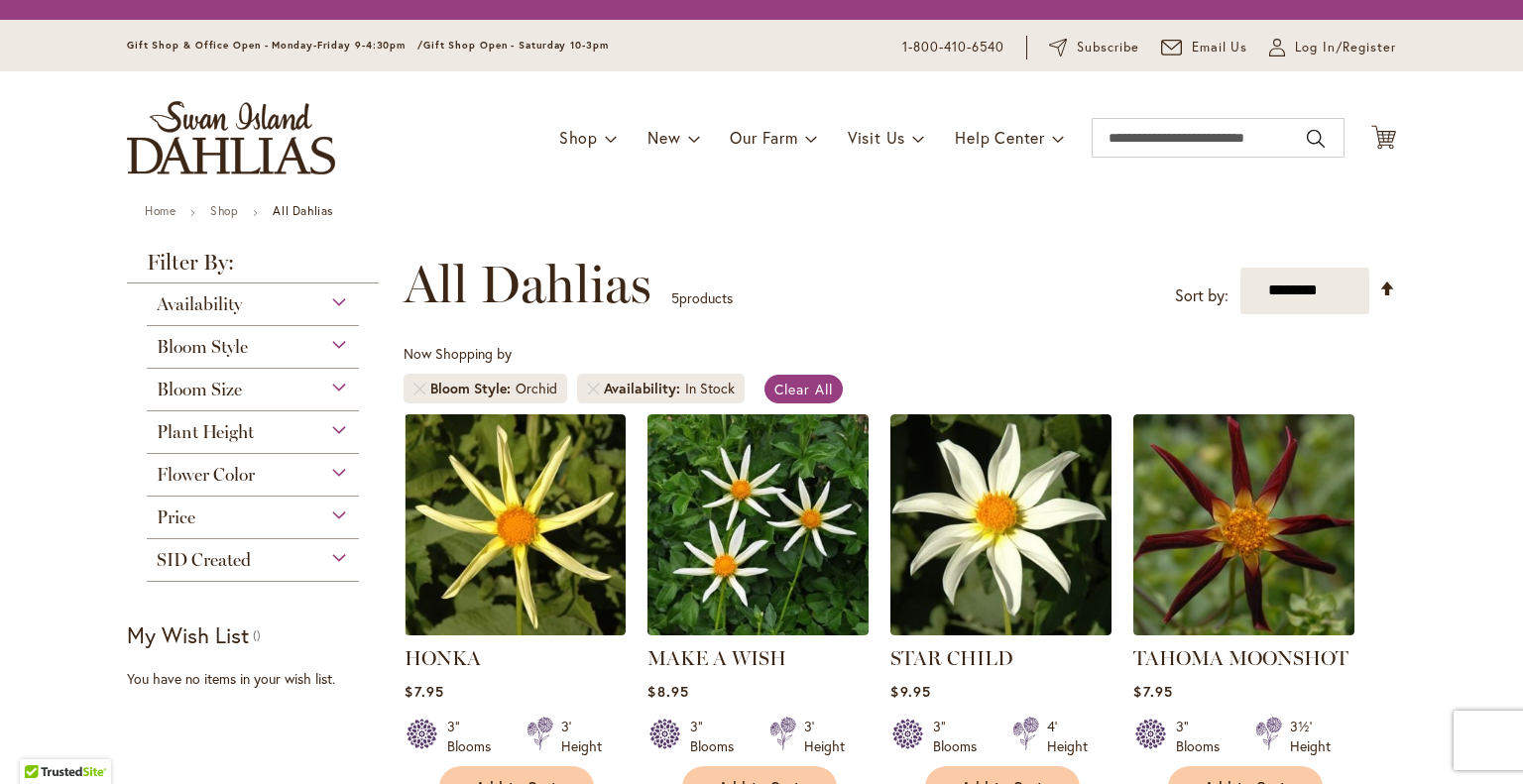 scroll, scrollTop: 0, scrollLeft: 0, axis: both 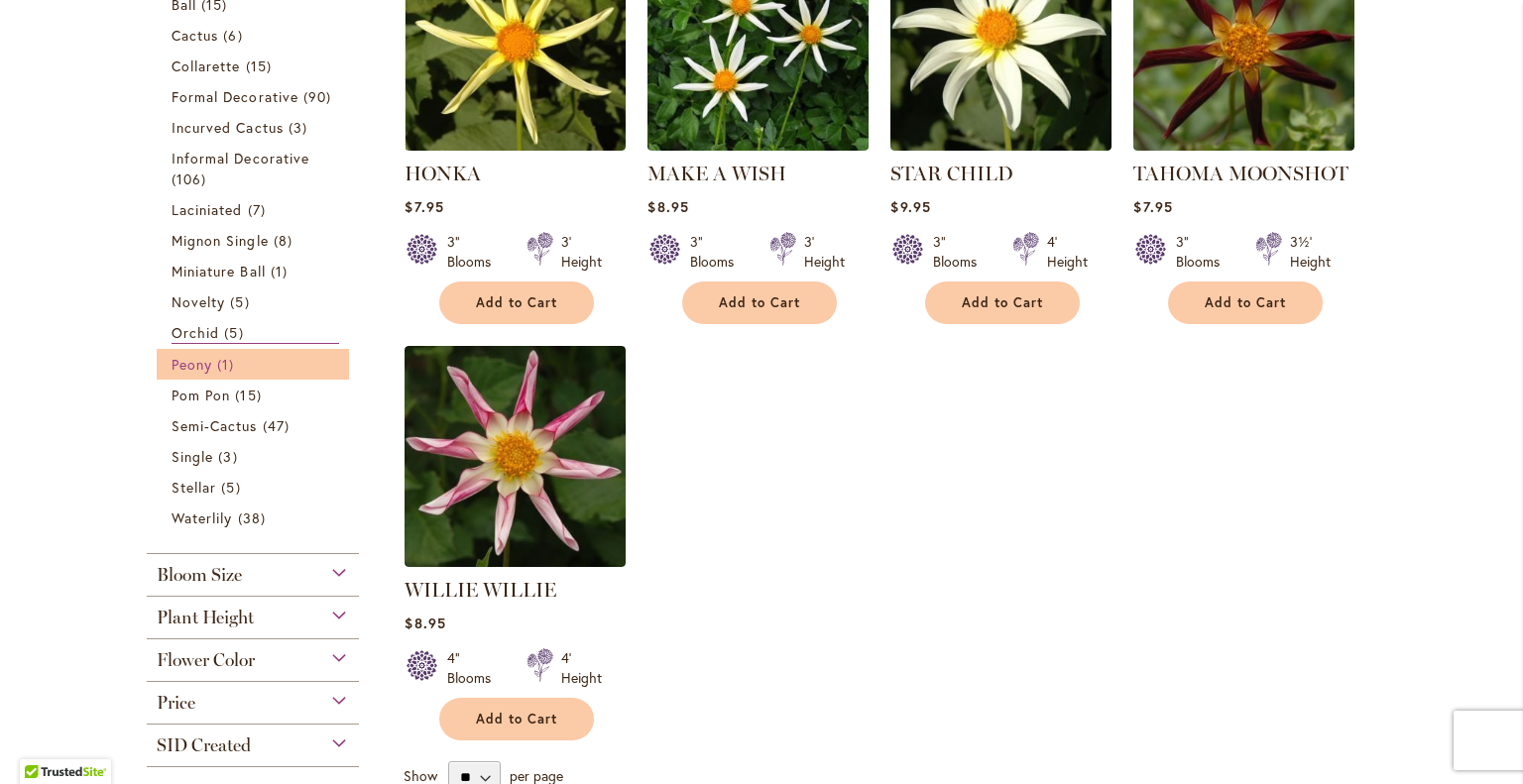 click on "1
item" at bounding box center [228, 364] 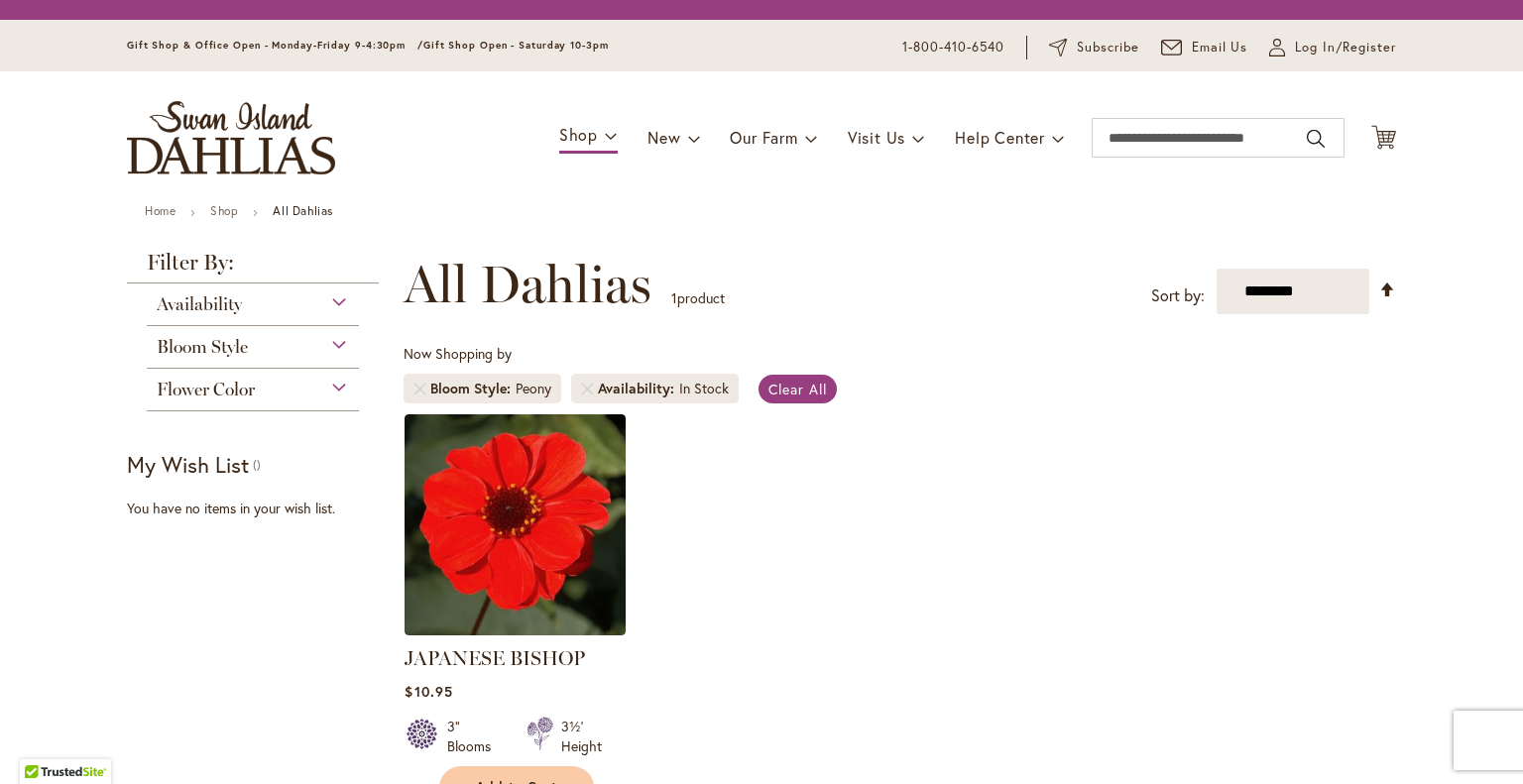 scroll, scrollTop: 0, scrollLeft: 0, axis: both 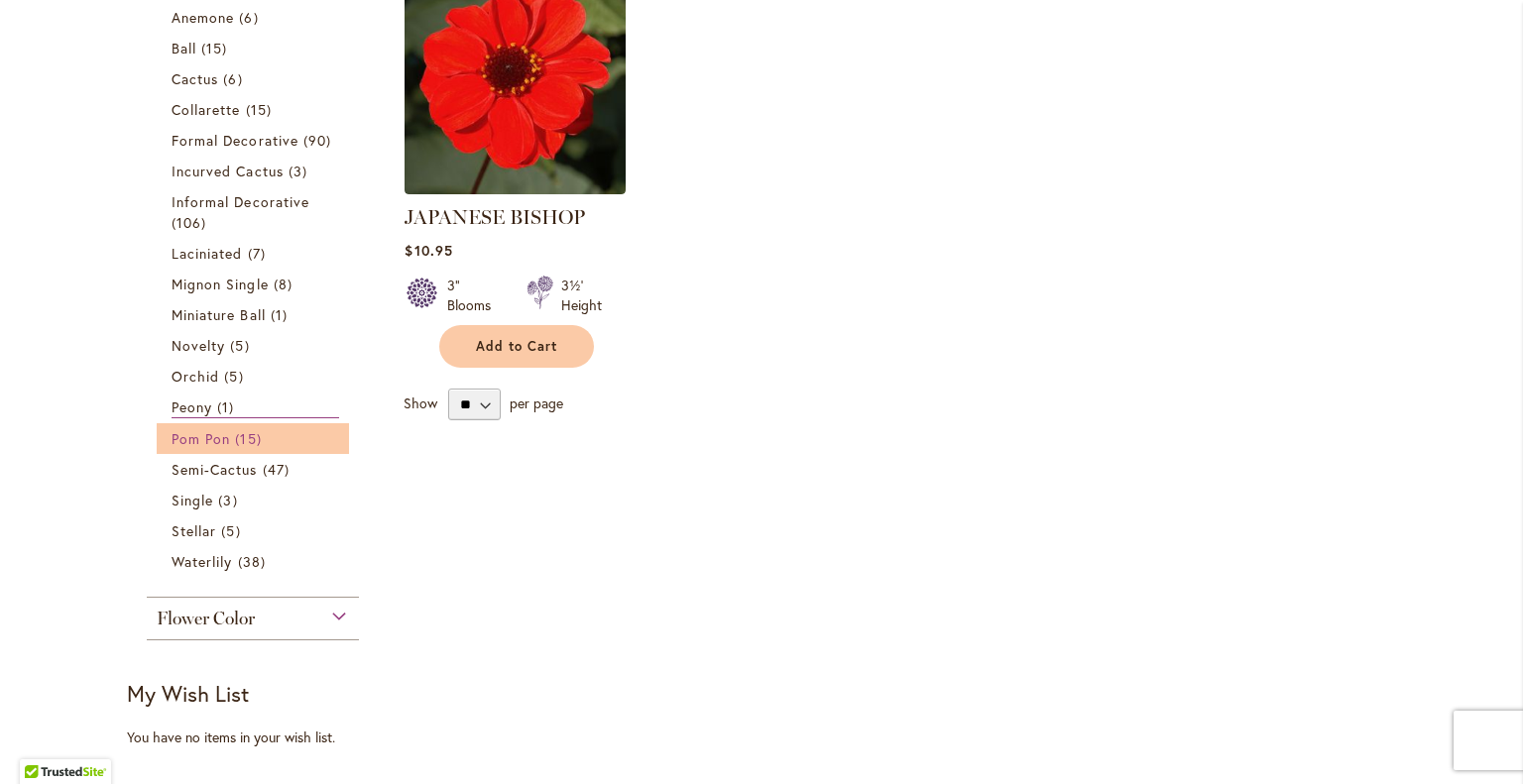 click on "Pom Pon" at bounding box center (200, 438) 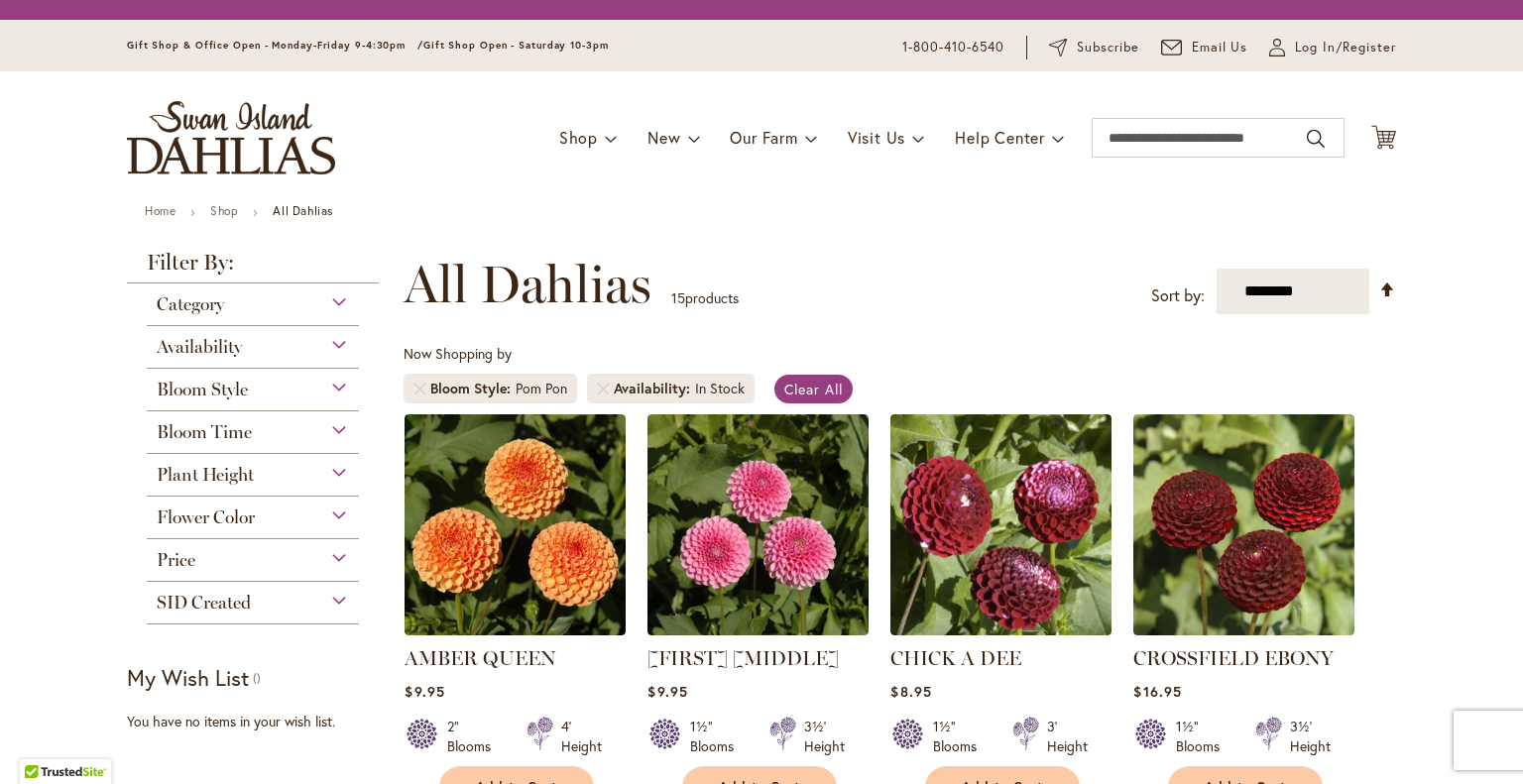 scroll, scrollTop: 0, scrollLeft: 0, axis: both 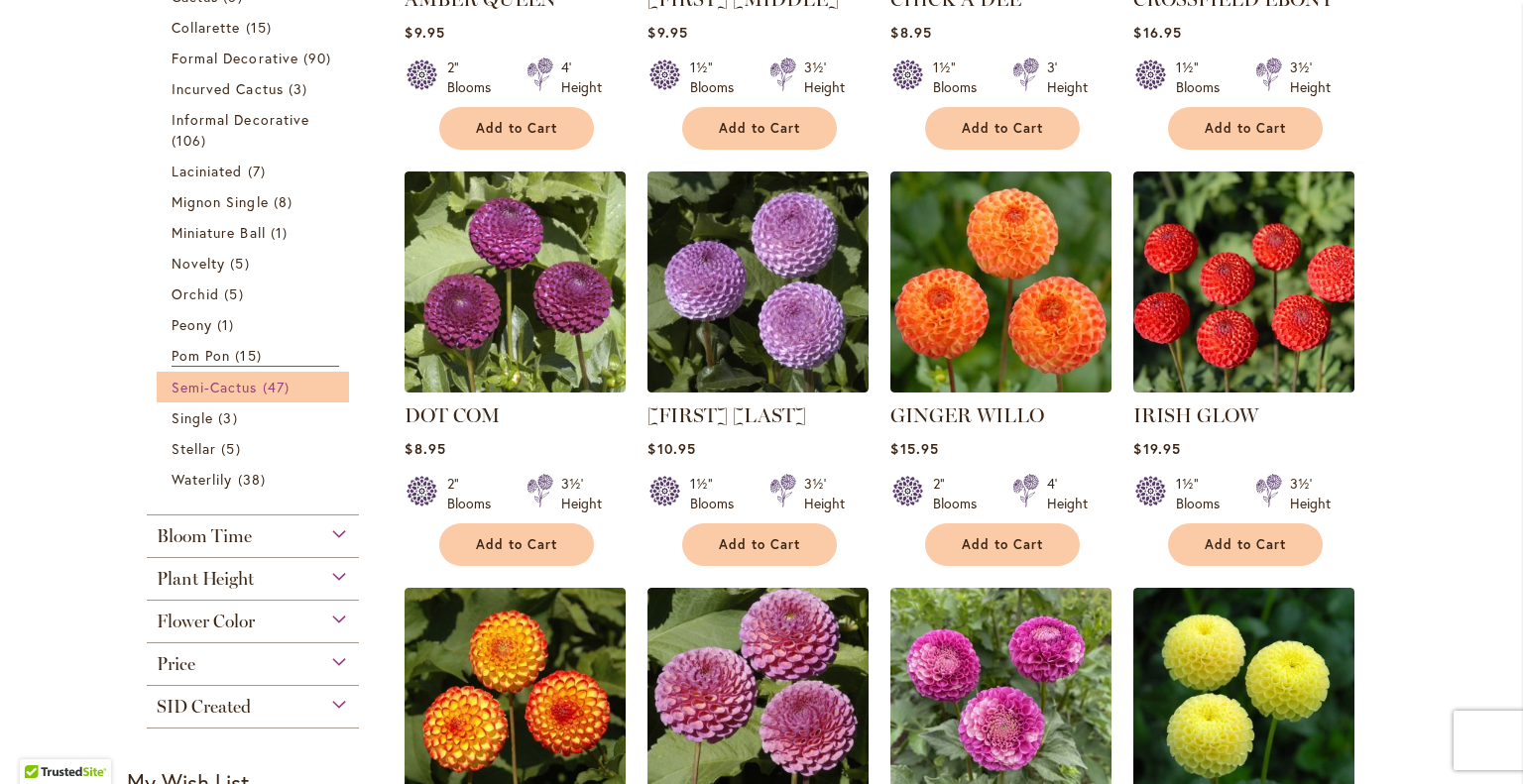 click on "Semi-Cactus" at bounding box center [214, 387] 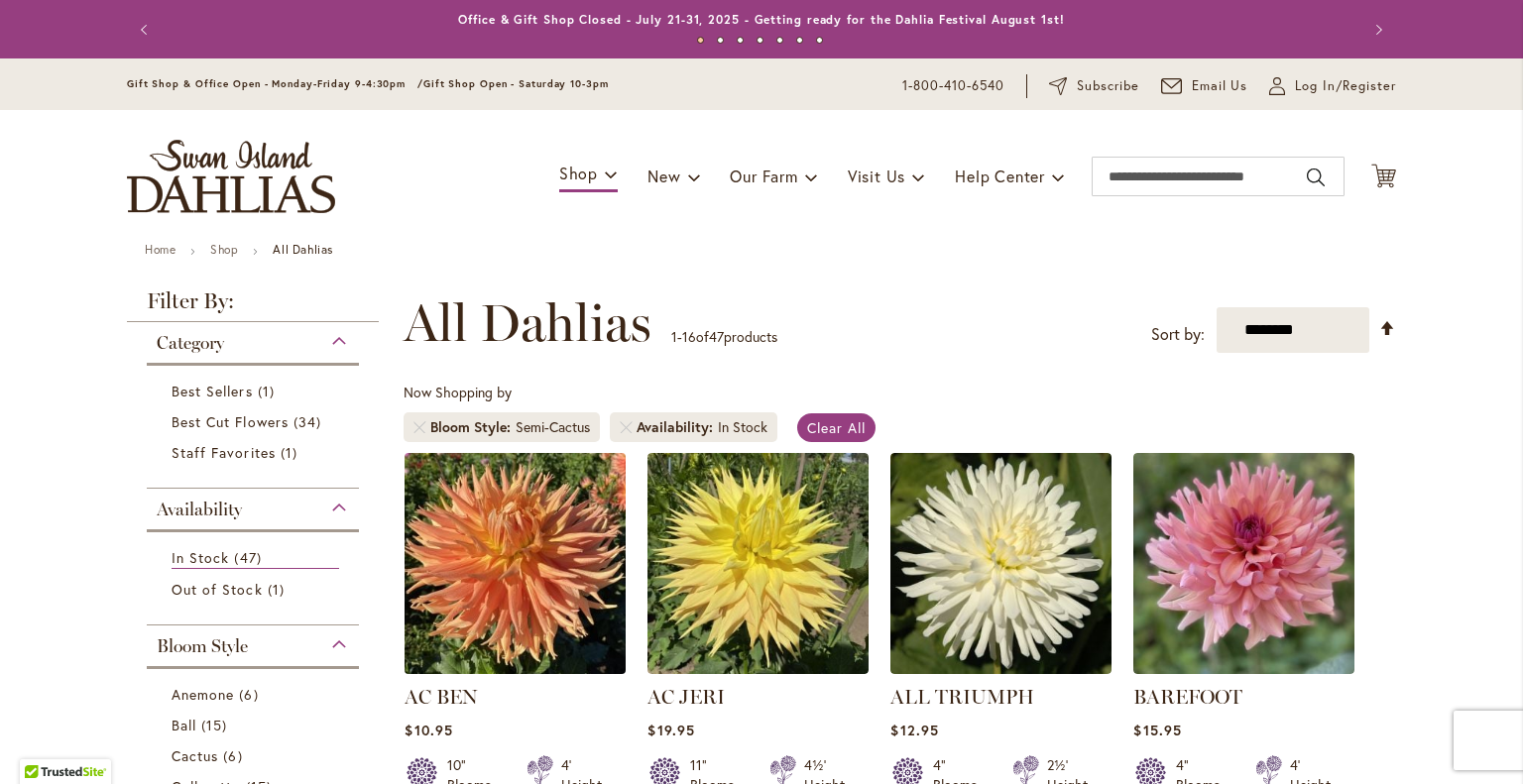 scroll, scrollTop: 0, scrollLeft: 0, axis: both 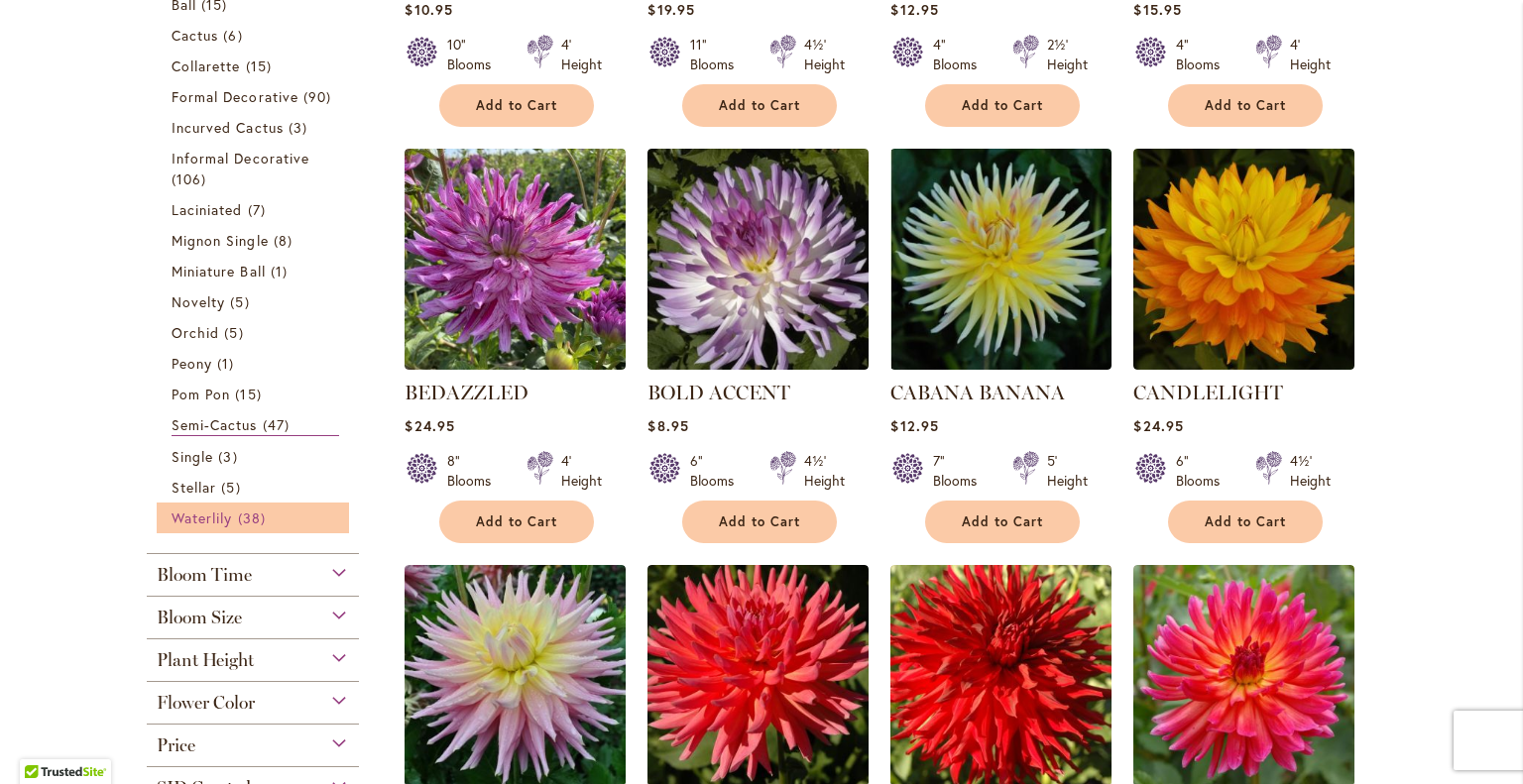 click on "38
items" at bounding box center [254, 517] 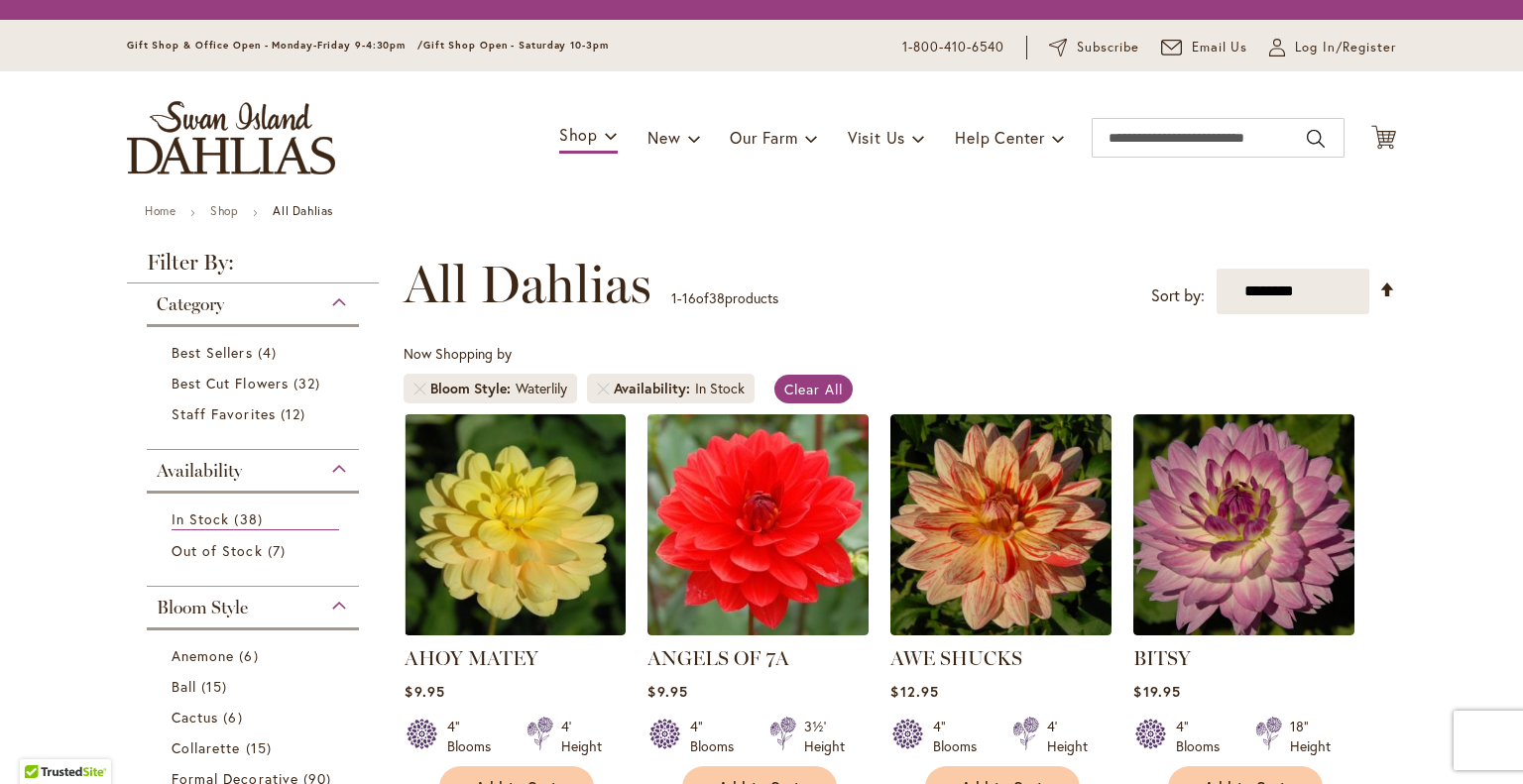 scroll, scrollTop: 0, scrollLeft: 0, axis: both 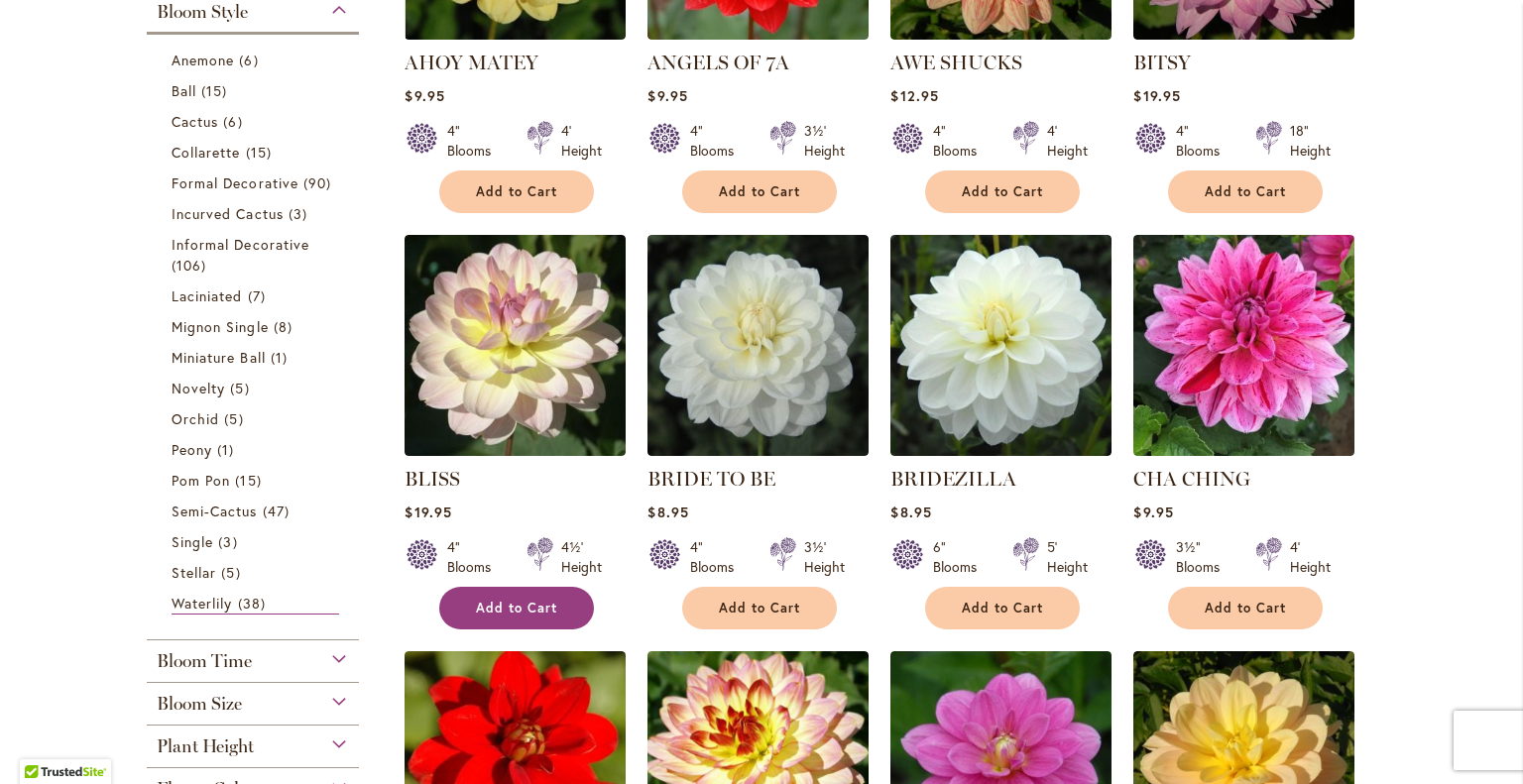 click on "Add to Cart" at bounding box center (517, 608) 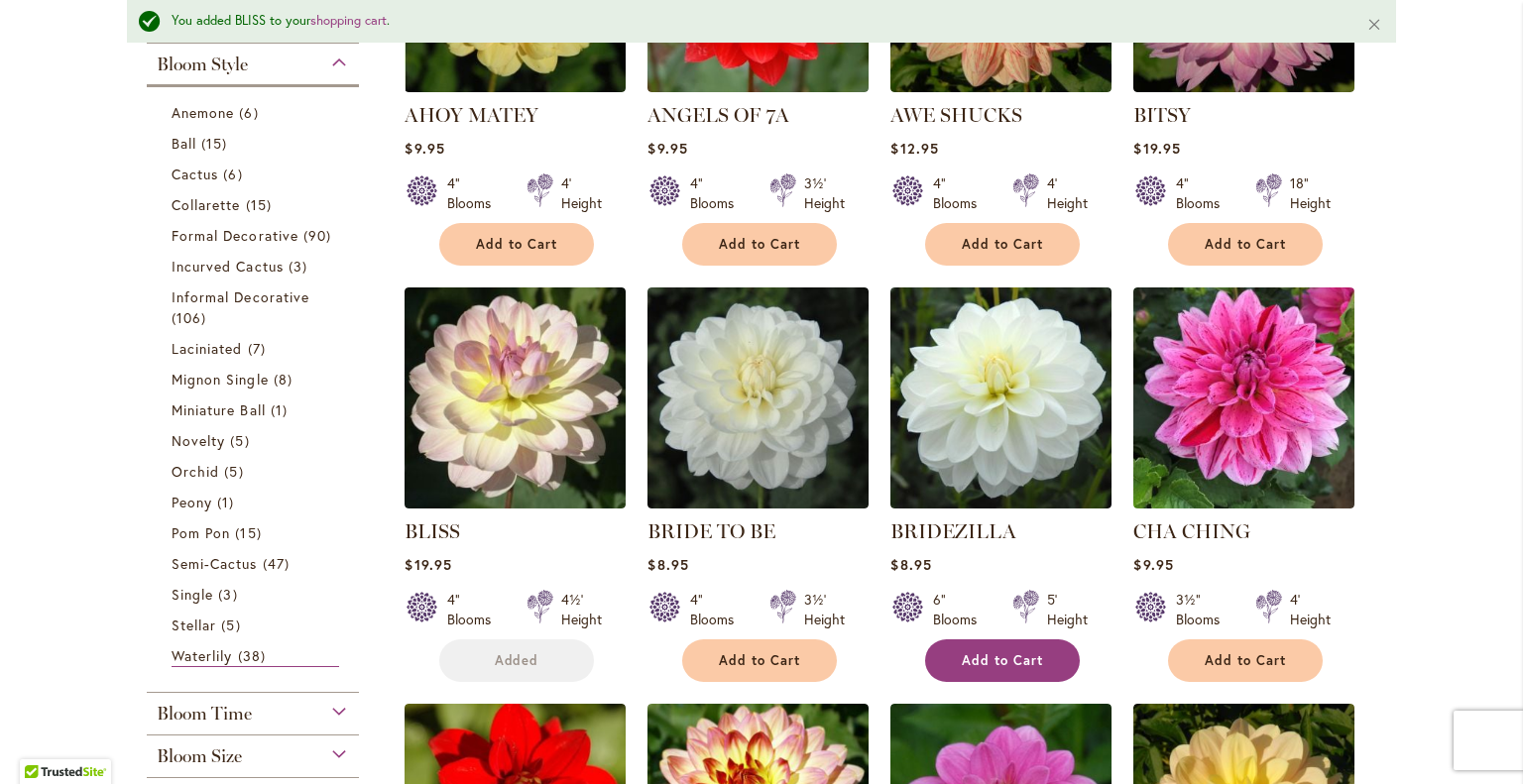 scroll, scrollTop: 687, scrollLeft: 0, axis: vertical 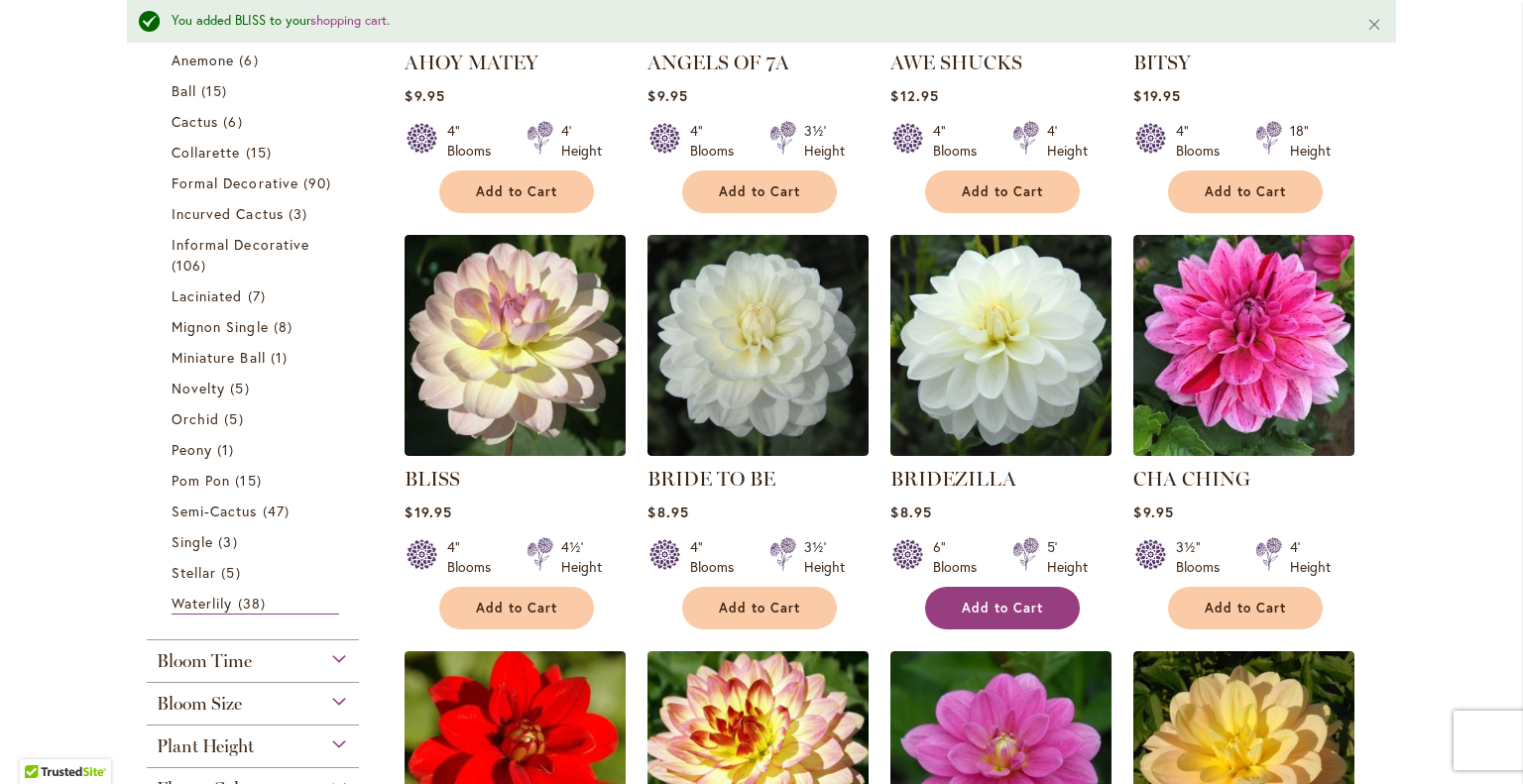 click on "Add to Cart" at bounding box center [1002, 608] 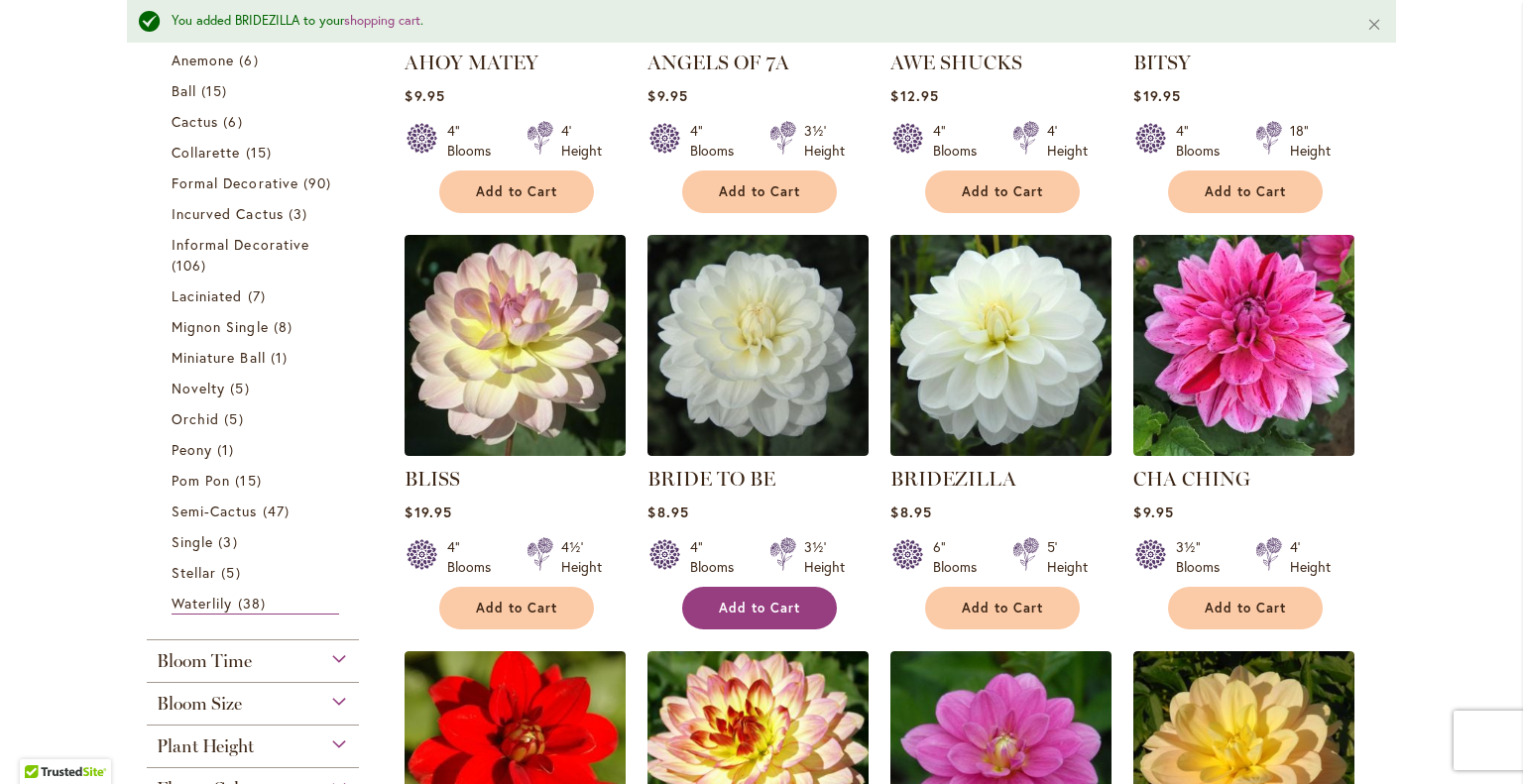 click on "Add to Cart" at bounding box center (760, 608) 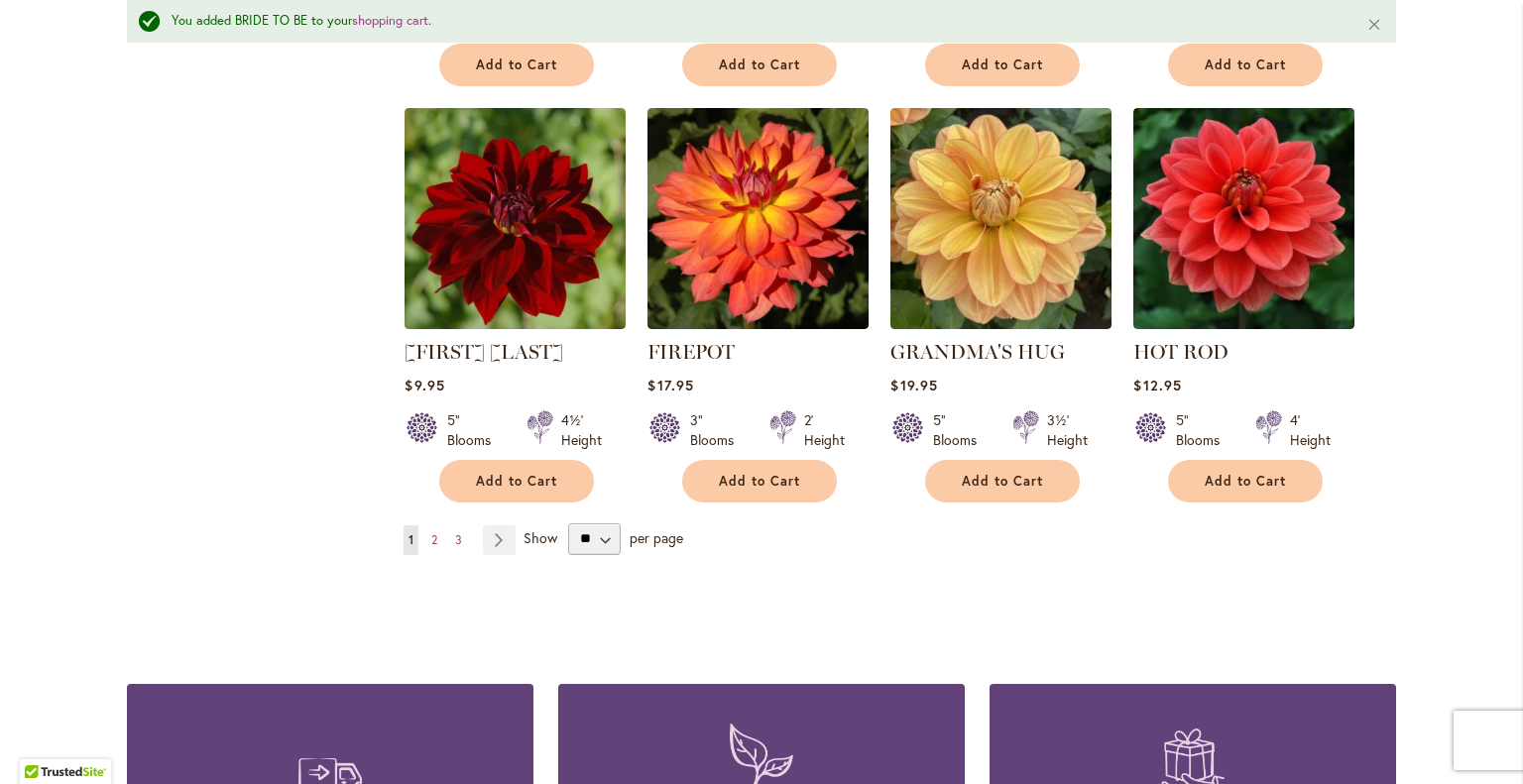 scroll, scrollTop: 1648, scrollLeft: 0, axis: vertical 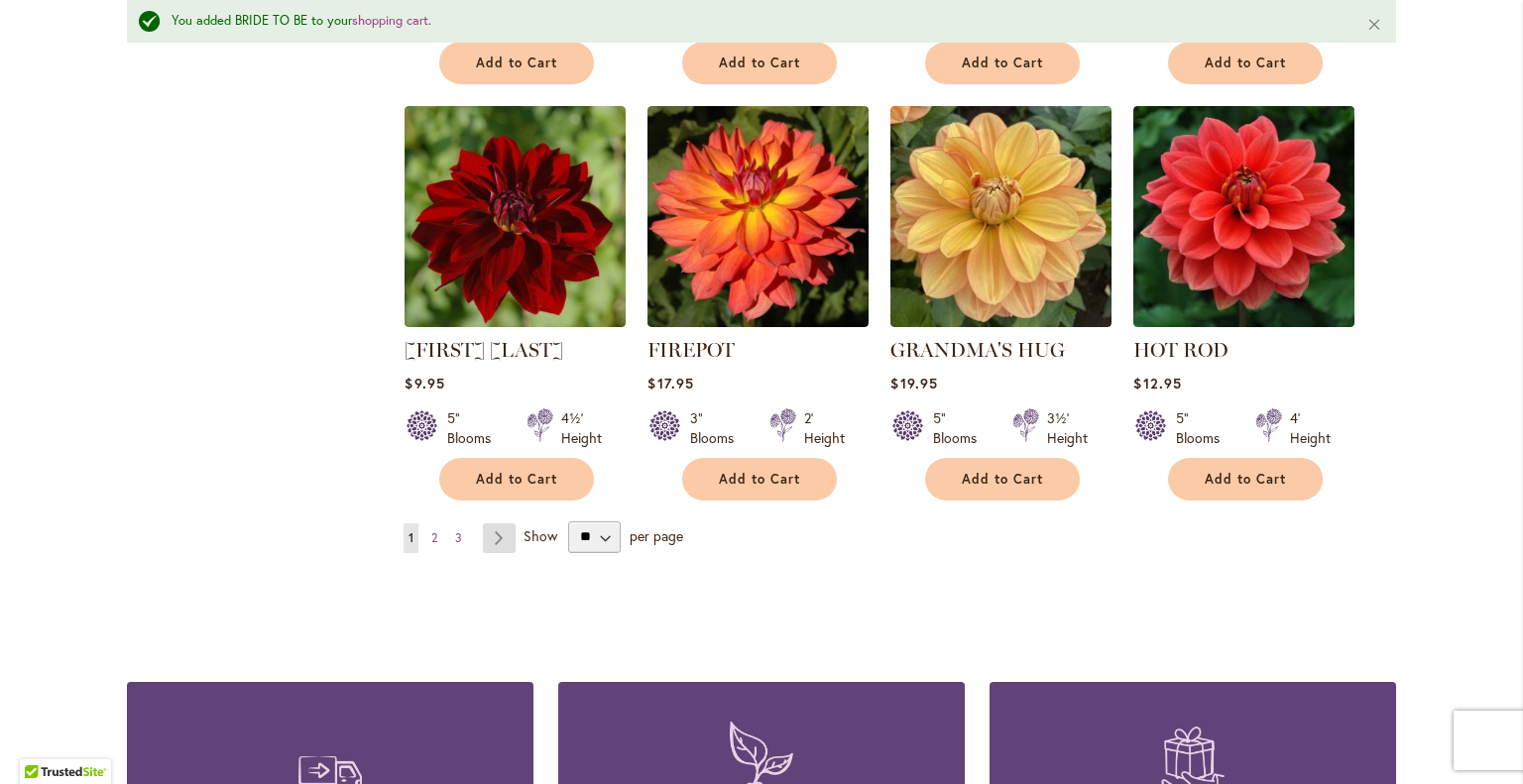 click on "Page
Next" at bounding box center (499, 538) 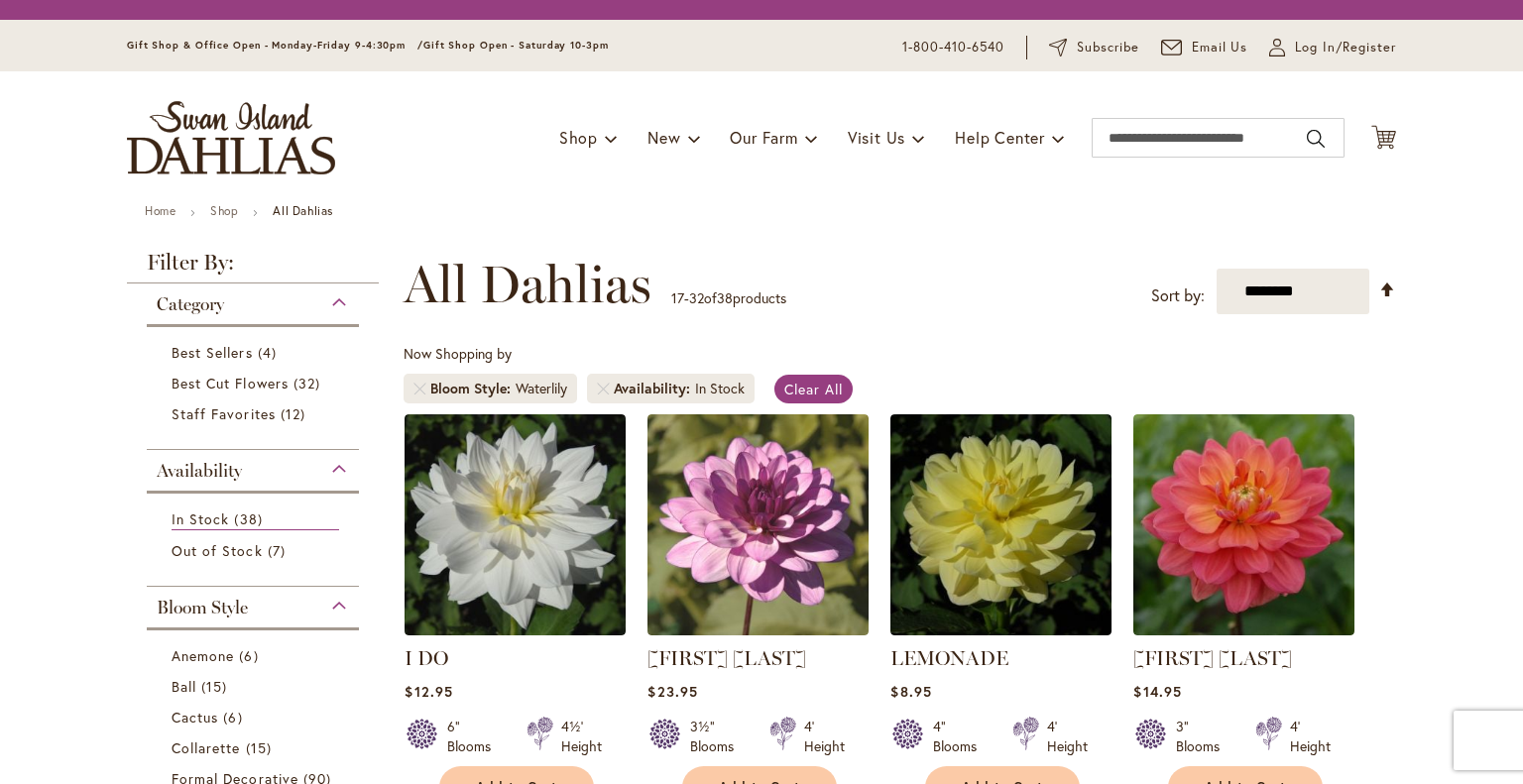 scroll, scrollTop: 0, scrollLeft: 0, axis: both 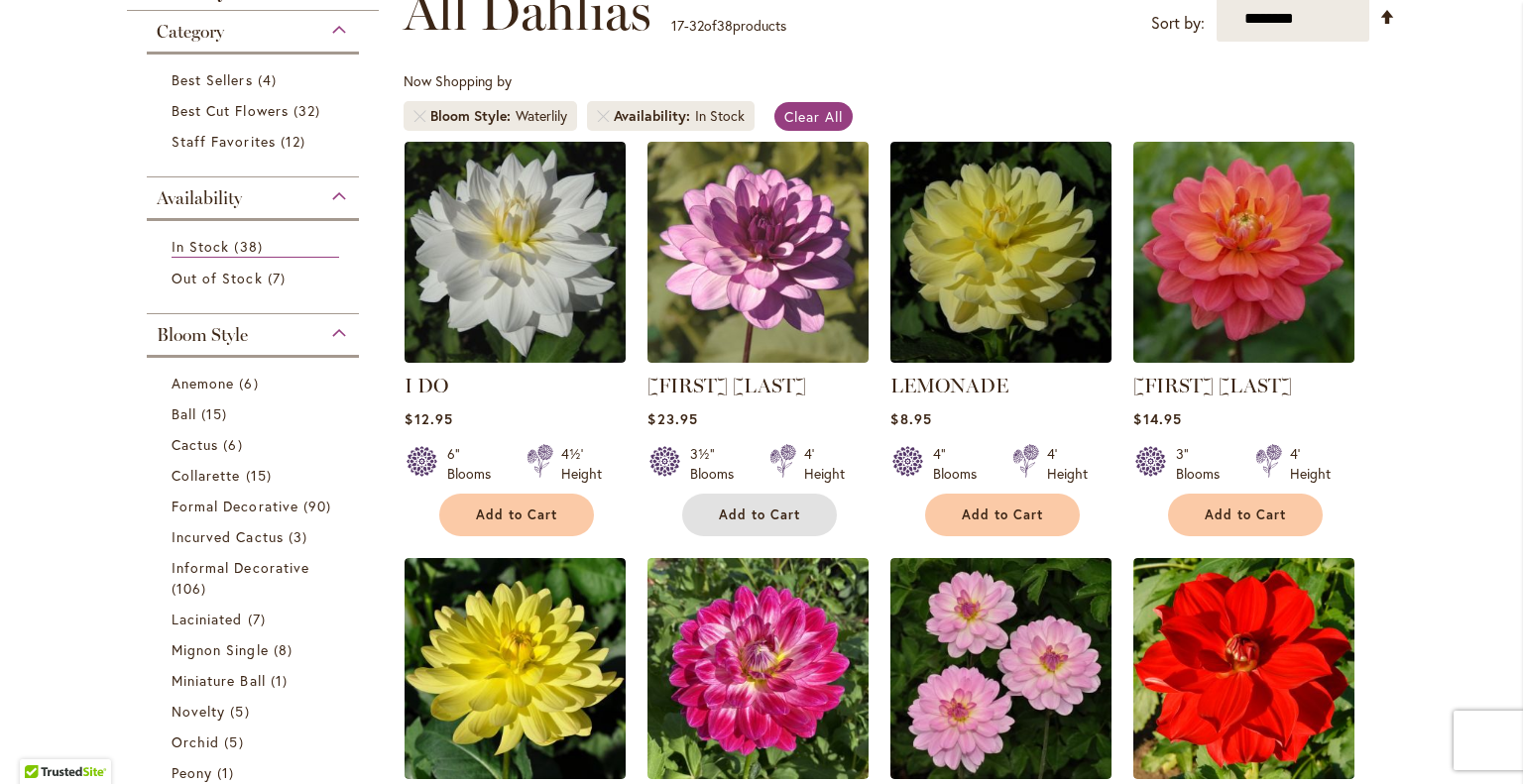click on "Add to Cart" at bounding box center [760, 514] 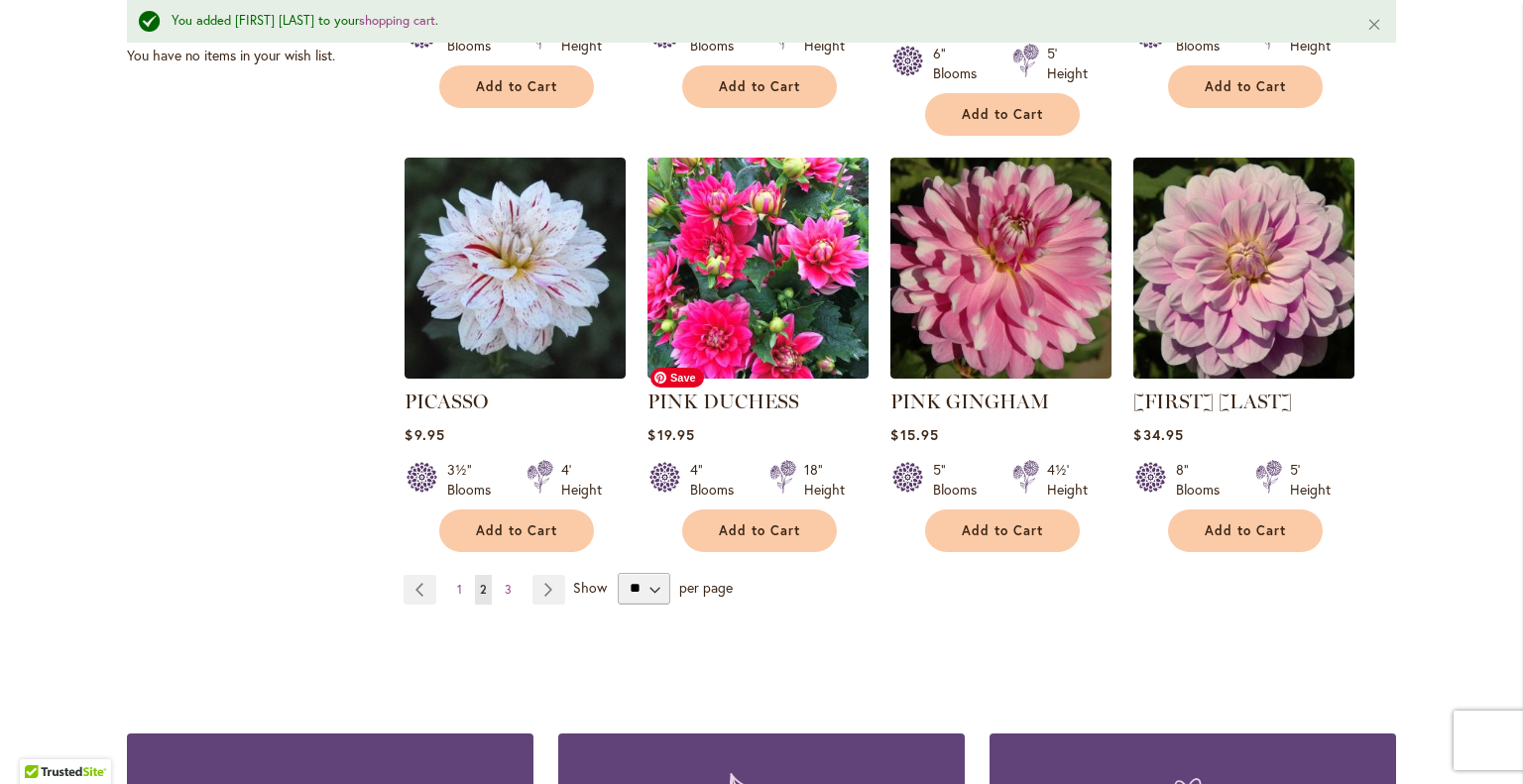 scroll, scrollTop: 1625, scrollLeft: 0, axis: vertical 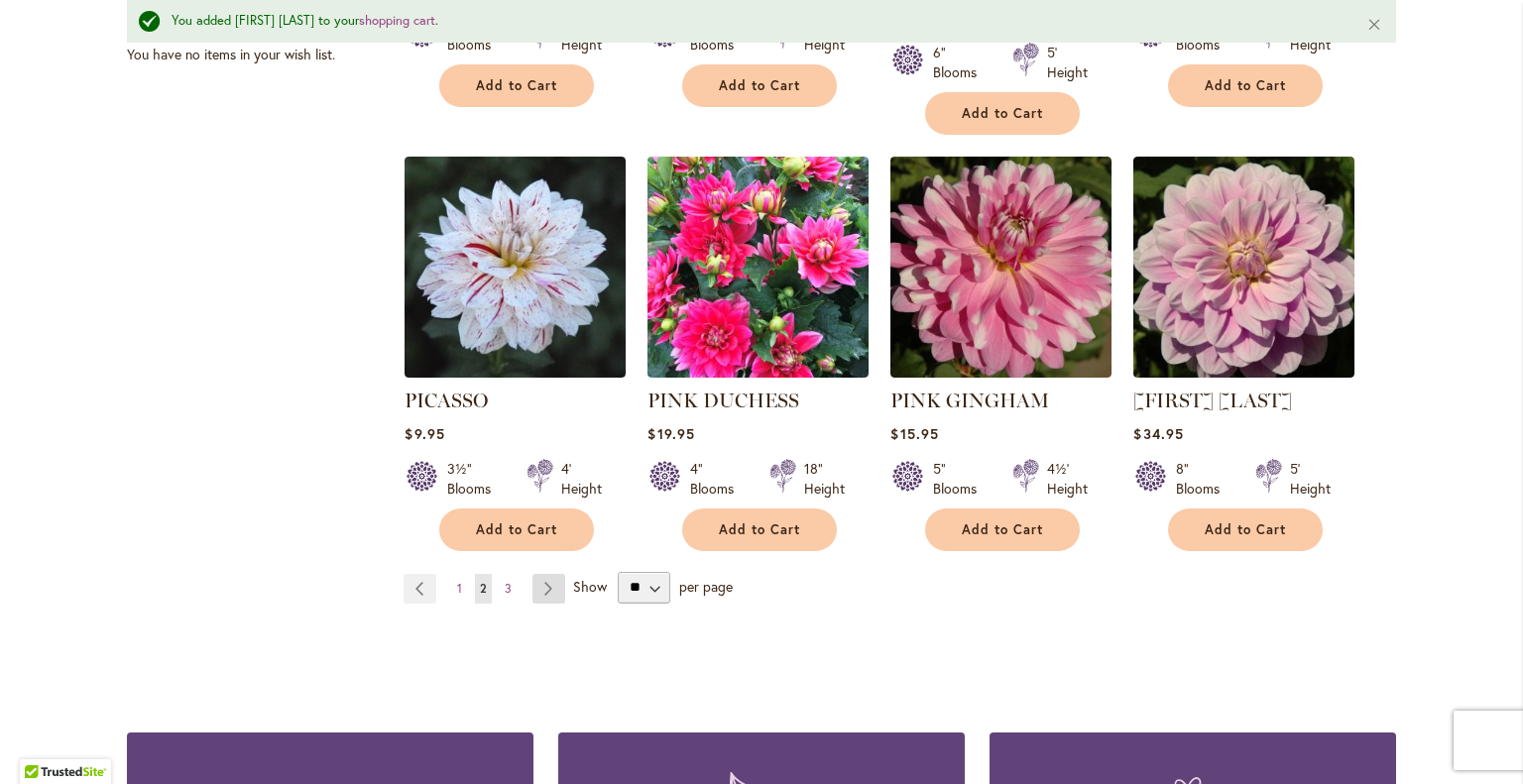 click on "Page
Next" at bounding box center (548, 589) 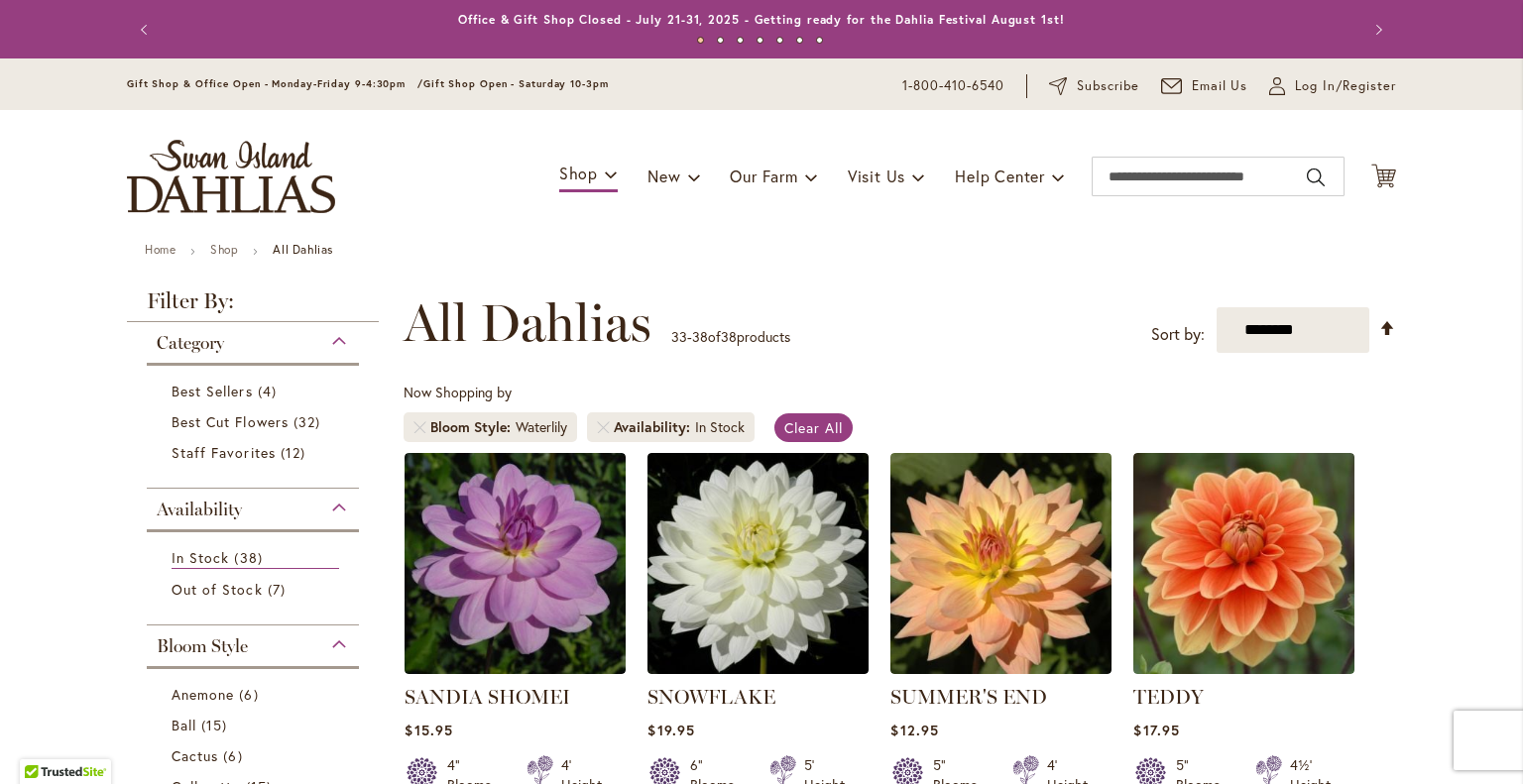 scroll, scrollTop: 0, scrollLeft: 0, axis: both 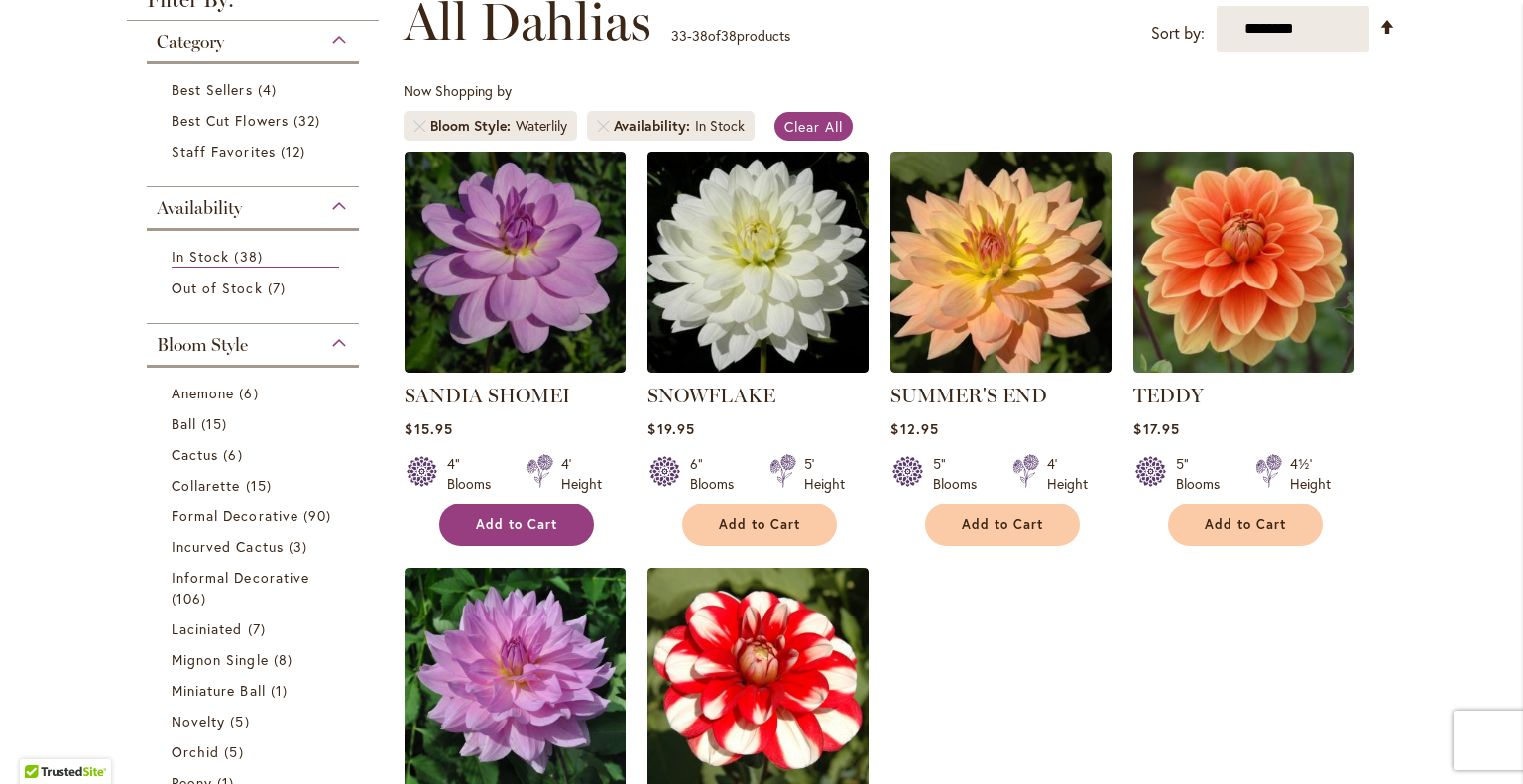 click on "Add to Cart" at bounding box center (517, 524) 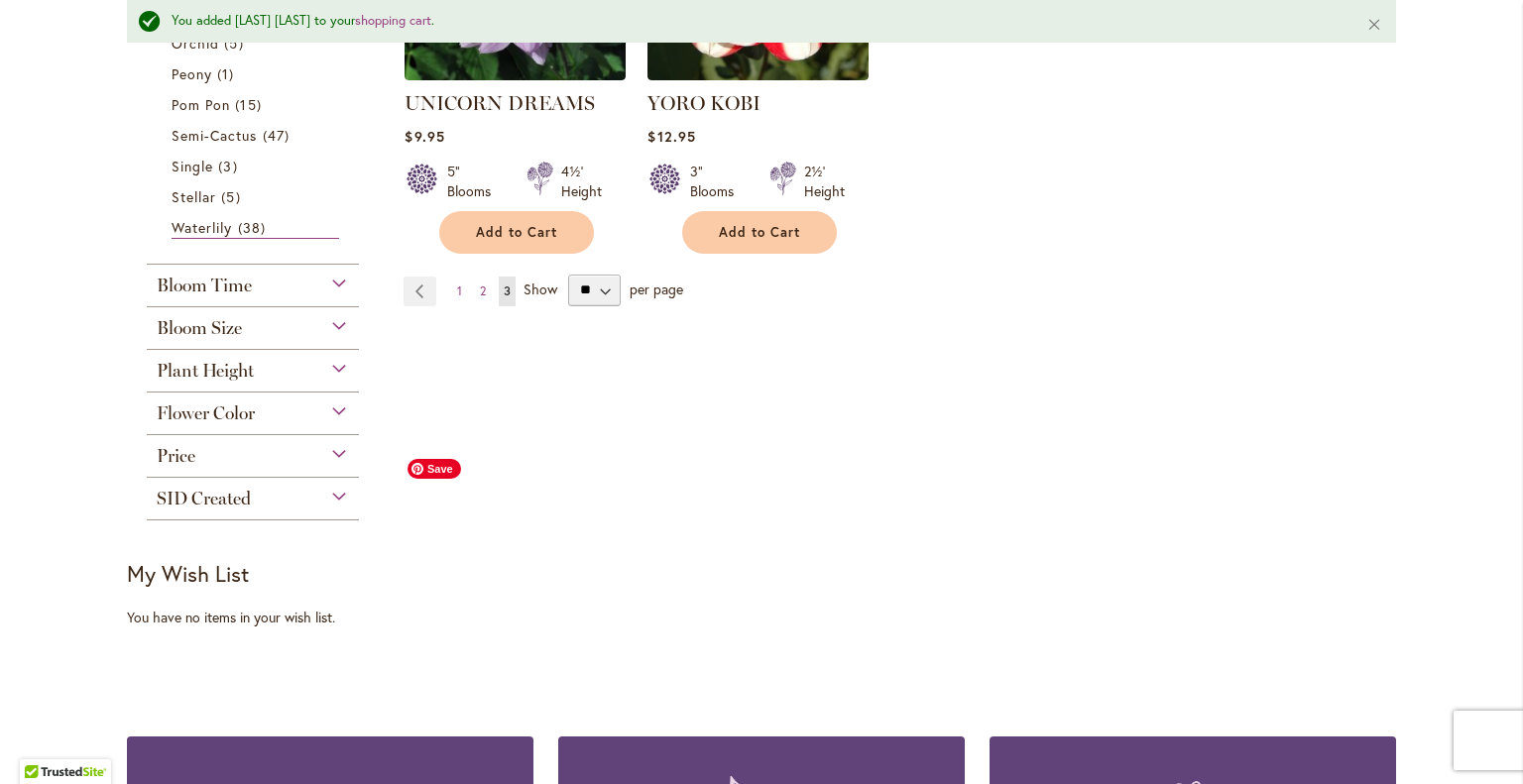 scroll, scrollTop: 0, scrollLeft: 0, axis: both 